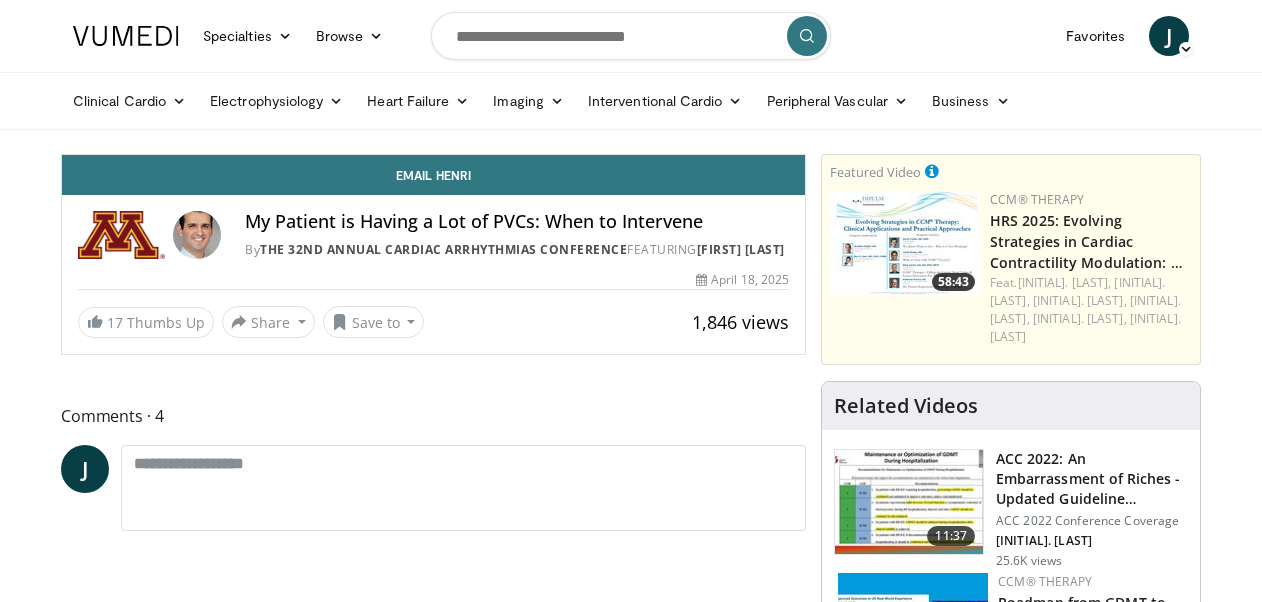 scroll, scrollTop: 0, scrollLeft: 0, axis: both 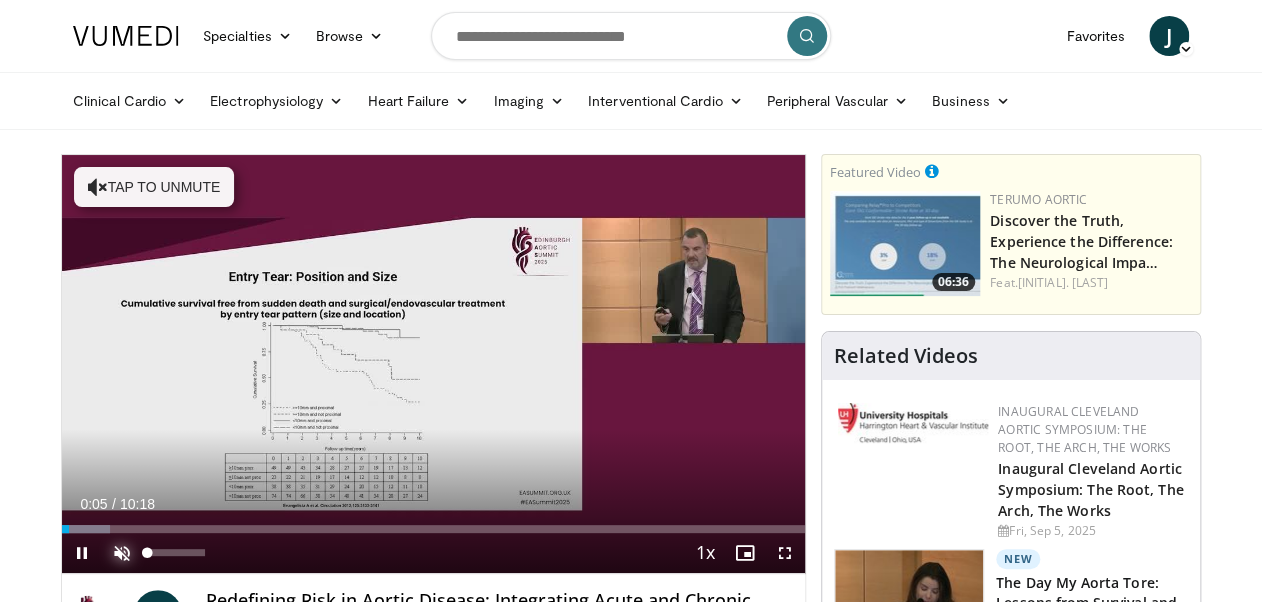 click at bounding box center [122, 553] 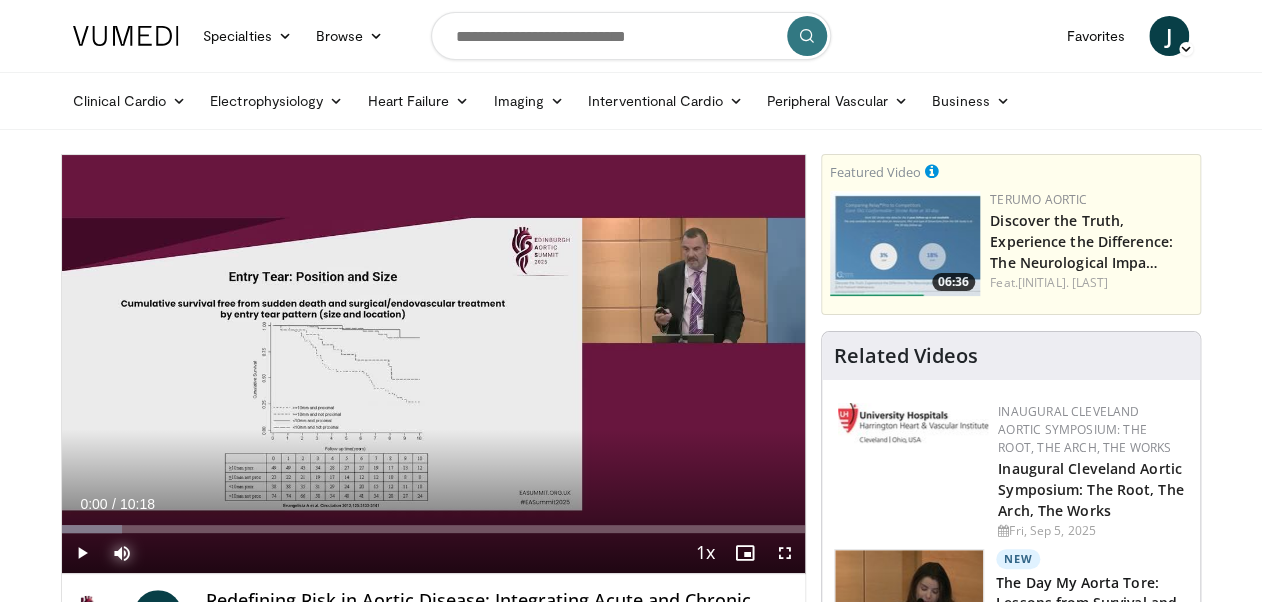 drag, startPoint x: 77, startPoint y: 527, endPoint x: 4, endPoint y: 480, distance: 86.821655 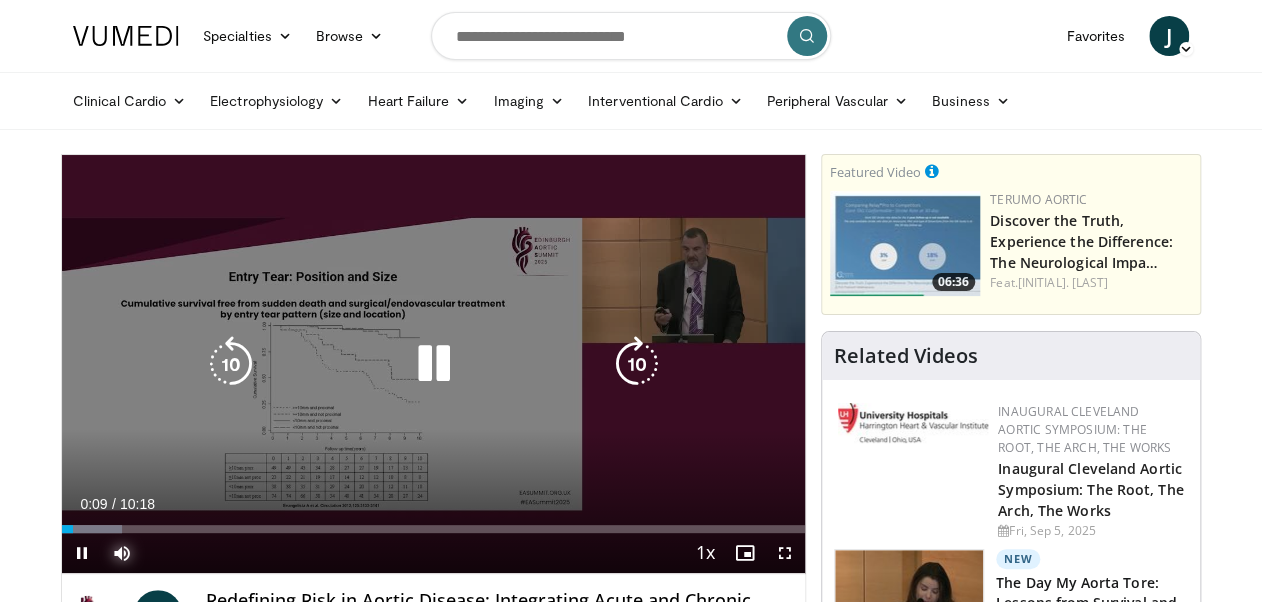 scroll, scrollTop: 80, scrollLeft: 0, axis: vertical 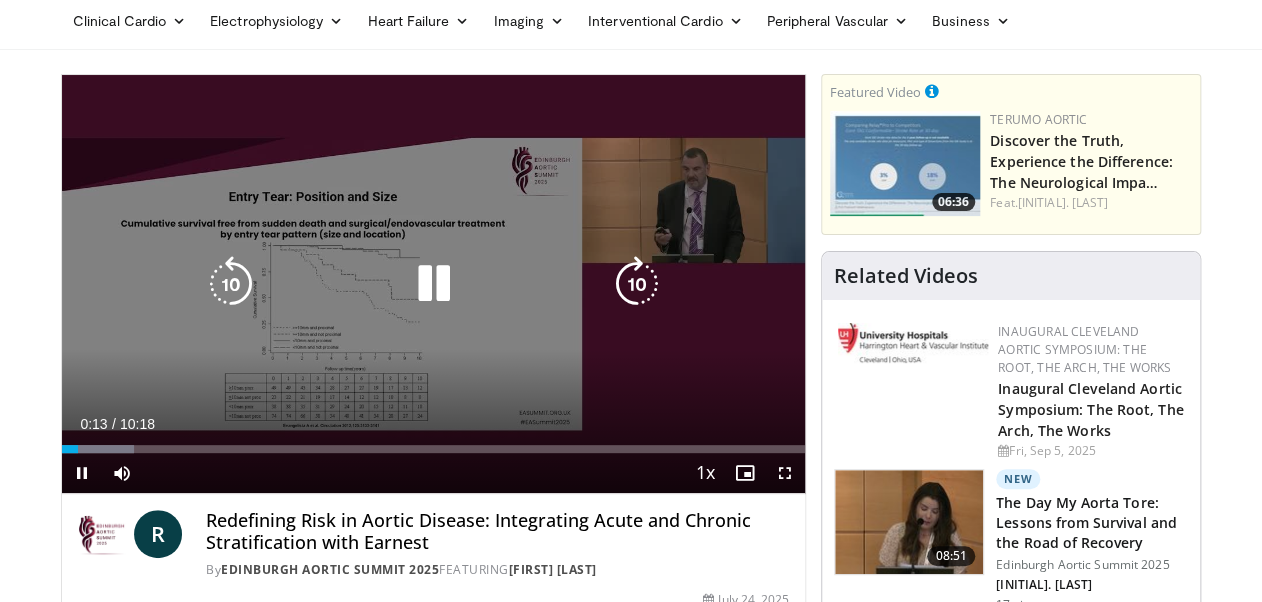 click on "10 seconds
Tap to unmute" at bounding box center (433, 284) 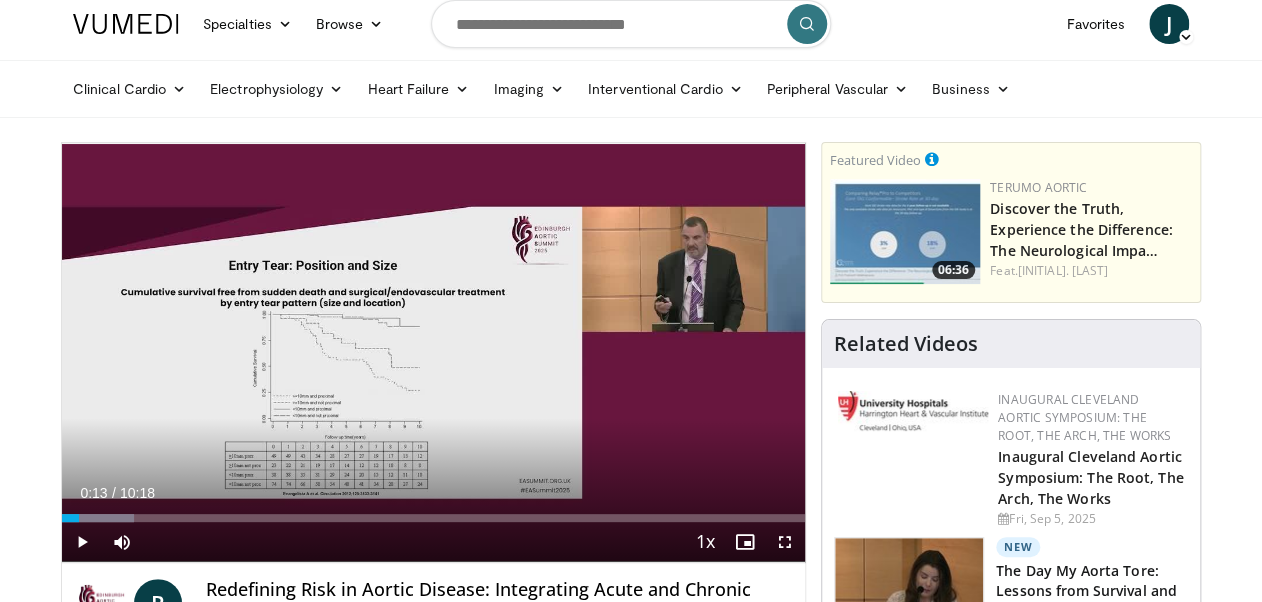 scroll, scrollTop: 0, scrollLeft: 0, axis: both 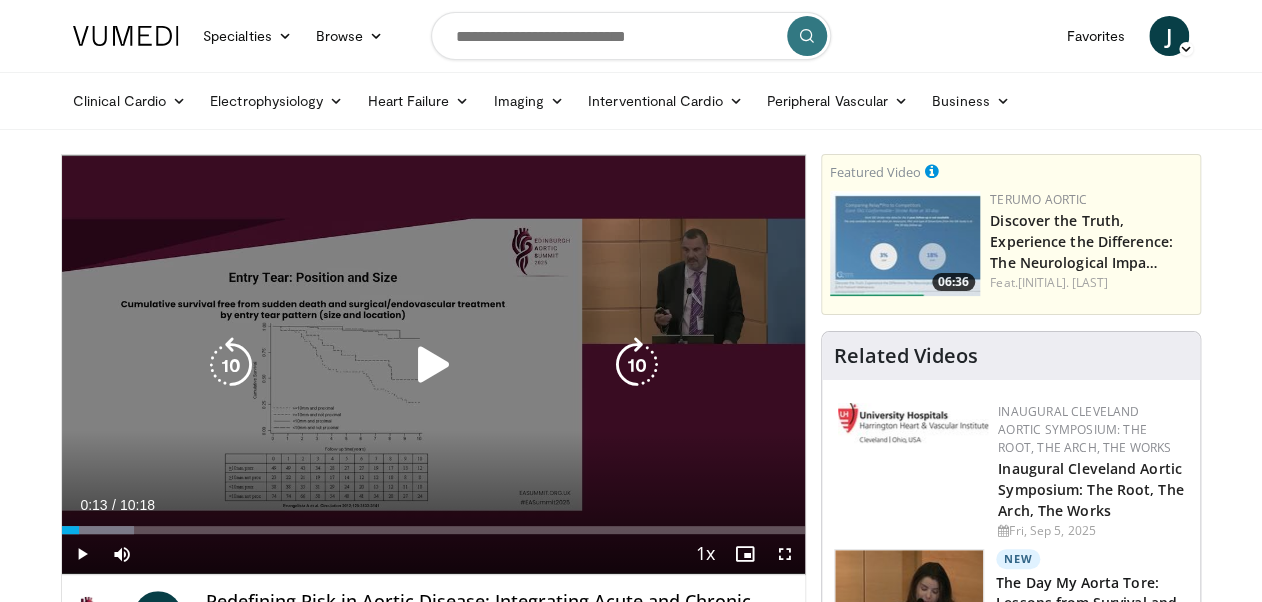 click on "10 seconds
Tap to unmute" at bounding box center (433, 364) 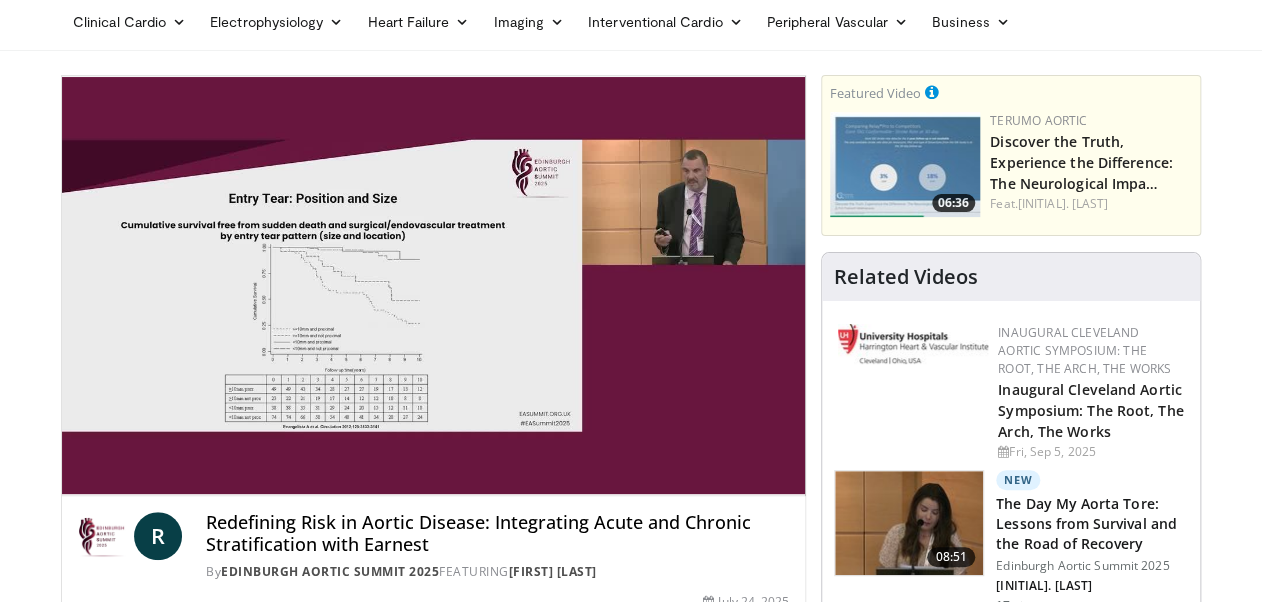 scroll, scrollTop: 80, scrollLeft: 0, axis: vertical 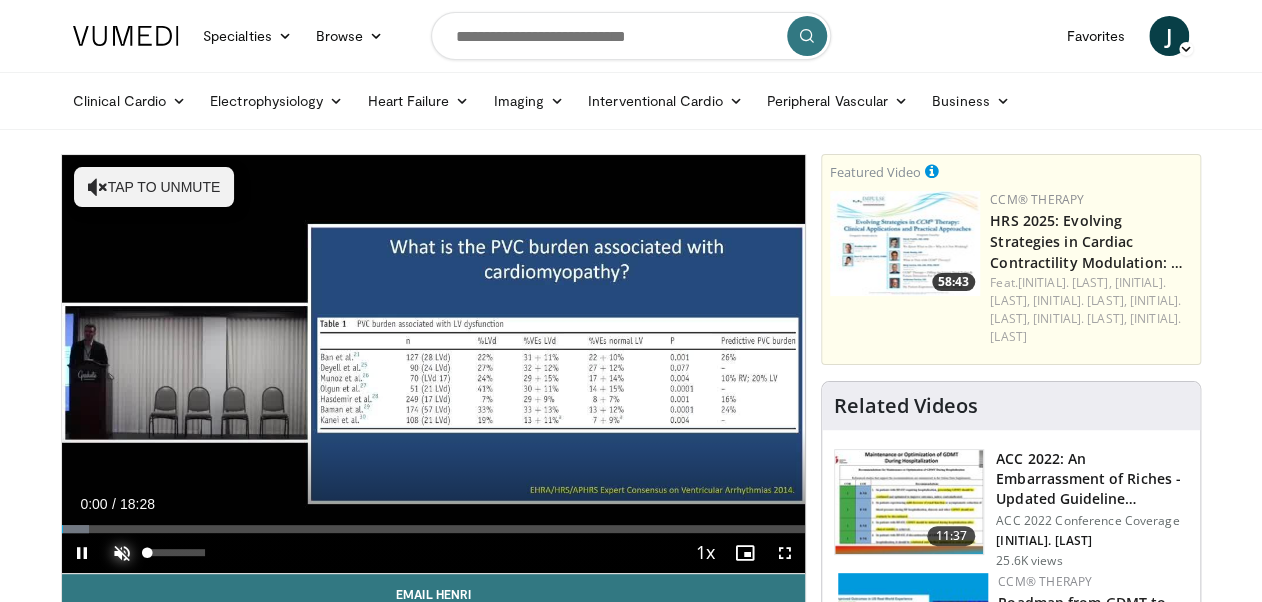 click at bounding box center [122, 553] 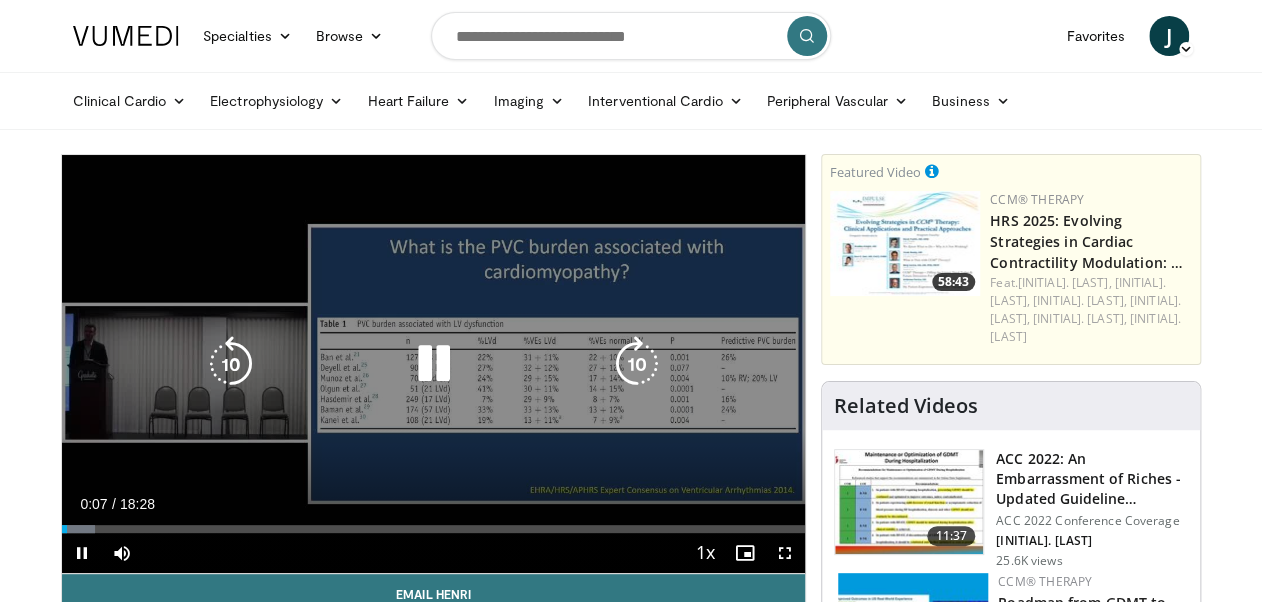 click at bounding box center [433, 364] 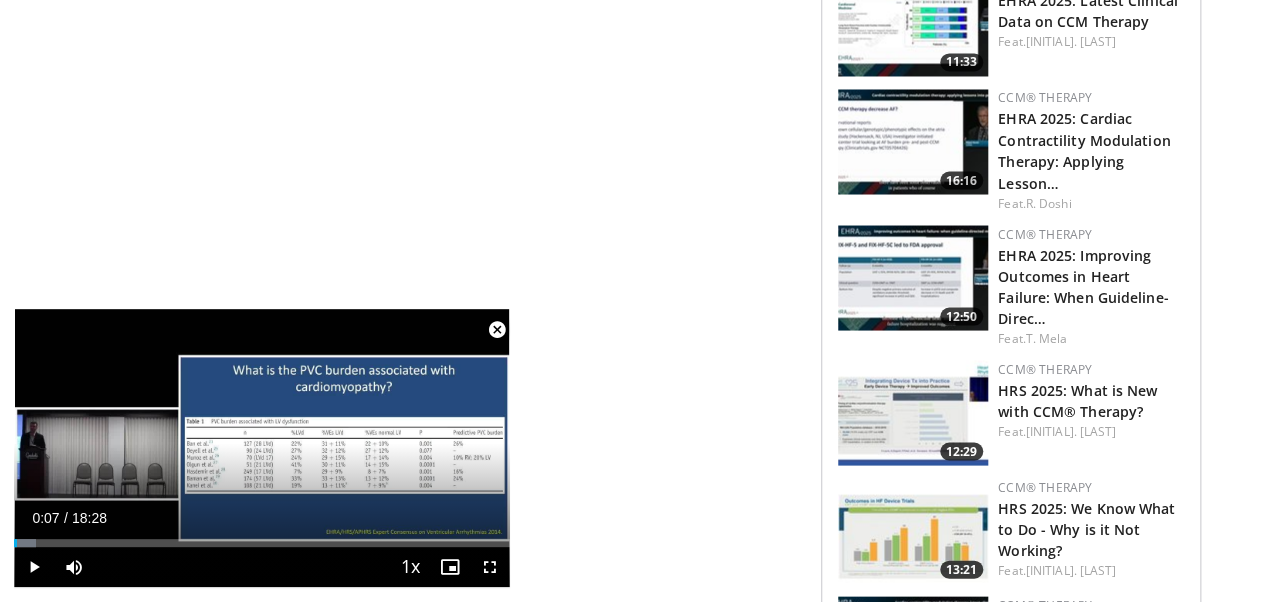 scroll, scrollTop: 1520, scrollLeft: 0, axis: vertical 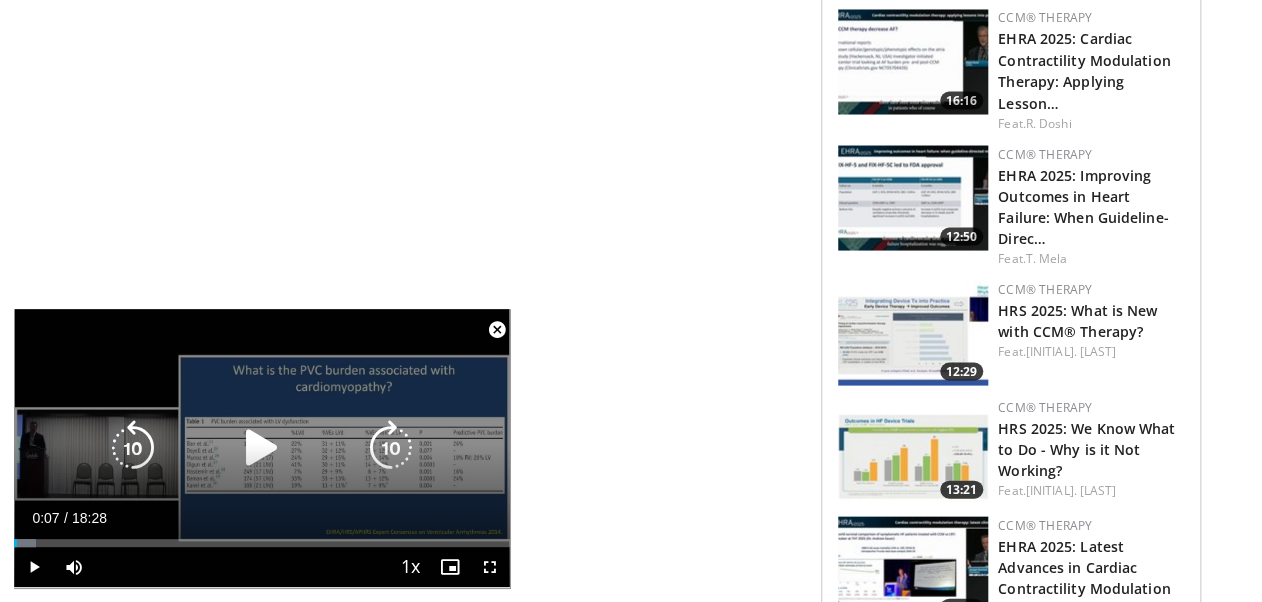 click at bounding box center [262, 448] 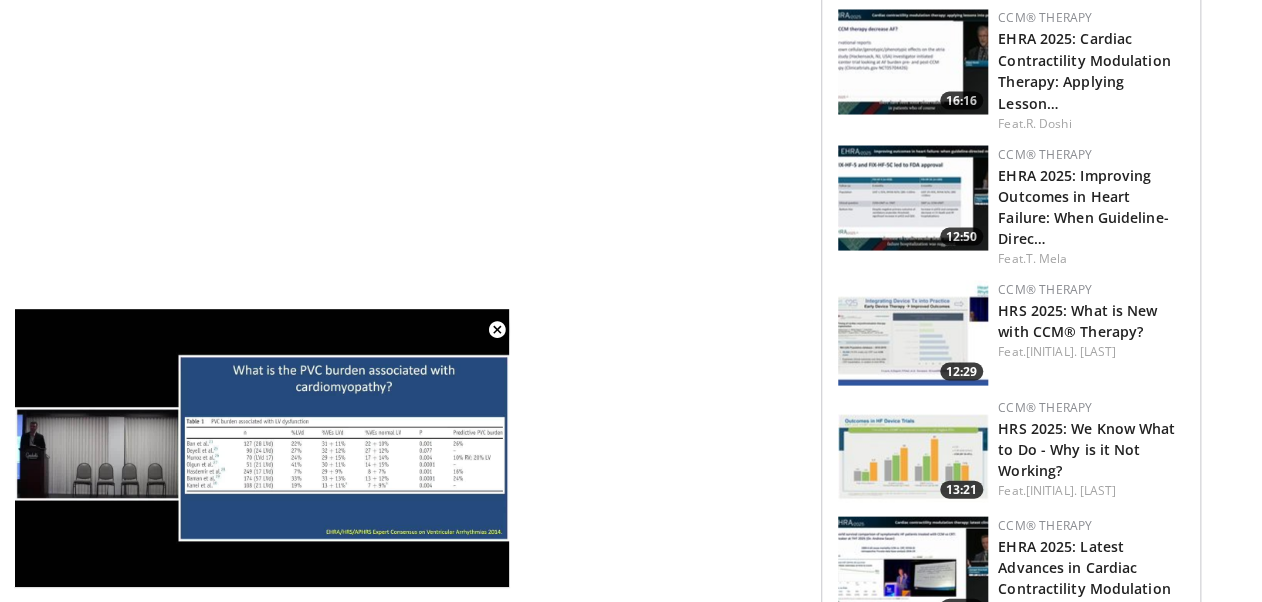 click on "**********" at bounding box center [441, 131] 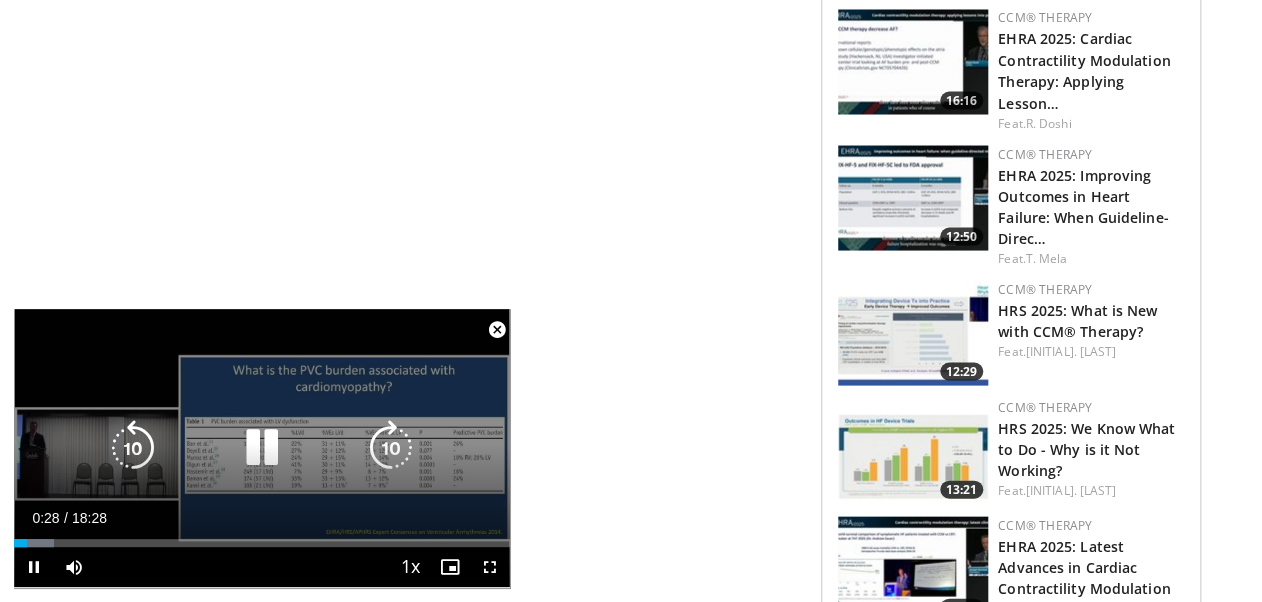 click at bounding box center (262, 448) 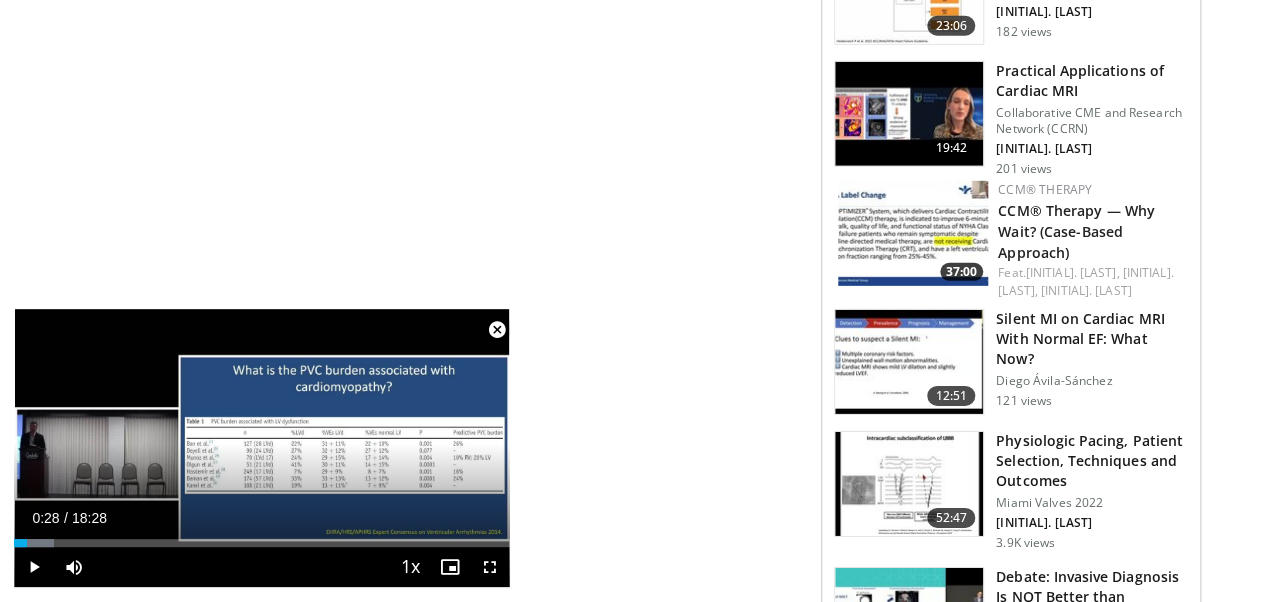 scroll, scrollTop: 2480, scrollLeft: 0, axis: vertical 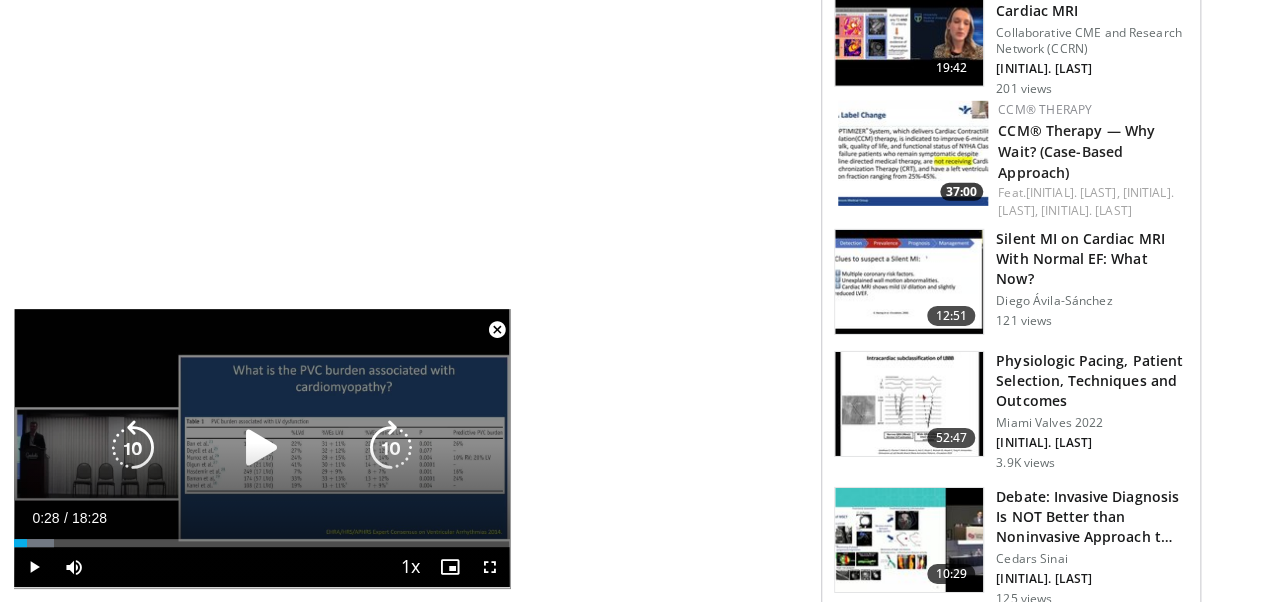 click at bounding box center [262, 448] 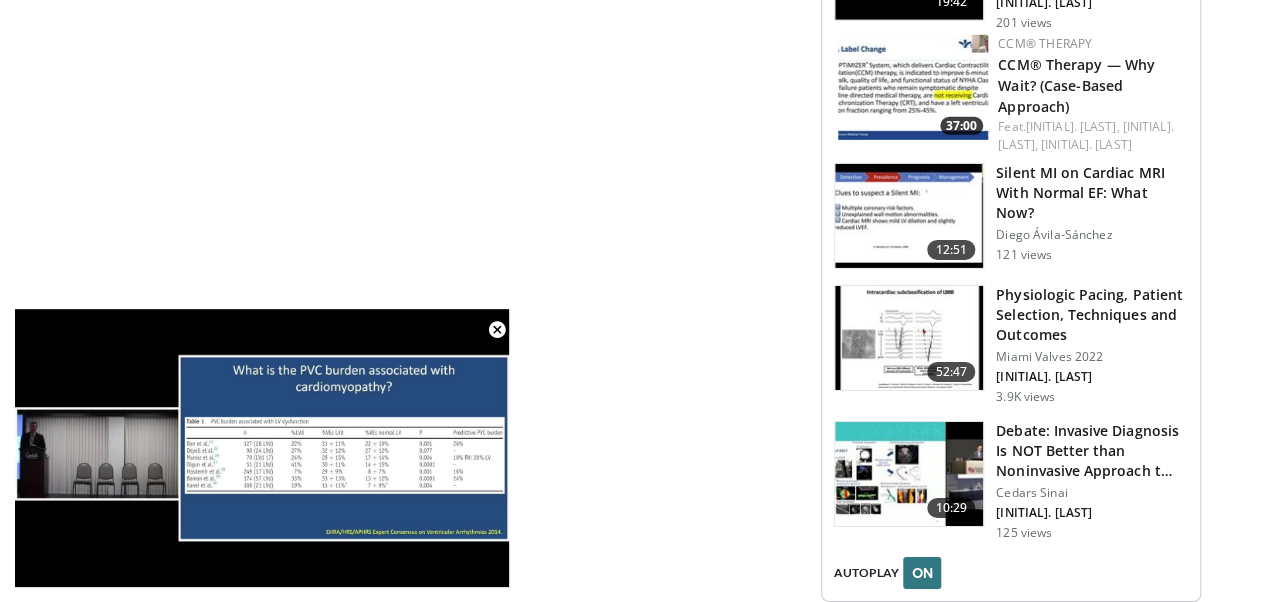 scroll, scrollTop: 2636, scrollLeft: 0, axis: vertical 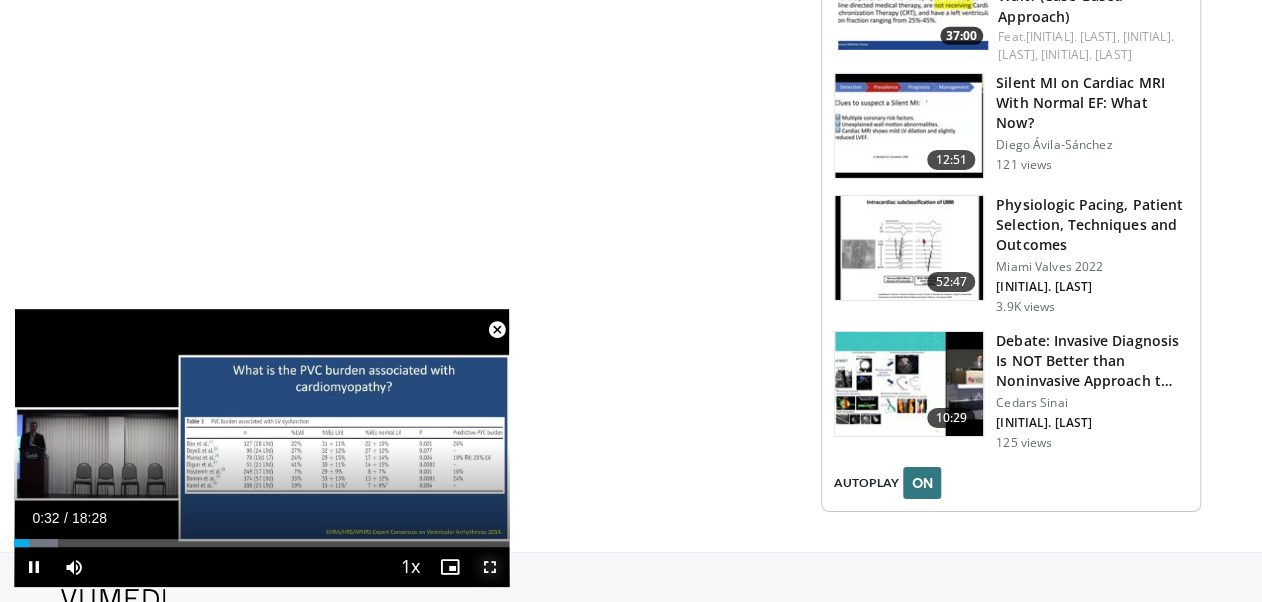 click at bounding box center [490, 567] 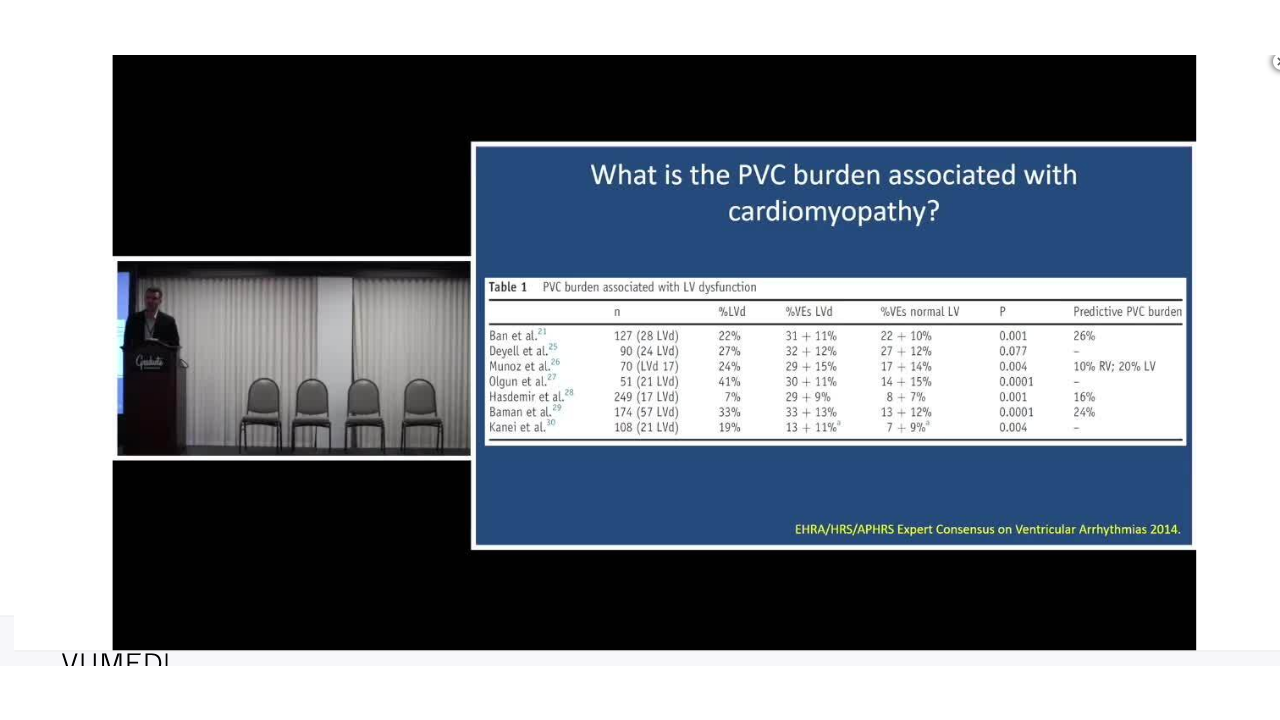 scroll, scrollTop: 2412, scrollLeft: 0, axis: vertical 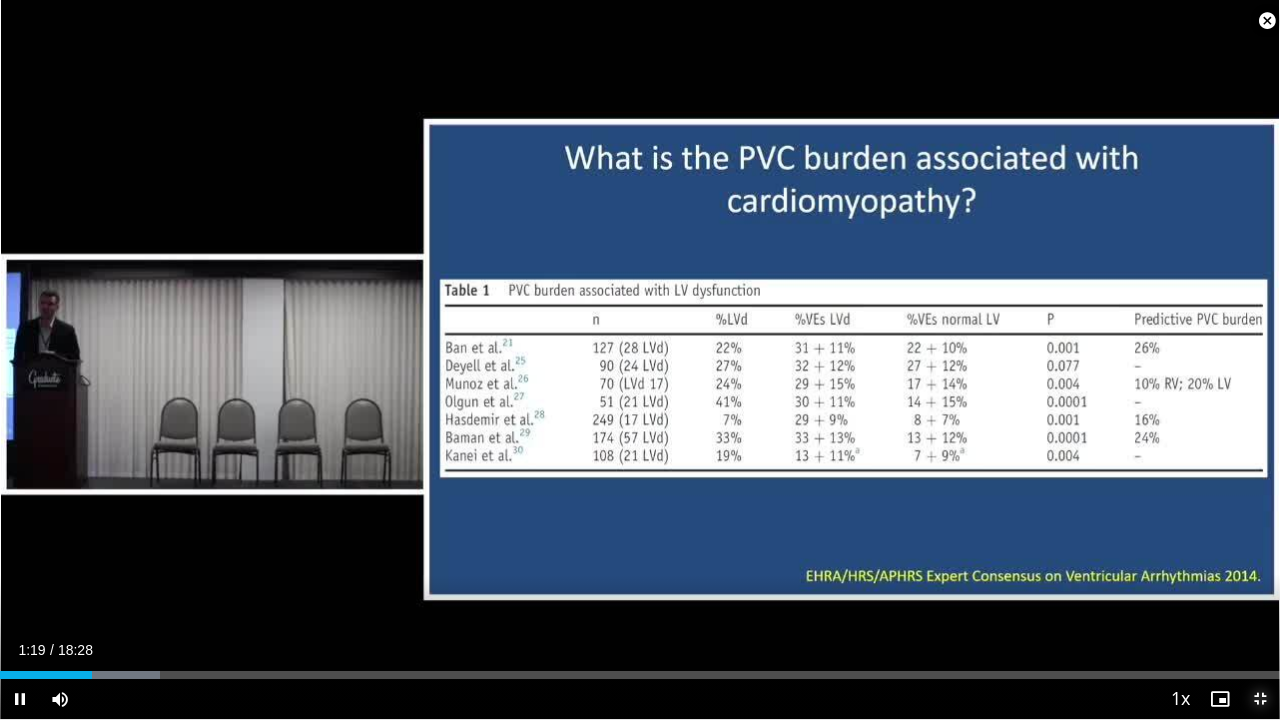 click at bounding box center [1260, 699] 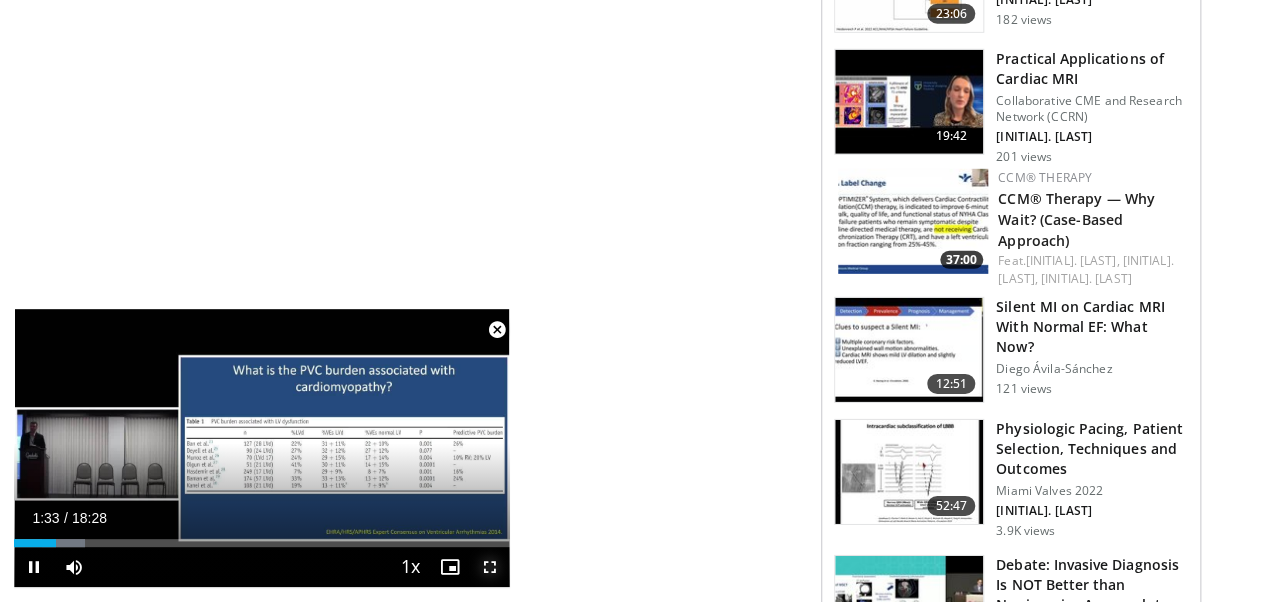 click at bounding box center [490, 567] 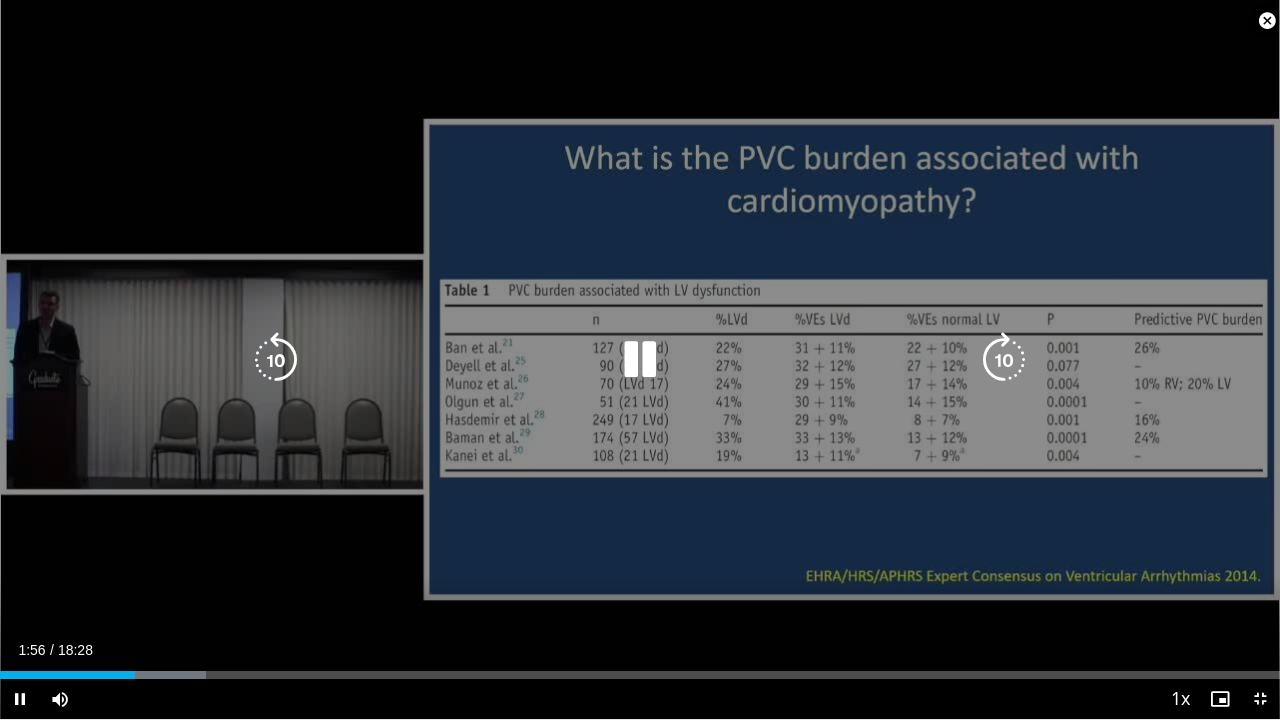 click at bounding box center [276, 360] 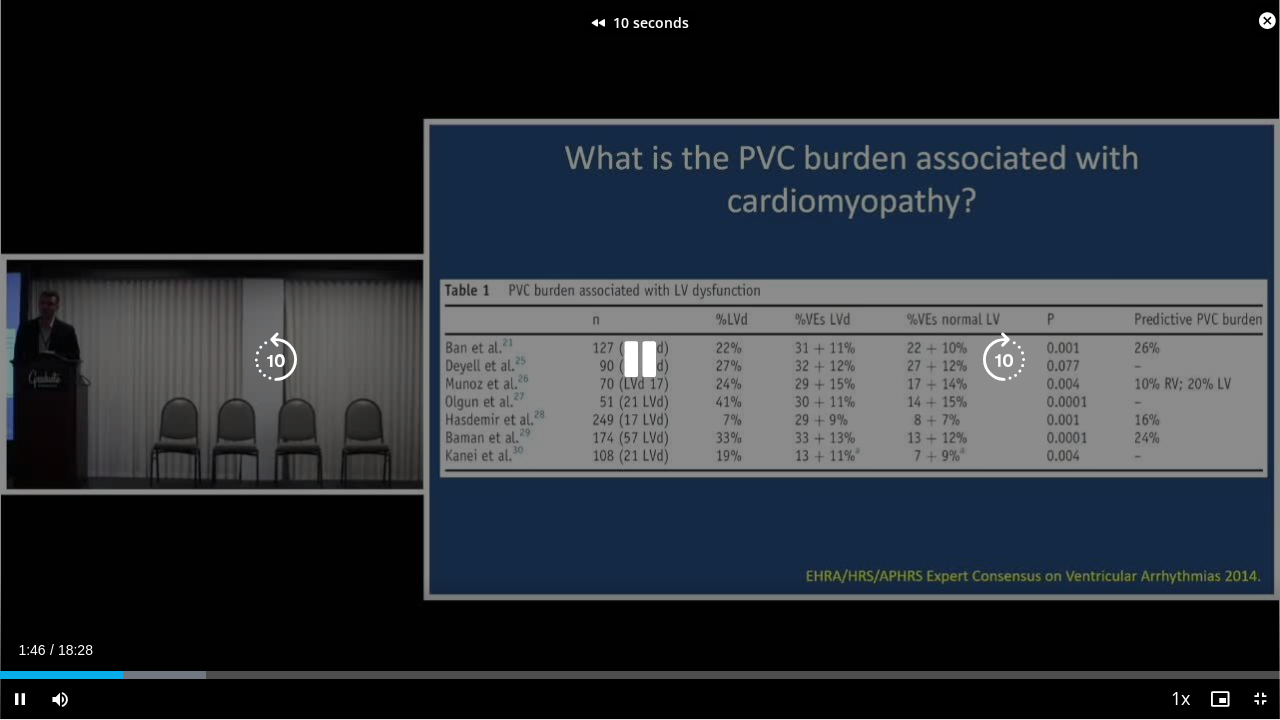 click at bounding box center [276, 360] 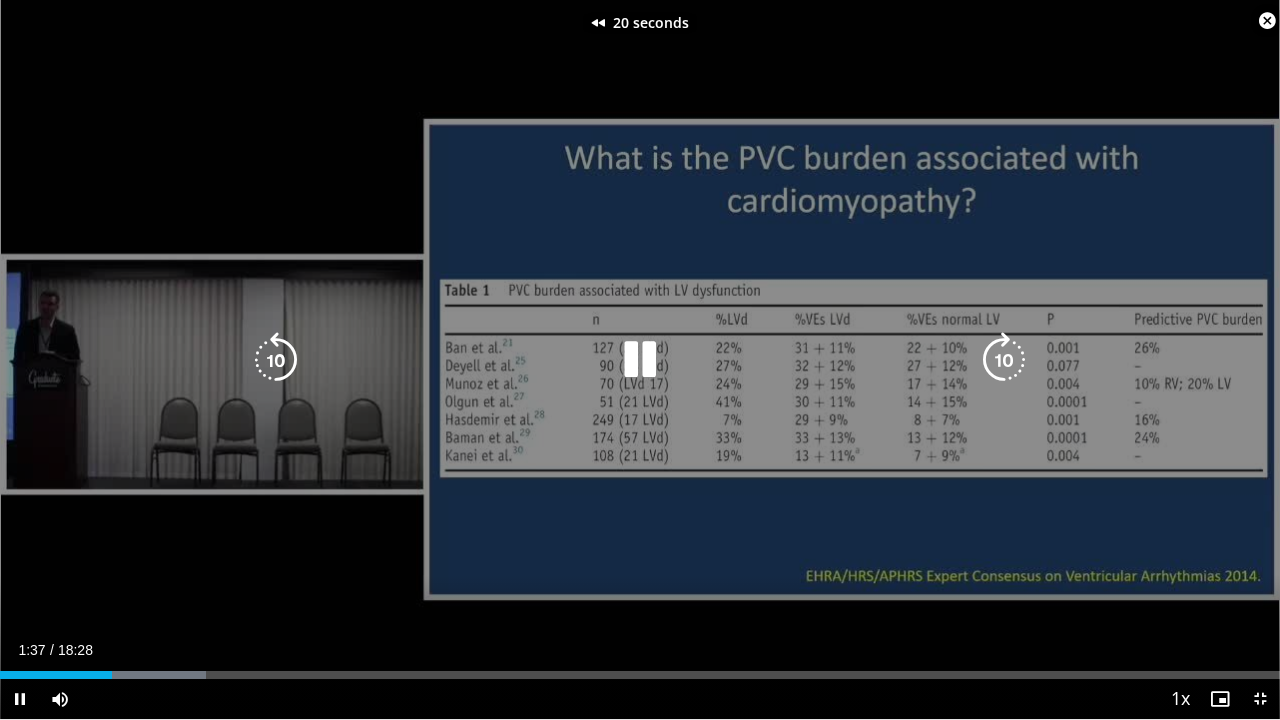 click at bounding box center (276, 360) 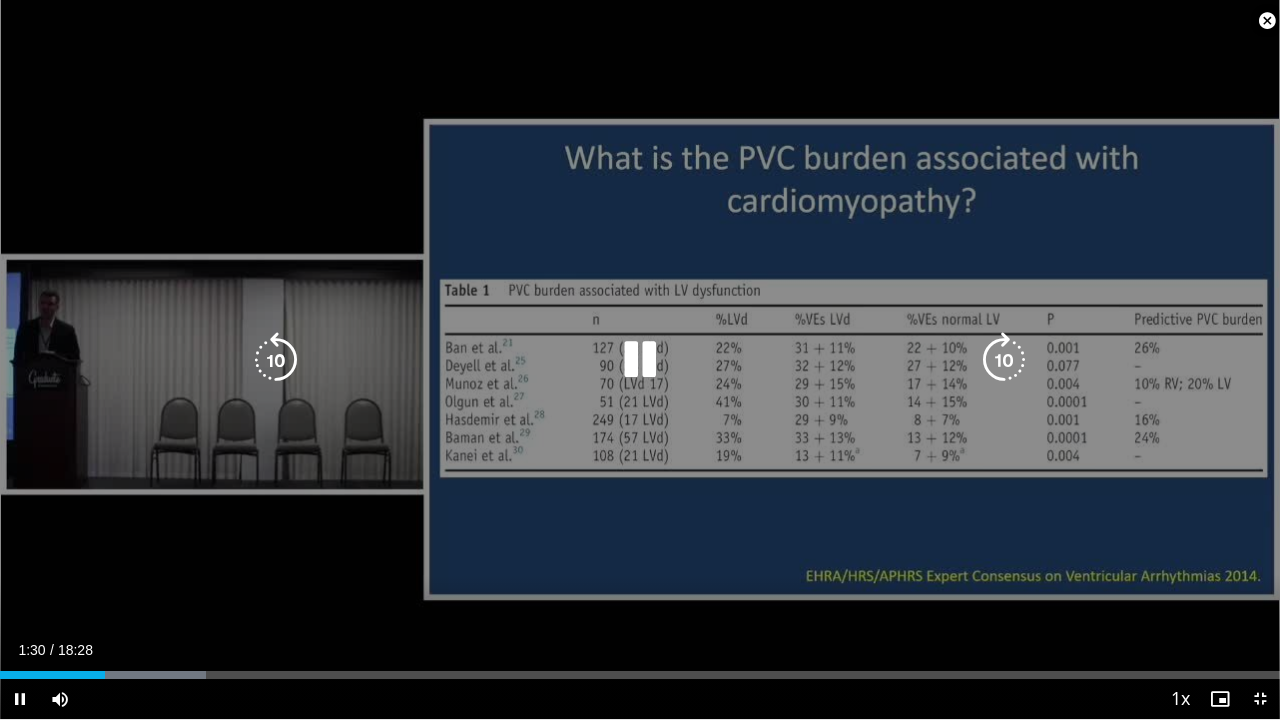 click at bounding box center (640, 360) 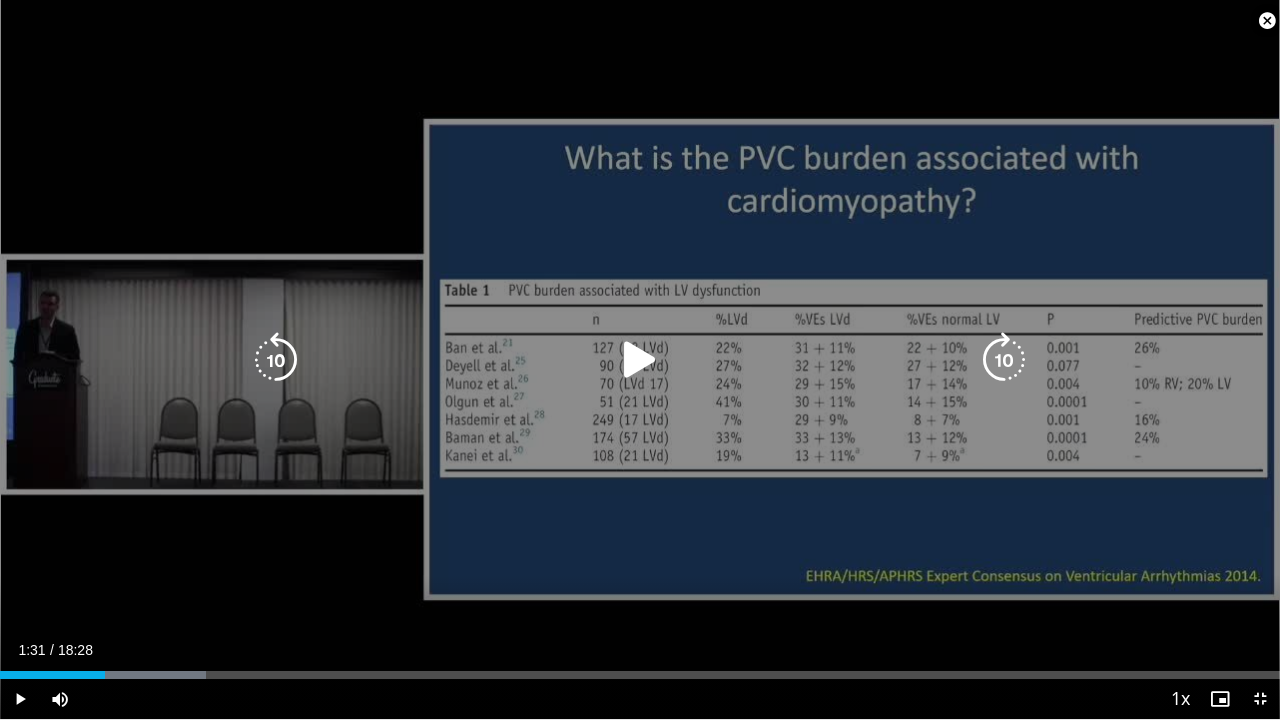 click at bounding box center [640, 360] 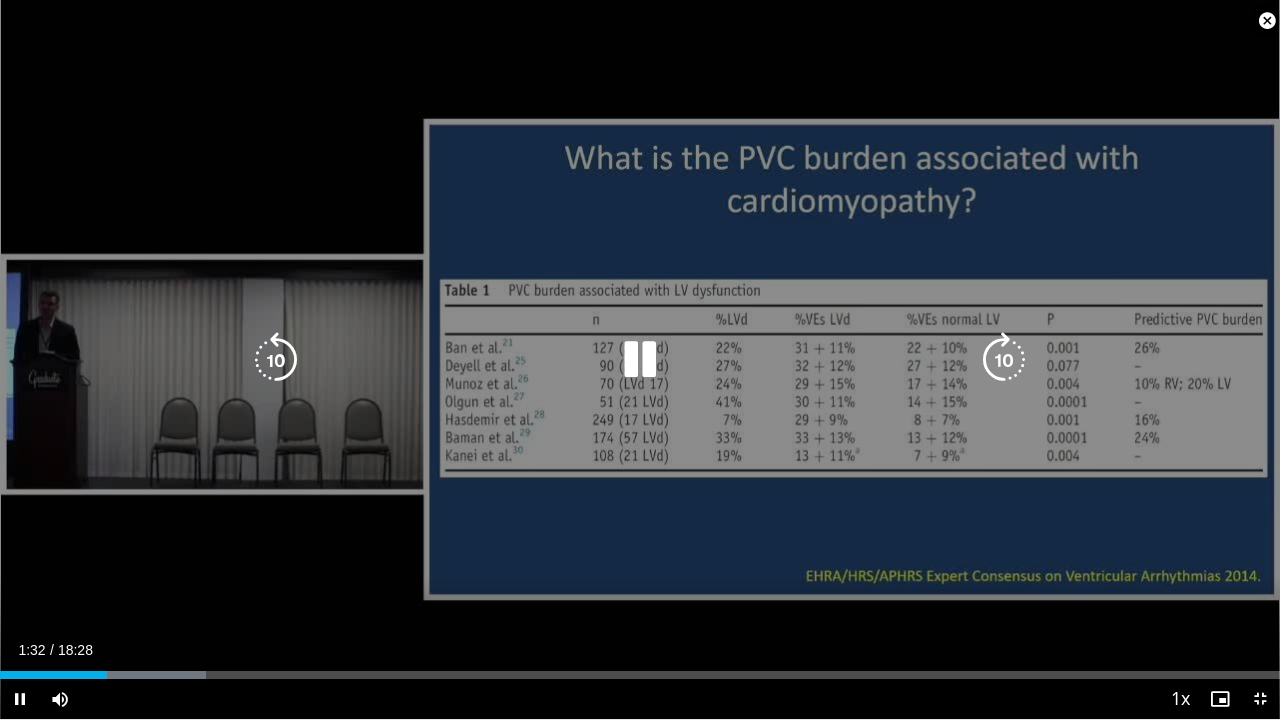 click at bounding box center (276, 360) 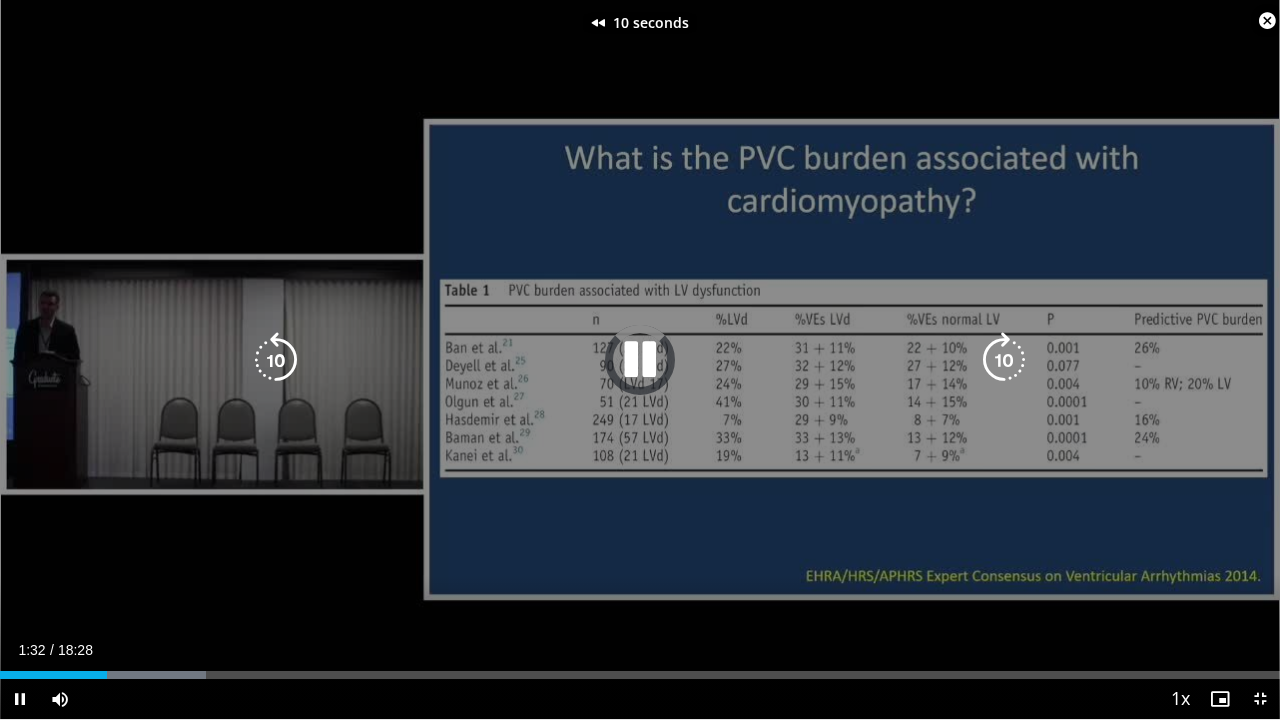 drag, startPoint x: 276, startPoint y: 364, endPoint x: 288, endPoint y: 366, distance: 12.165525 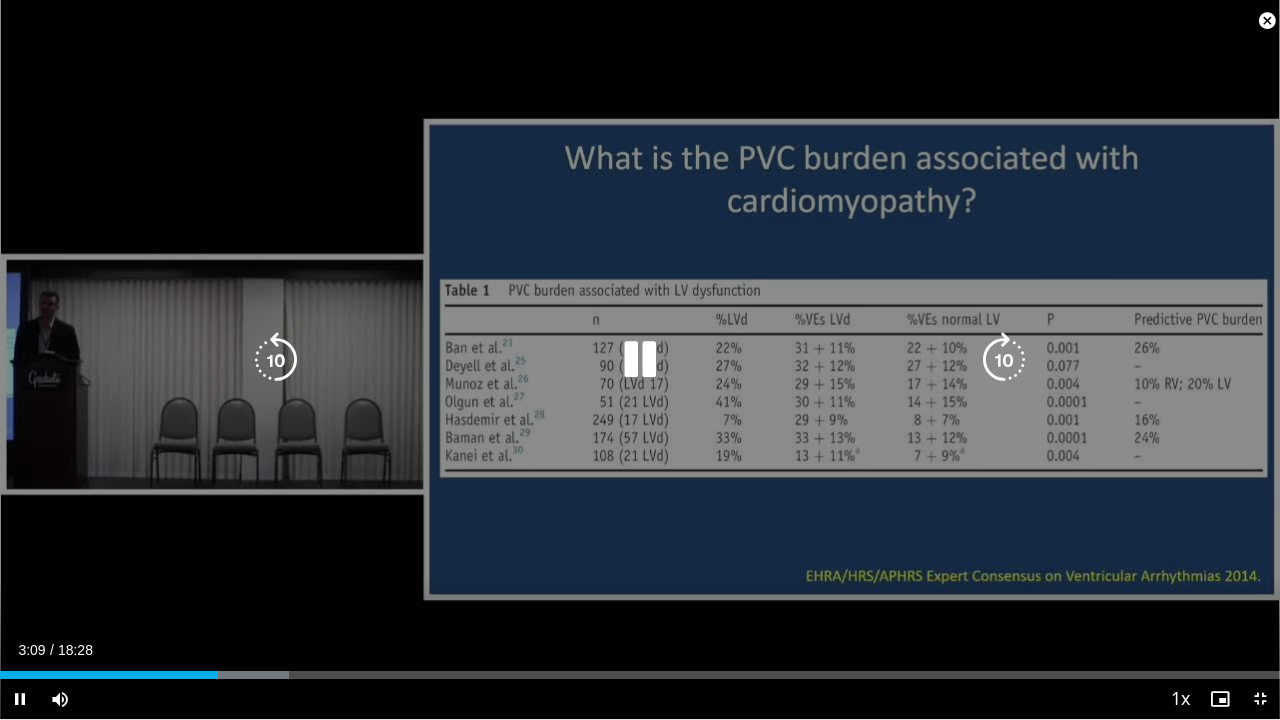 click at bounding box center [276, 360] 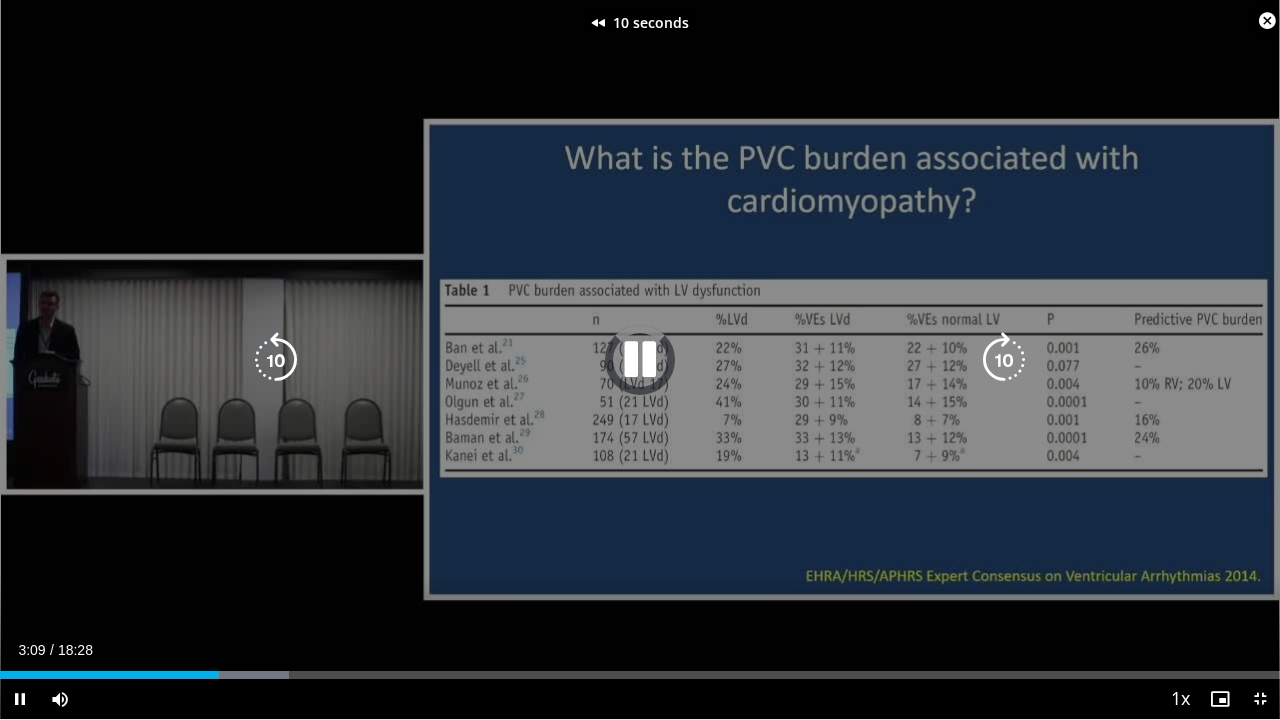 click at bounding box center (276, 360) 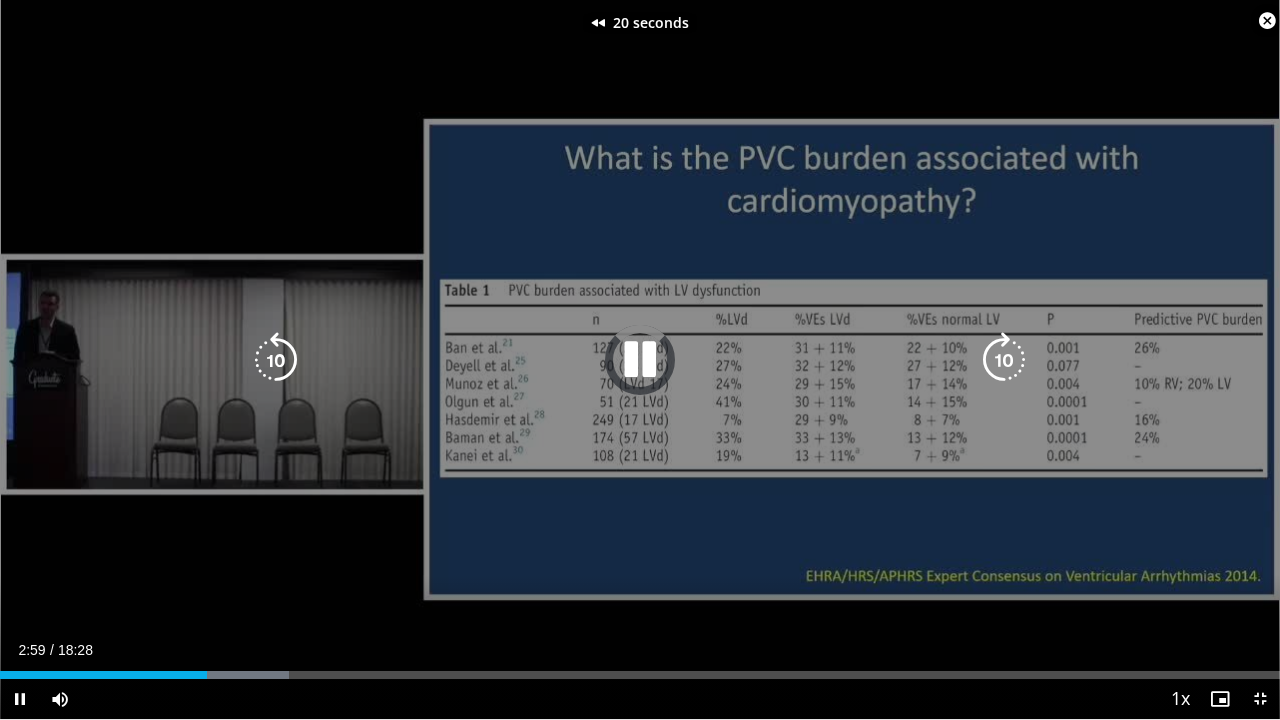 click at bounding box center [276, 360] 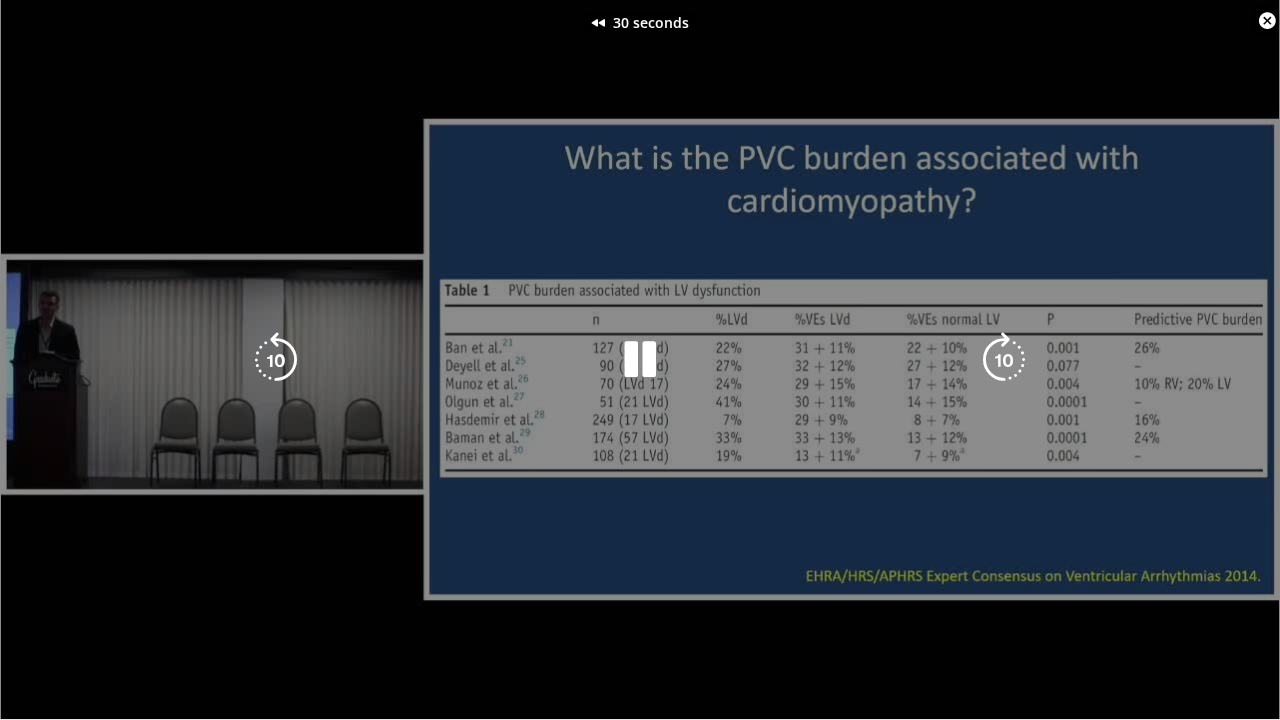 click on "30 seconds
Tap to unmute" at bounding box center (640, 359) 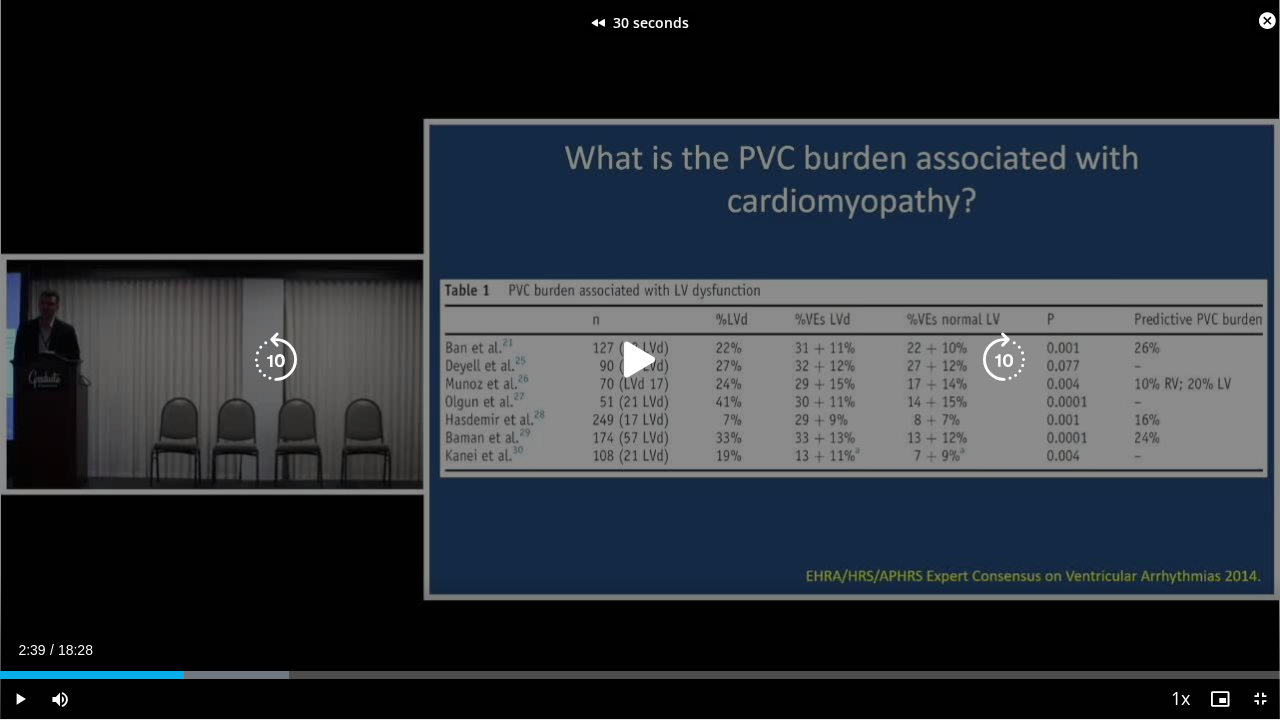 click at bounding box center [276, 360] 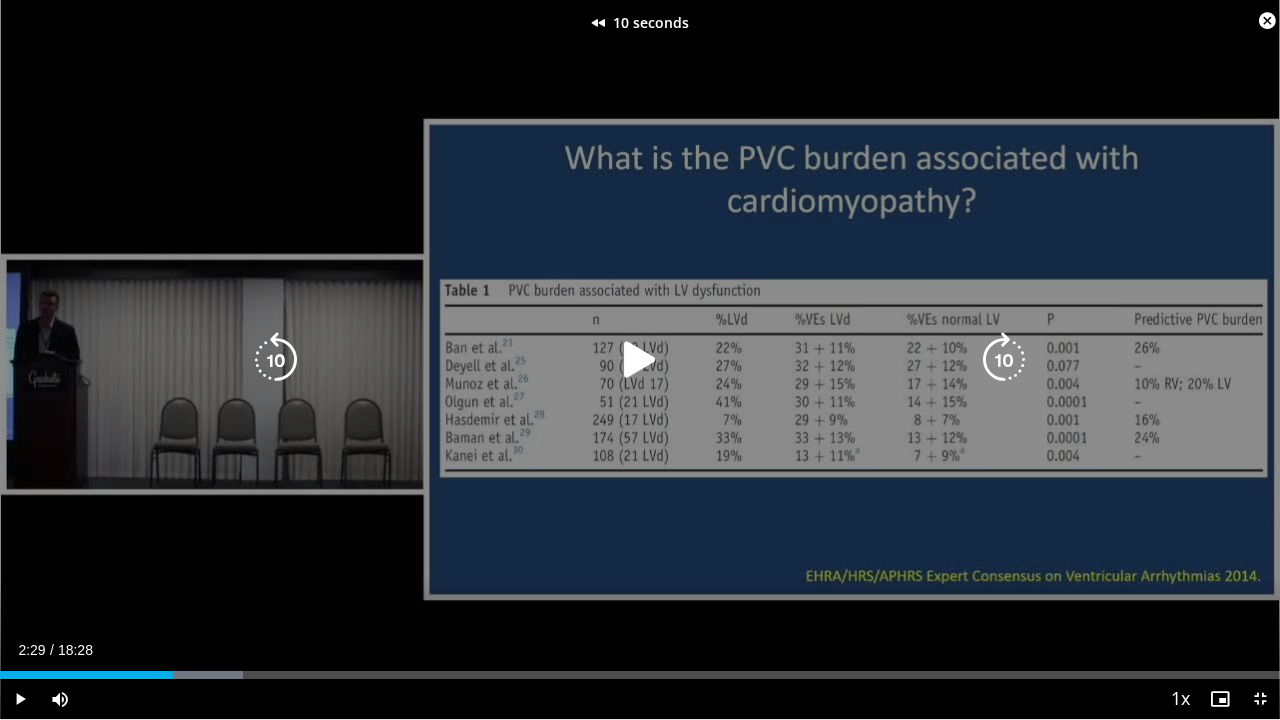 click at bounding box center (276, 360) 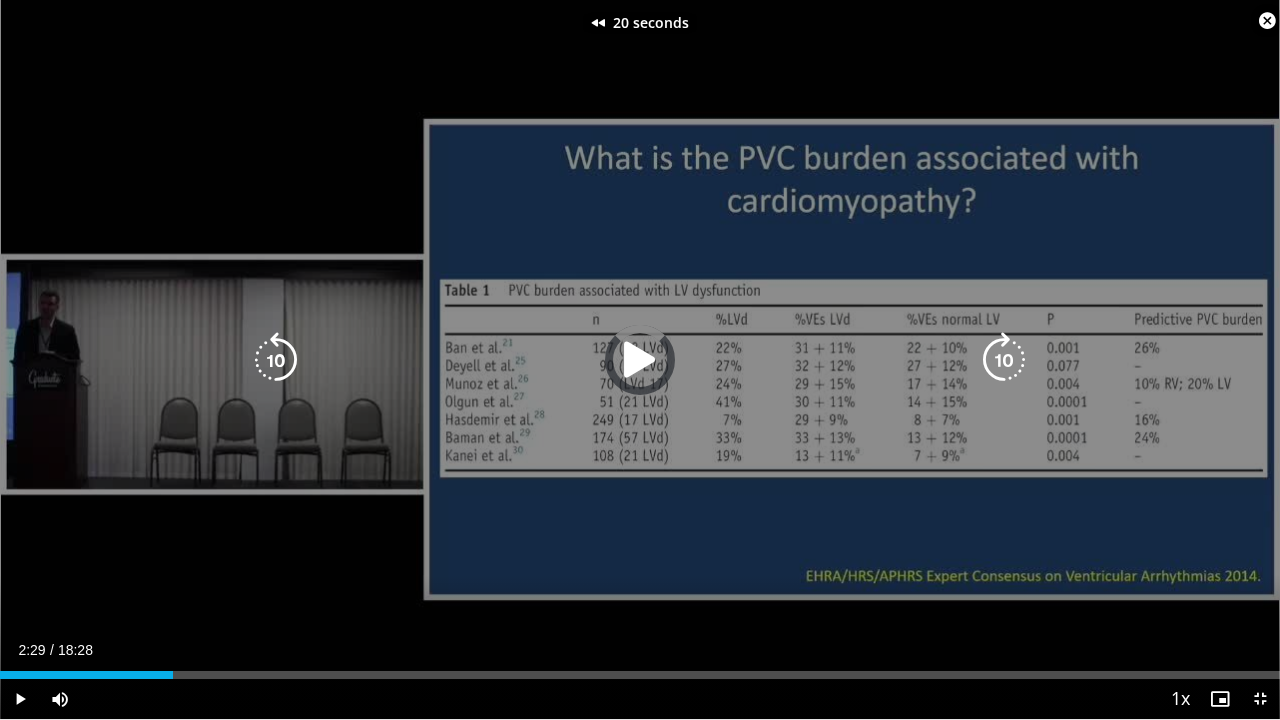 click at bounding box center [276, 360] 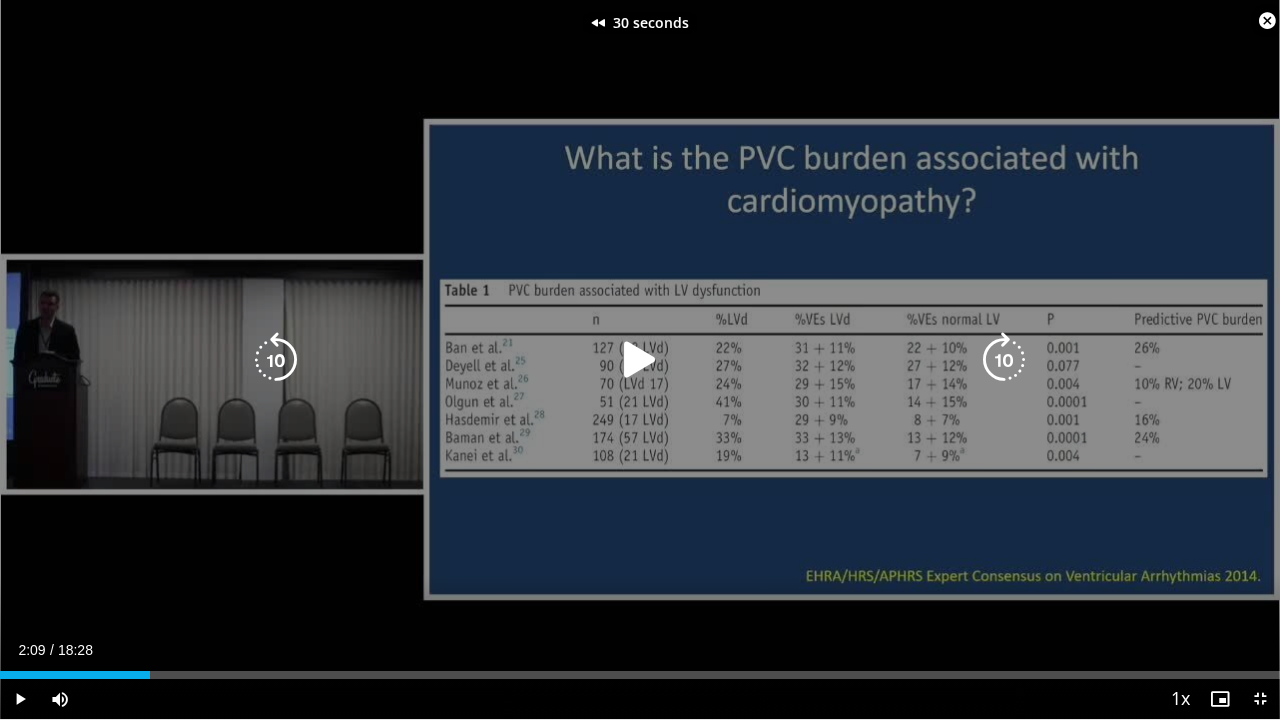 click on "30 seconds
Tap to unmute" at bounding box center [640, 359] 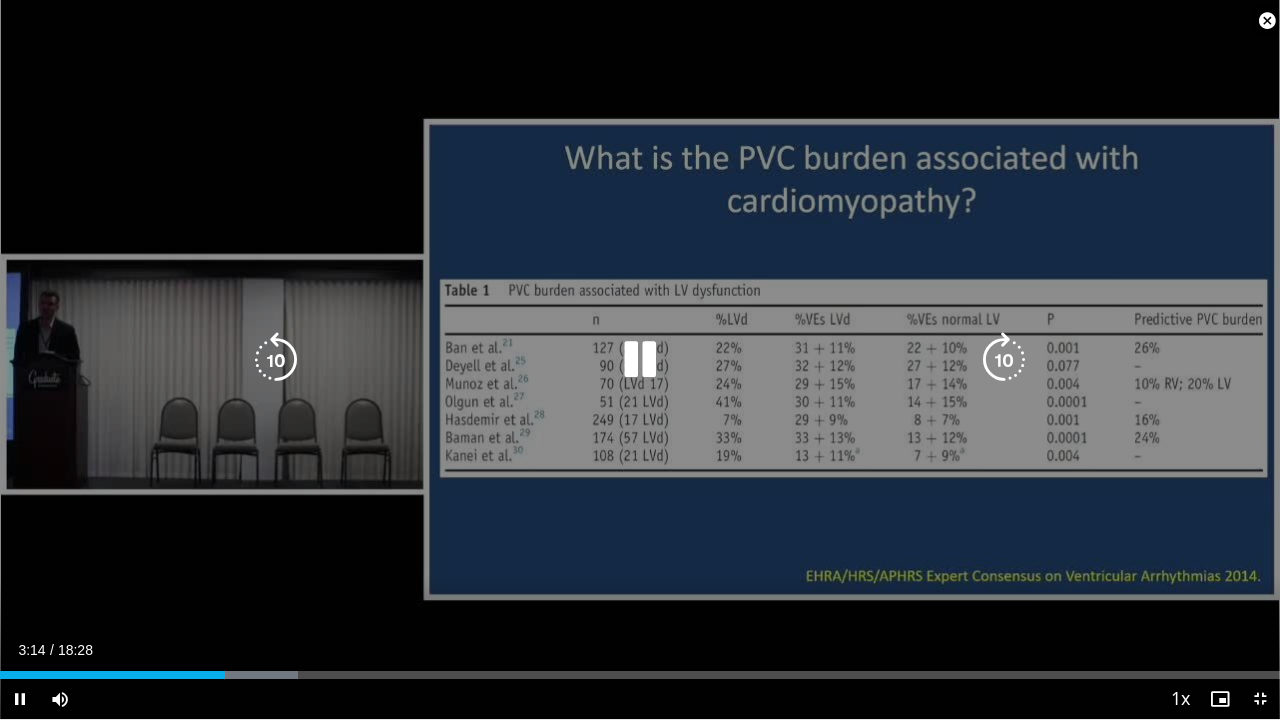 click at bounding box center (276, 360) 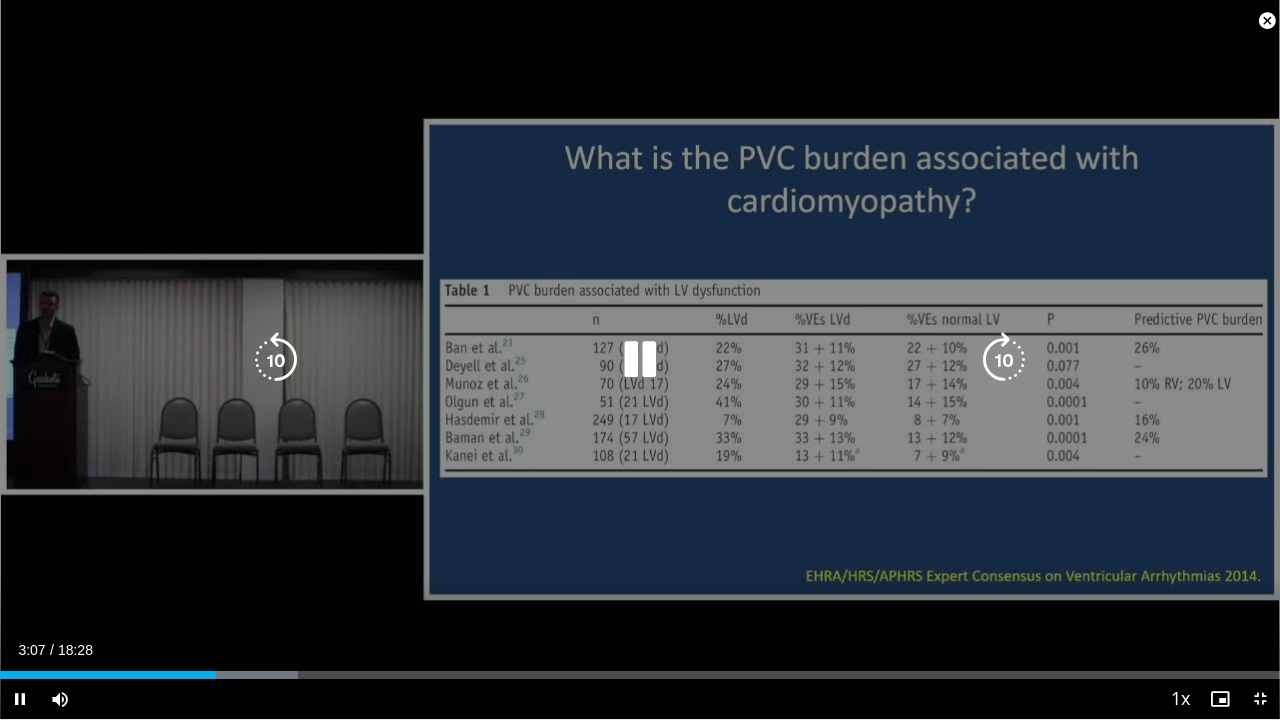 click at bounding box center [276, 360] 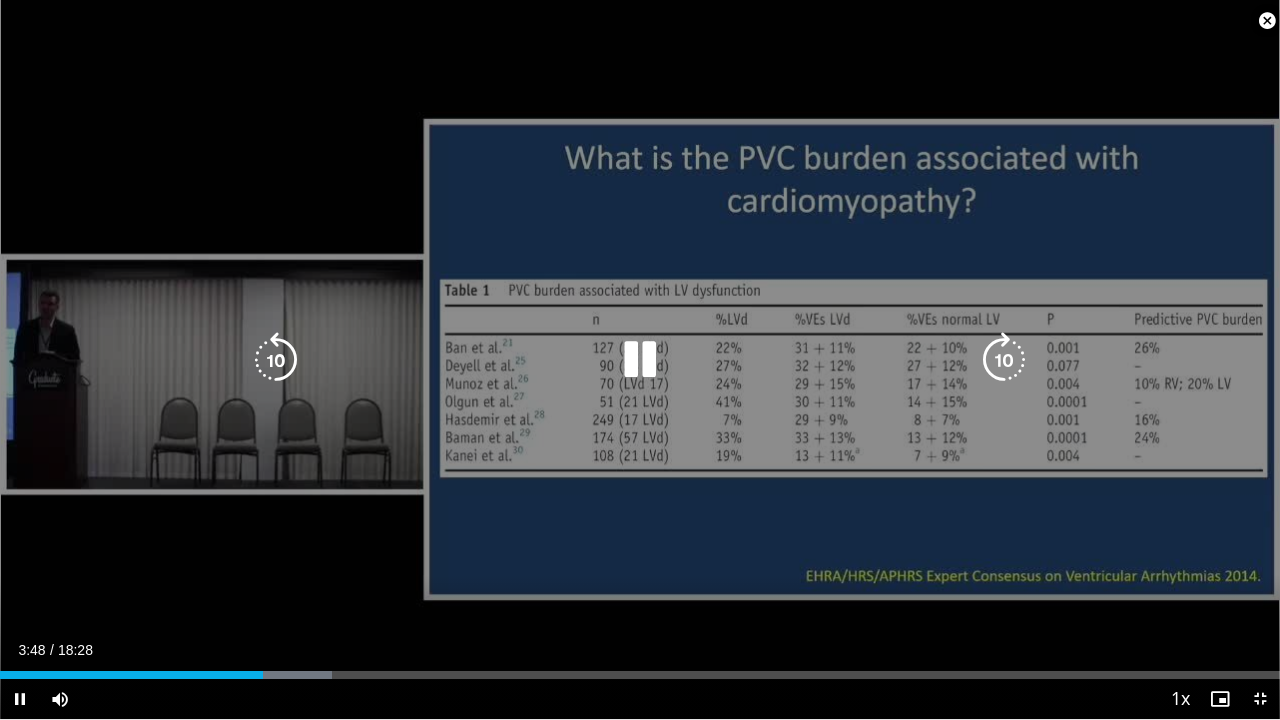 click at bounding box center (276, 360) 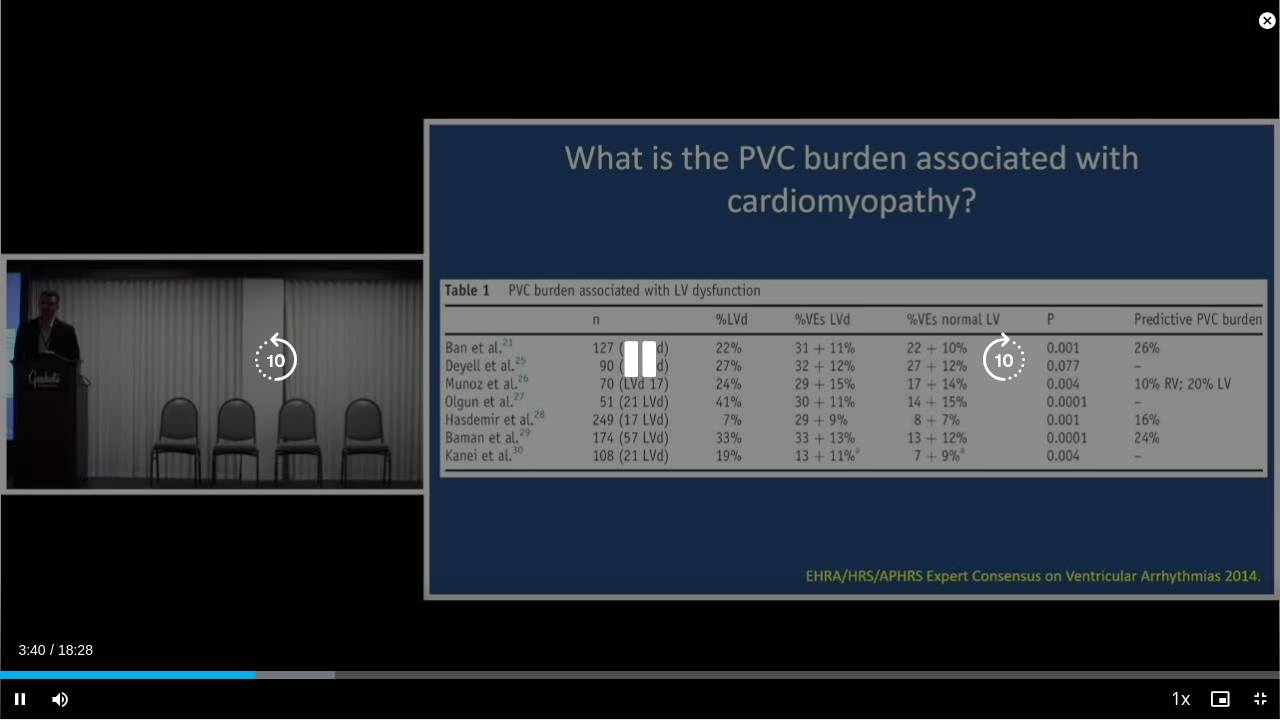 click at bounding box center [640, 360] 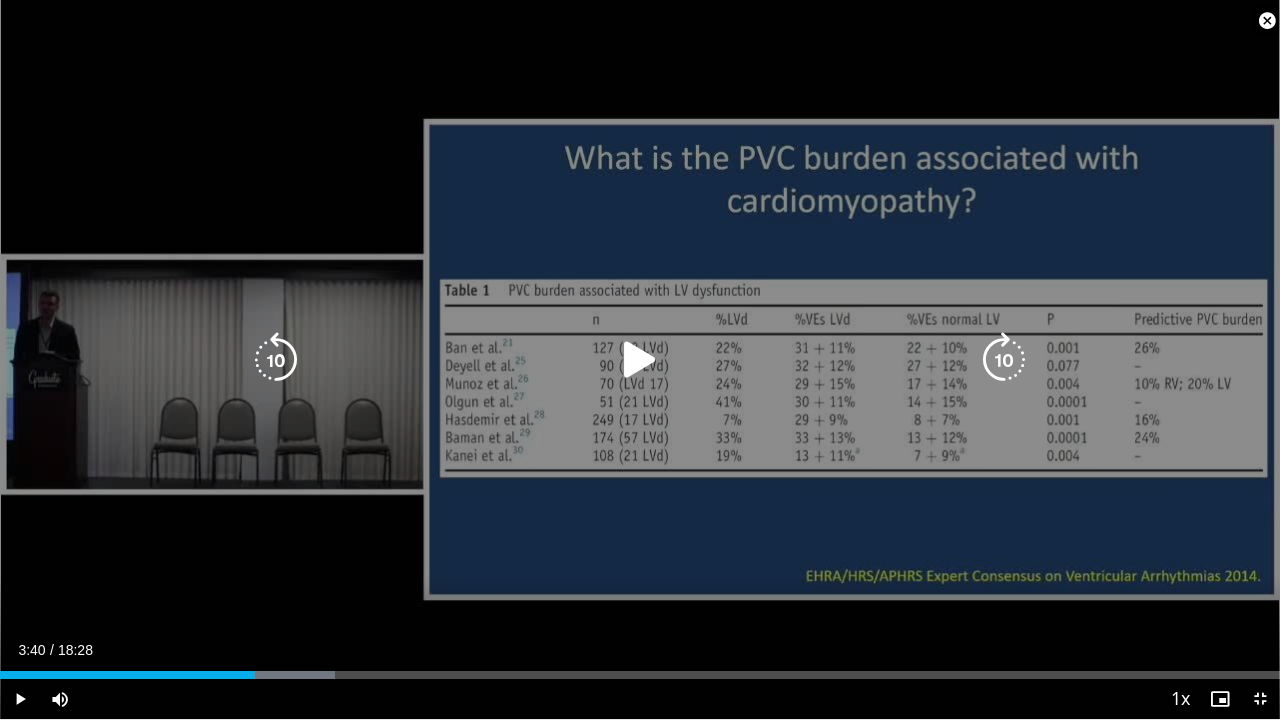 click at bounding box center [640, 360] 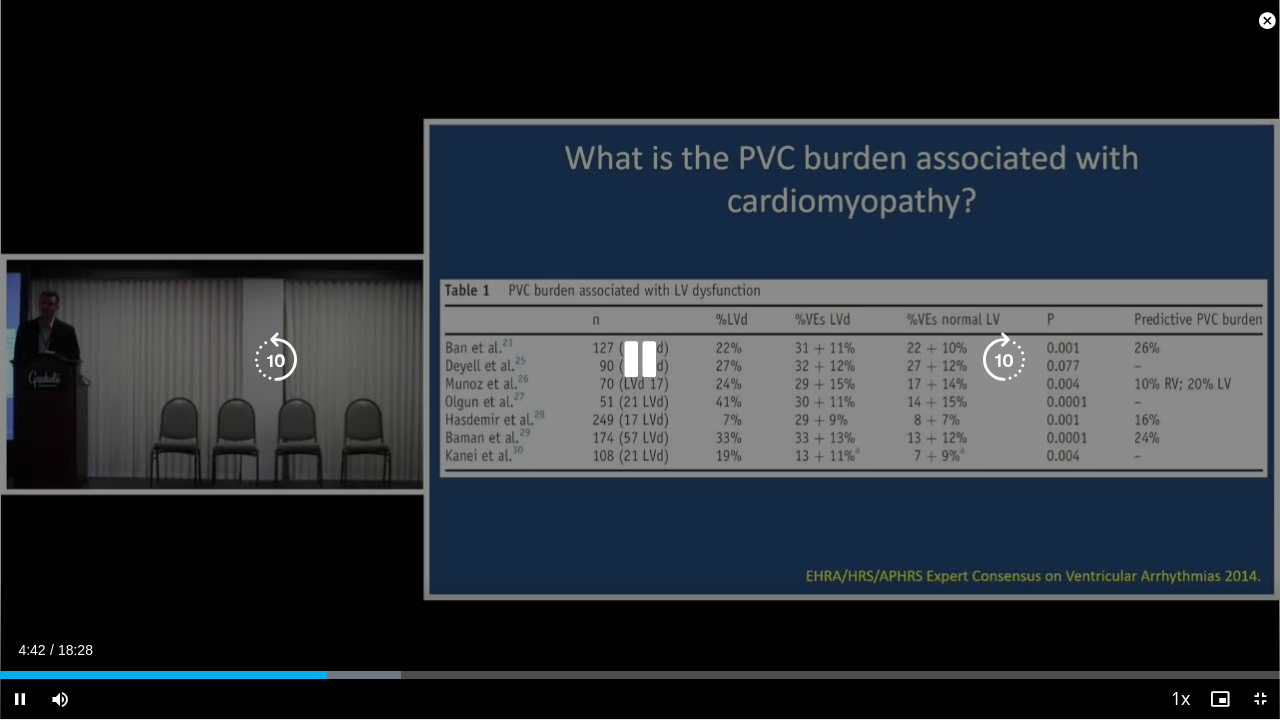 click at bounding box center (640, 360) 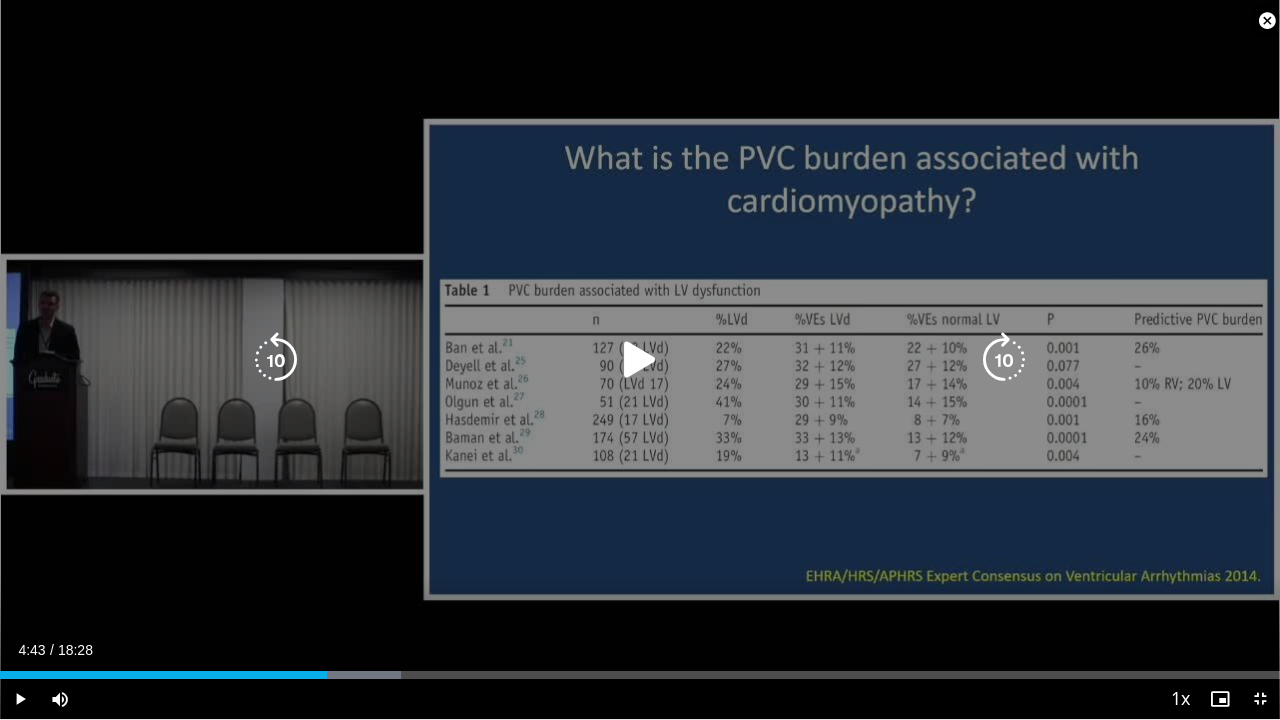 click at bounding box center (276, 360) 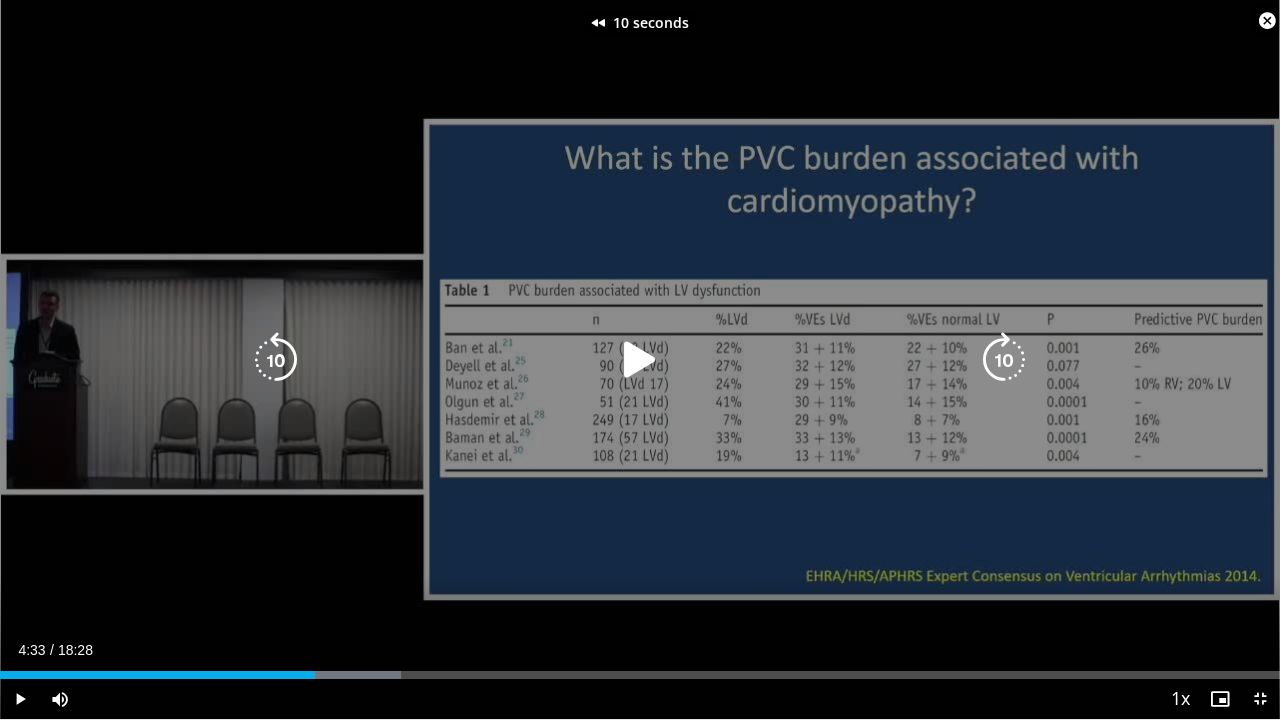 click at bounding box center (640, 360) 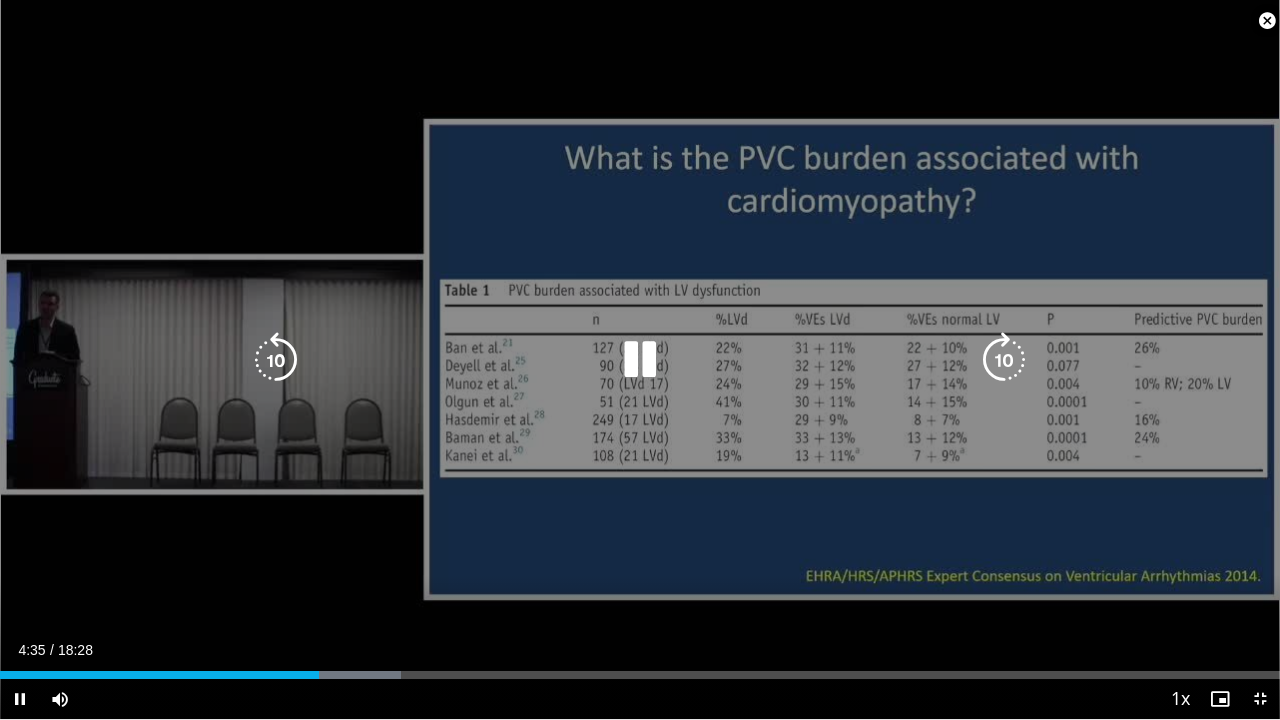 click at bounding box center [640, 360] 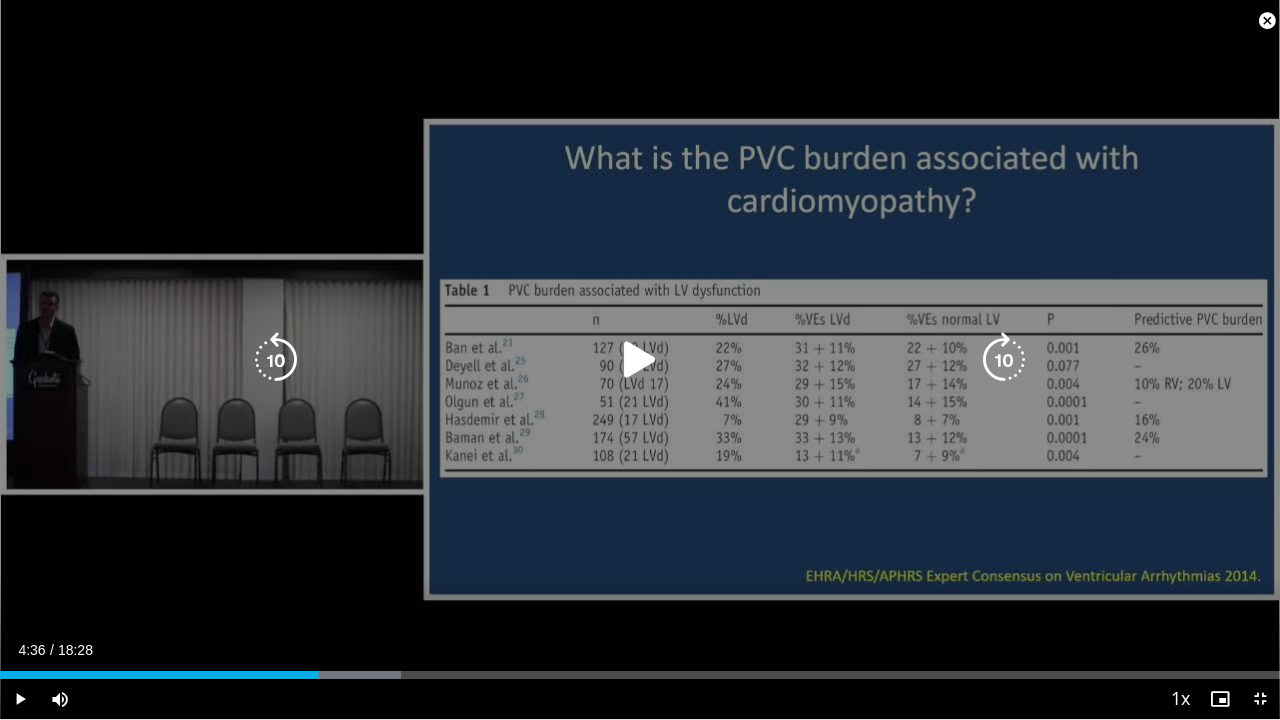 click at bounding box center [276, 360] 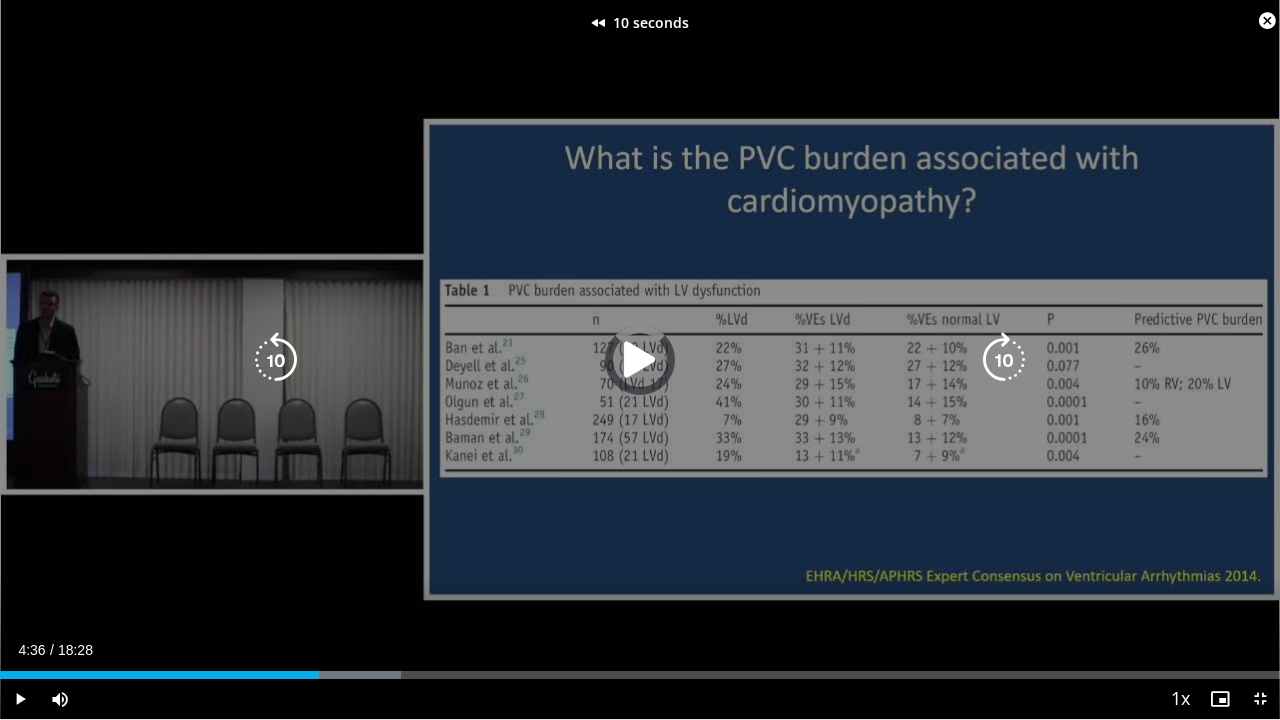 click at bounding box center (276, 360) 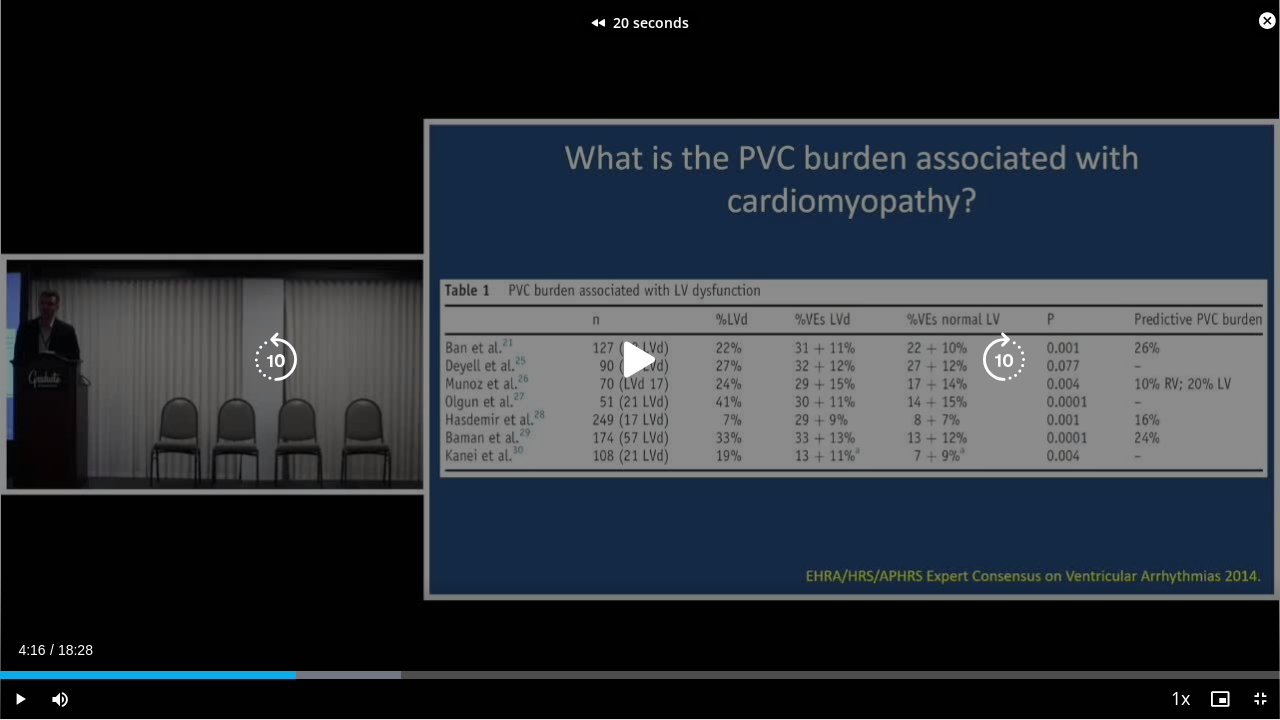 click at bounding box center [640, 360] 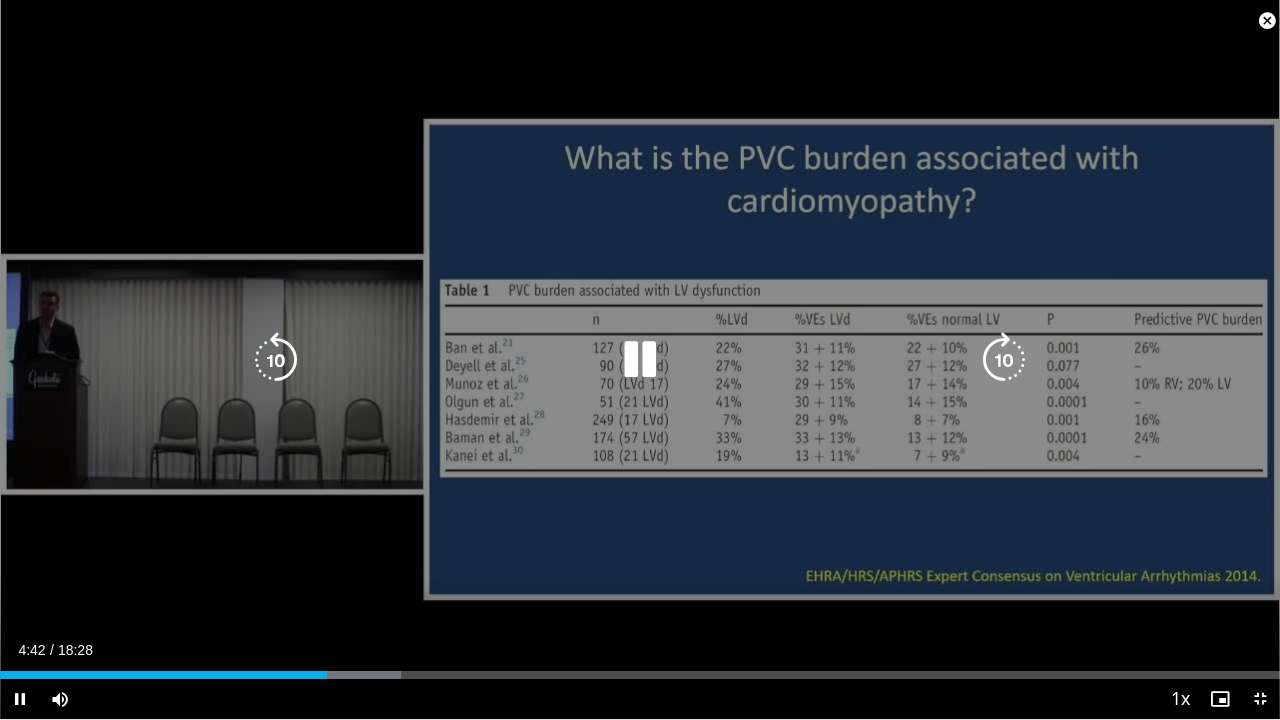 click at bounding box center (640, 360) 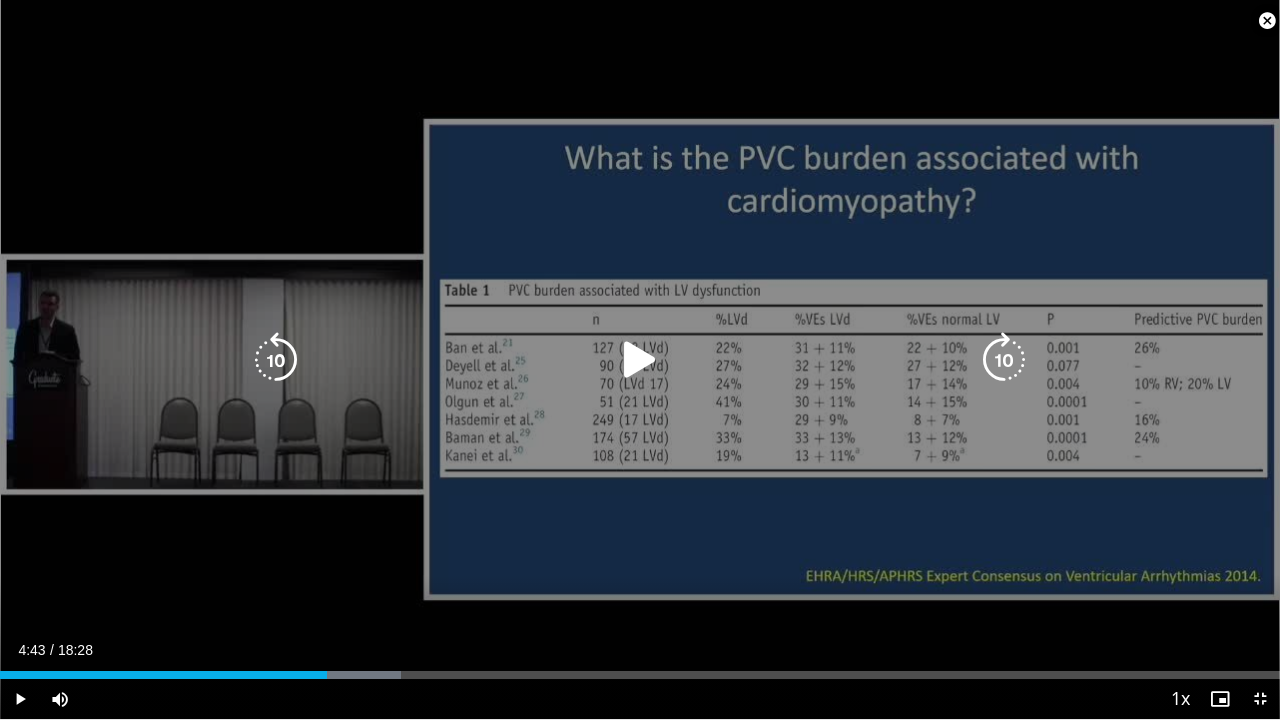 click at bounding box center (640, 360) 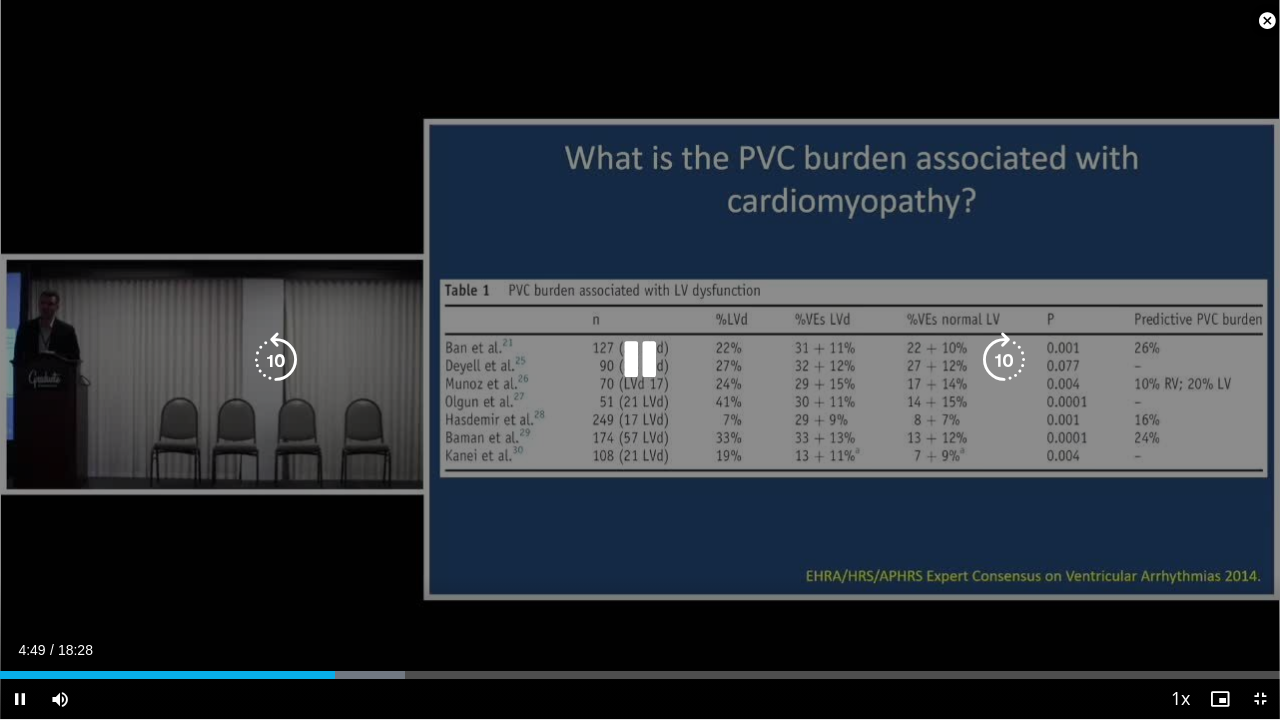 click at bounding box center (276, 360) 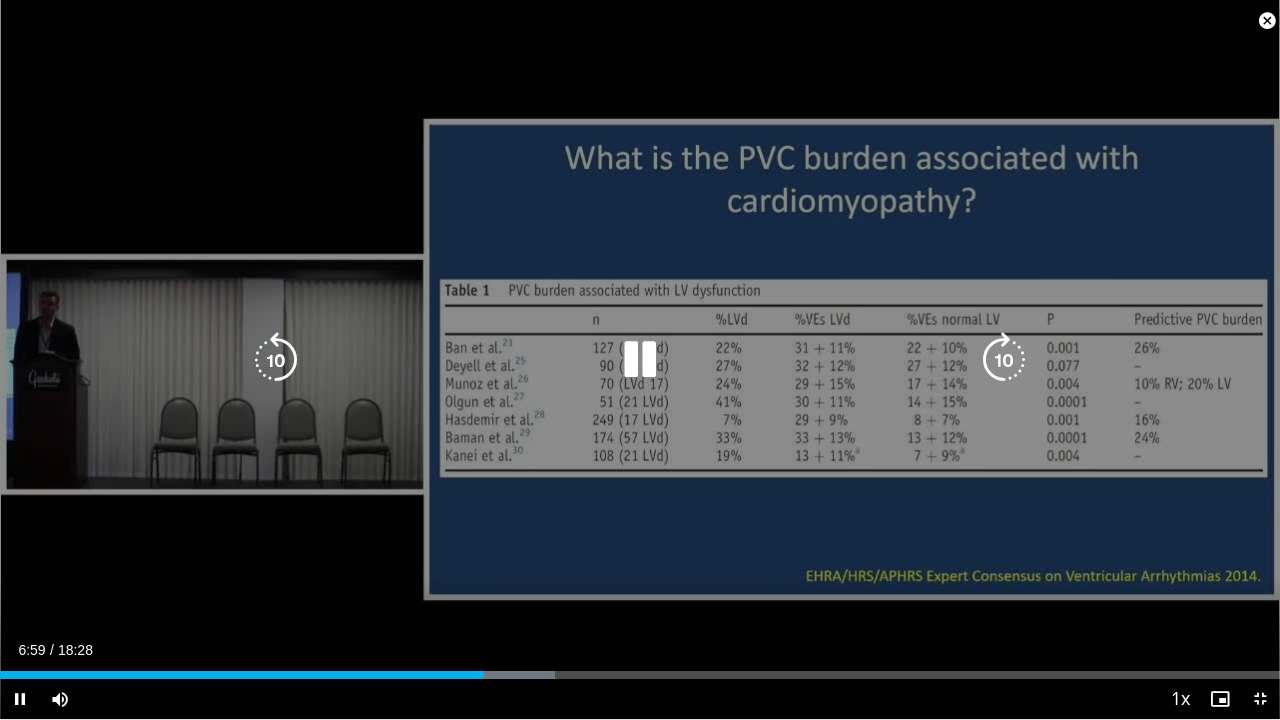 click at bounding box center (276, 360) 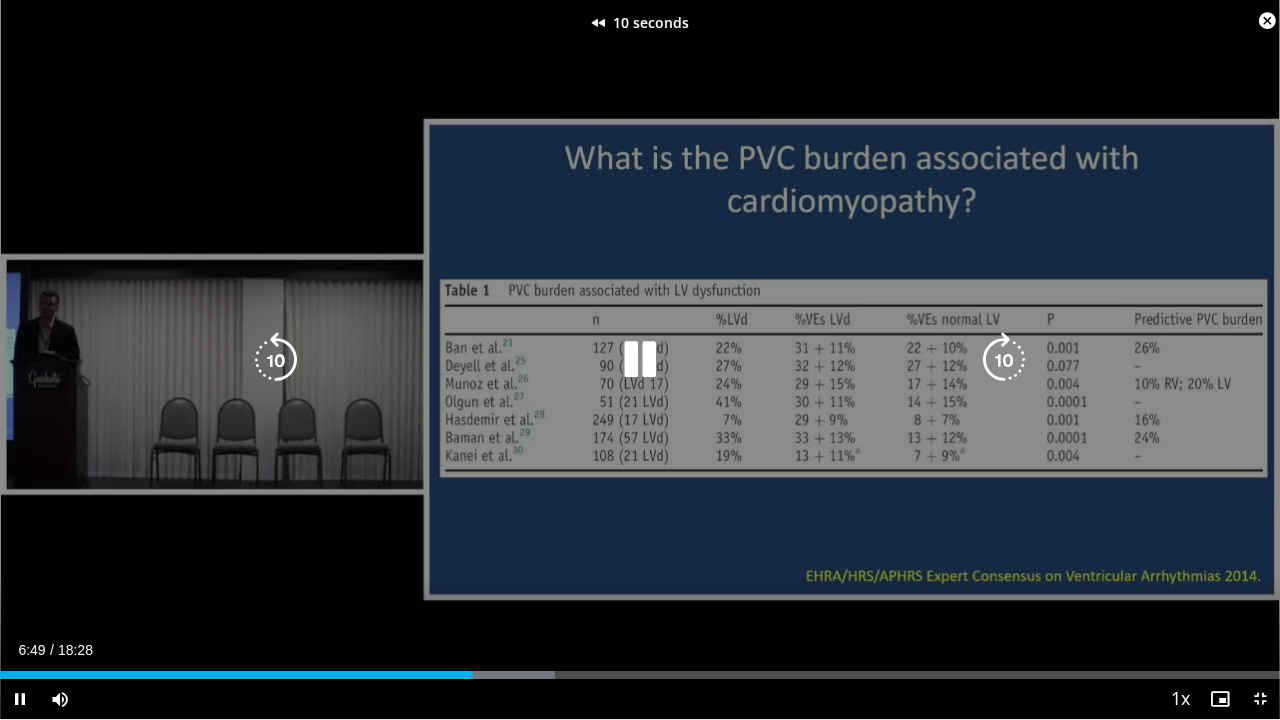 click at bounding box center [276, 360] 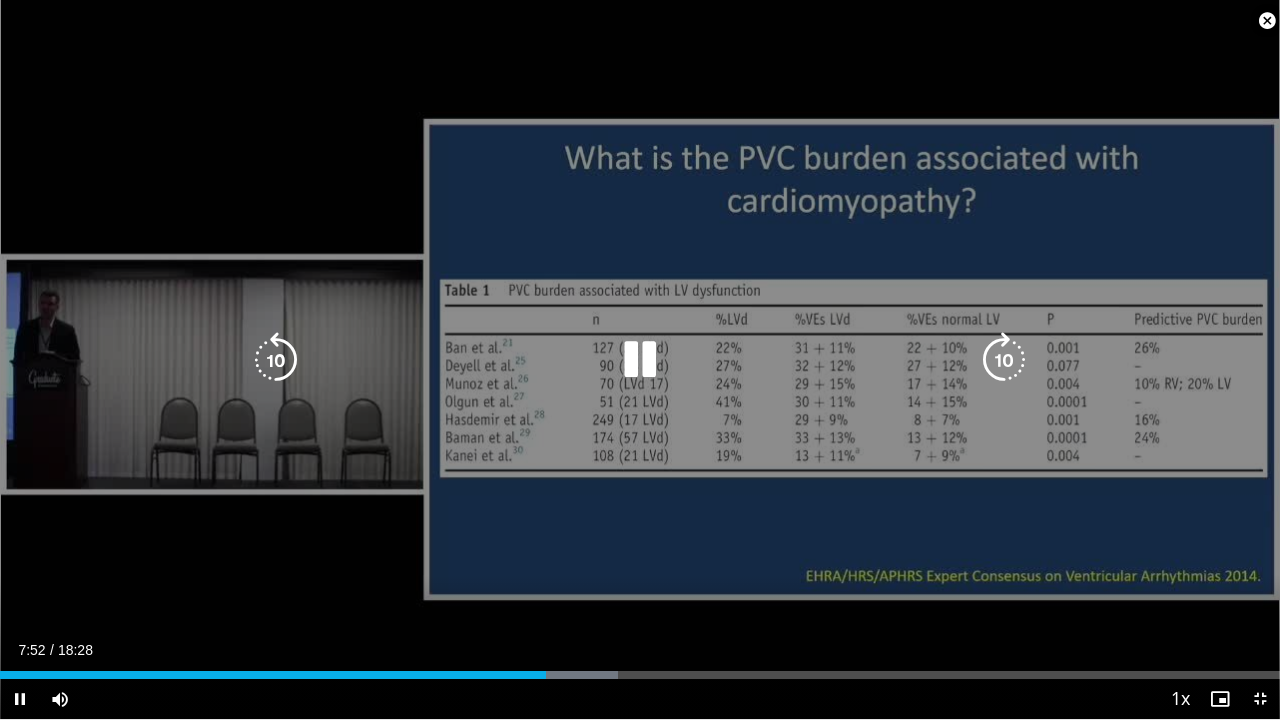 click at bounding box center [276, 360] 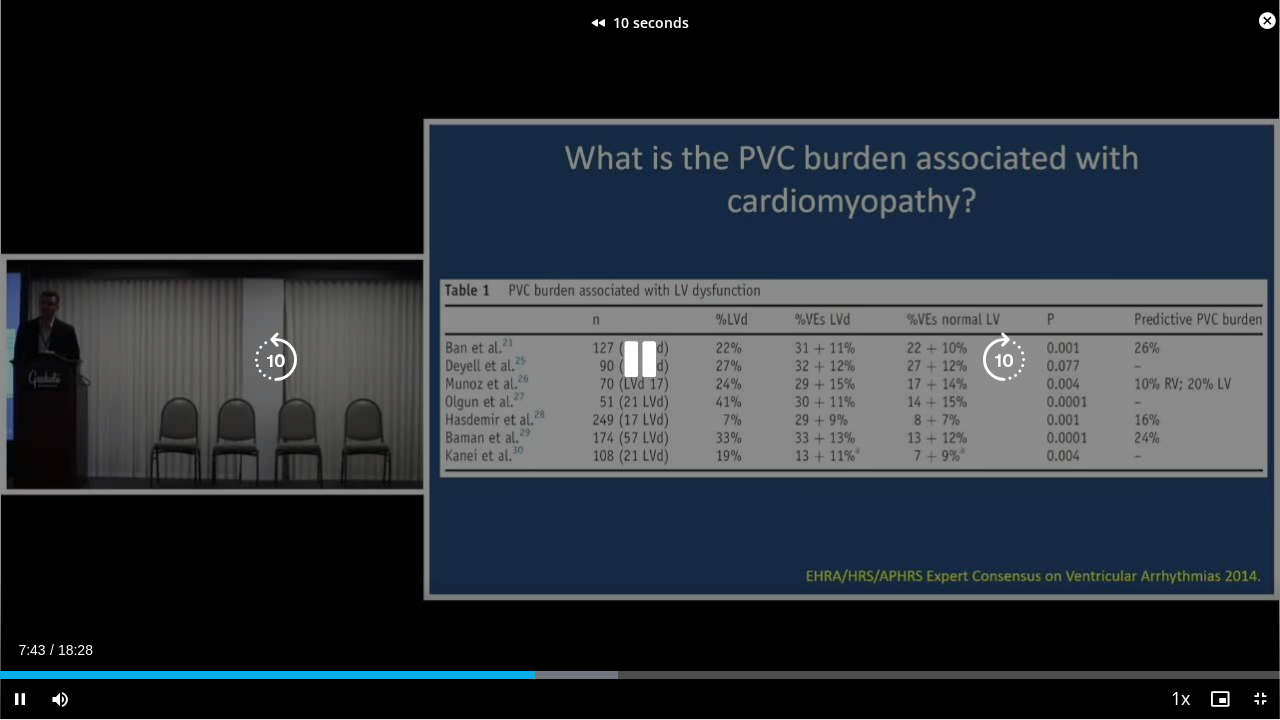 click at bounding box center [276, 360] 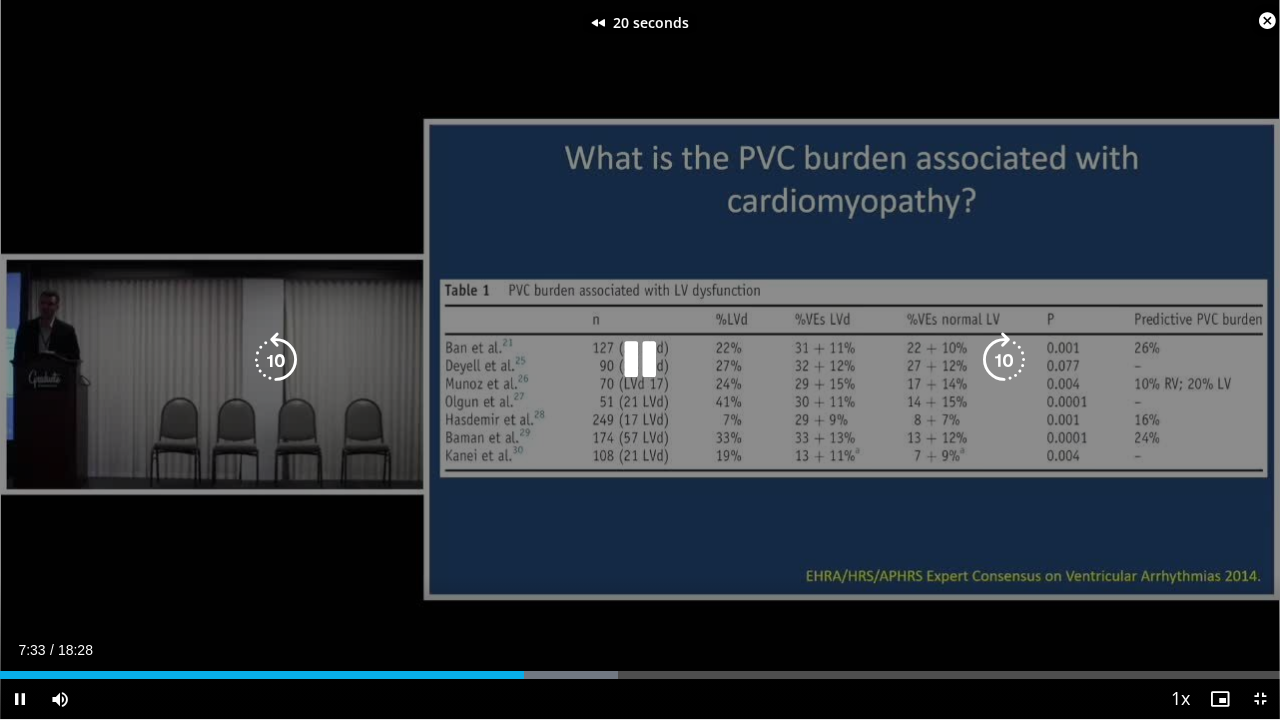 click at bounding box center [276, 360] 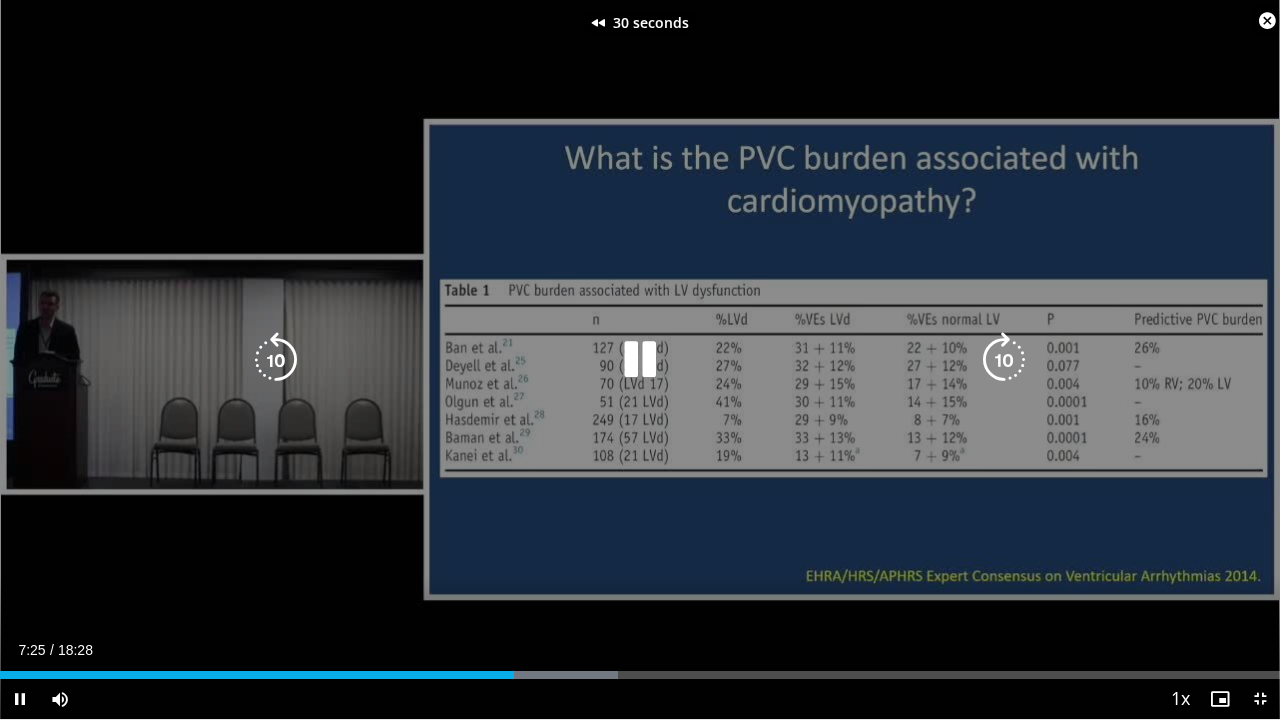 click on "30 seconds
Tap to unmute" at bounding box center (640, 359) 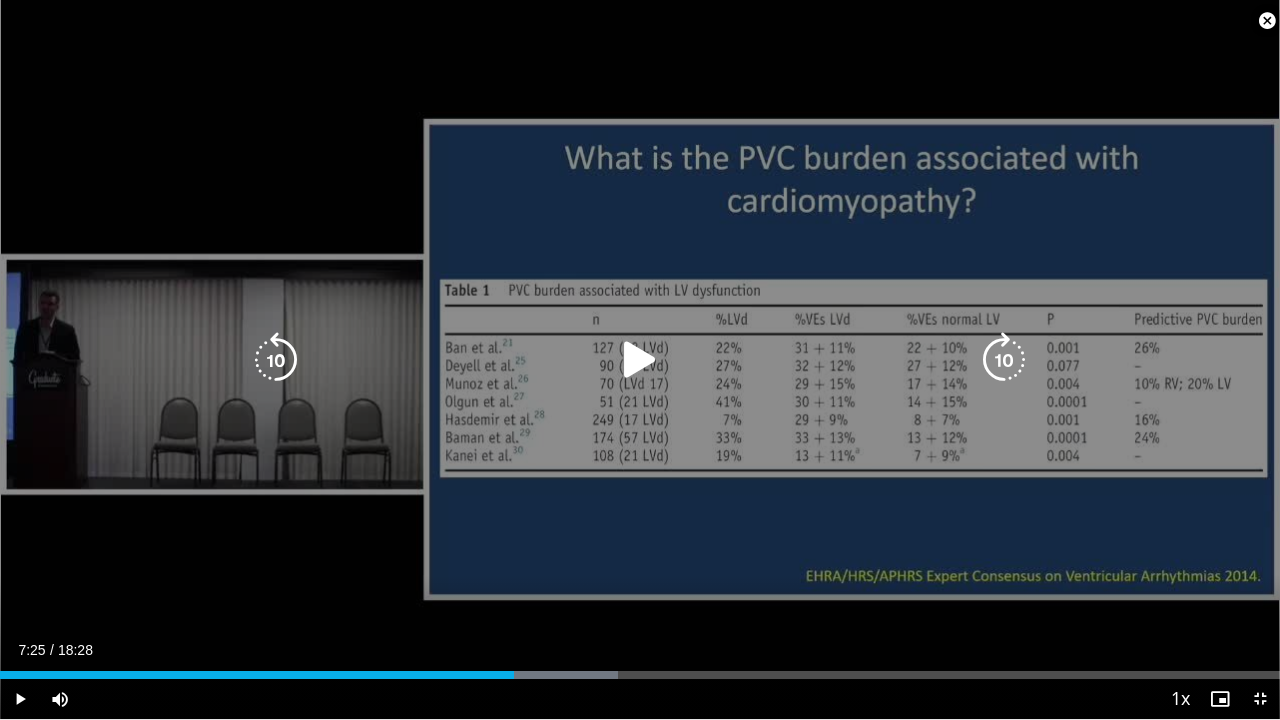 click at bounding box center (1004, 360) 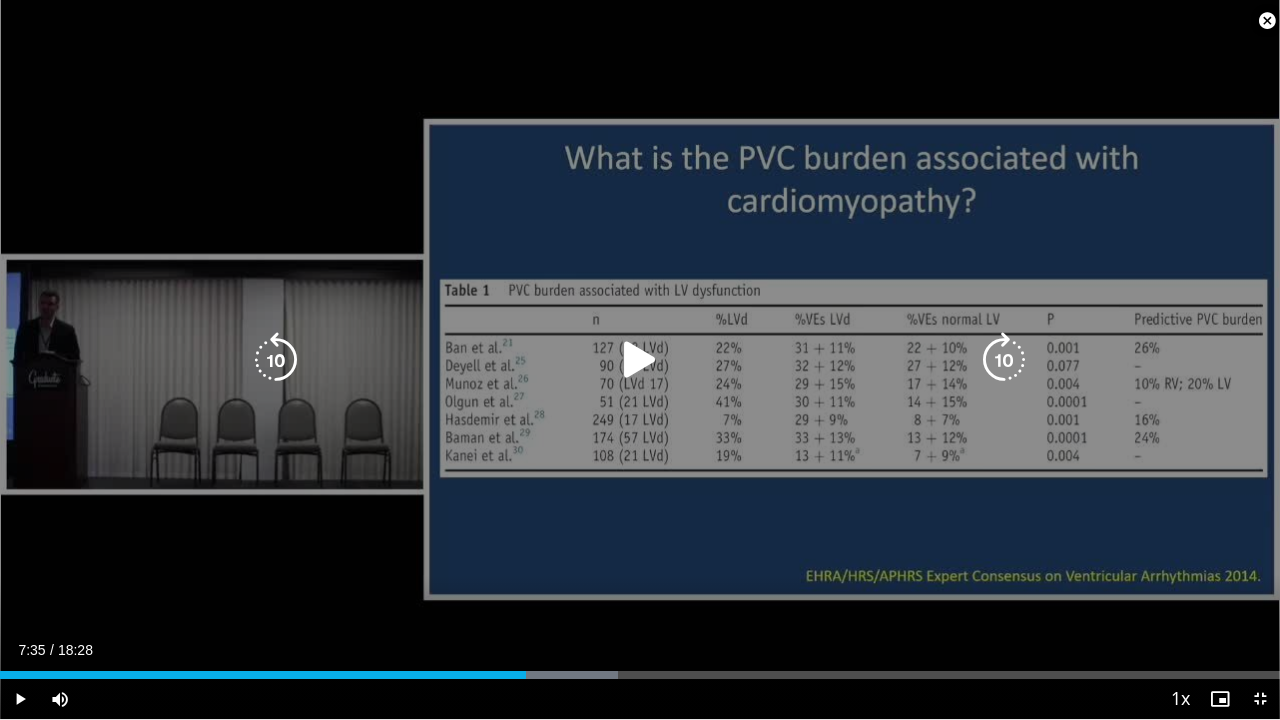 click at bounding box center (640, 360) 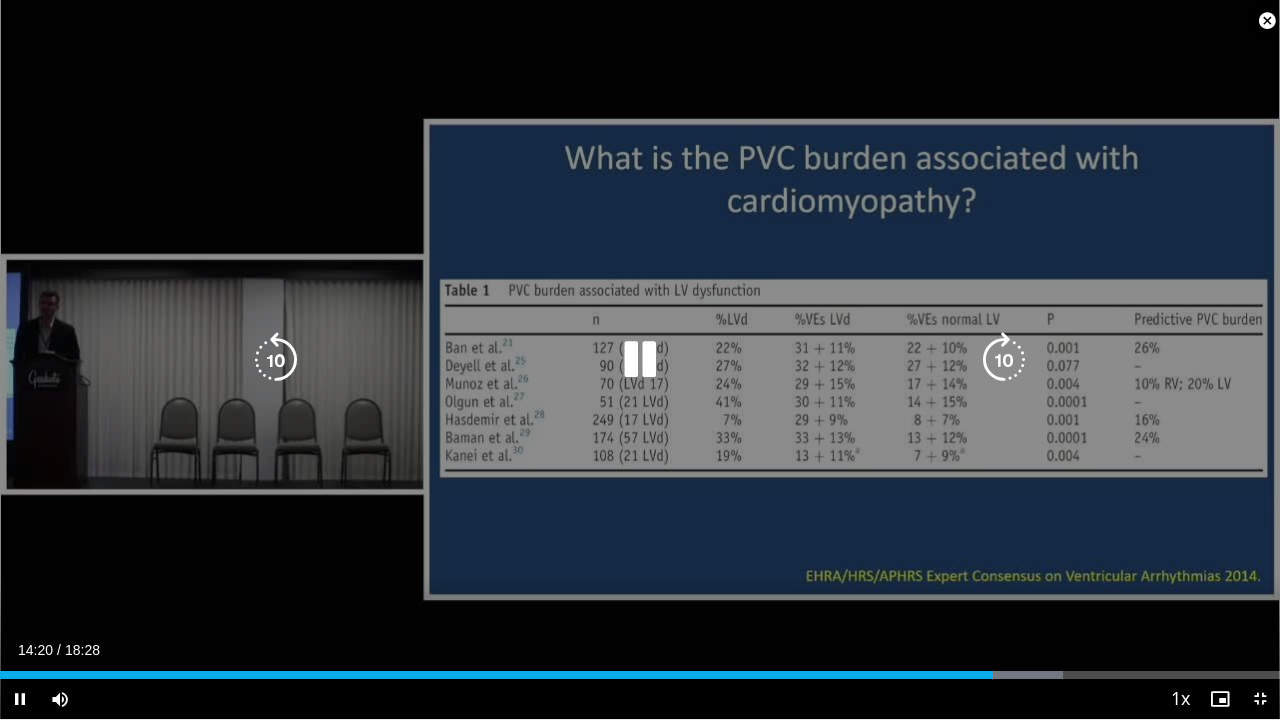 click at bounding box center (640, 360) 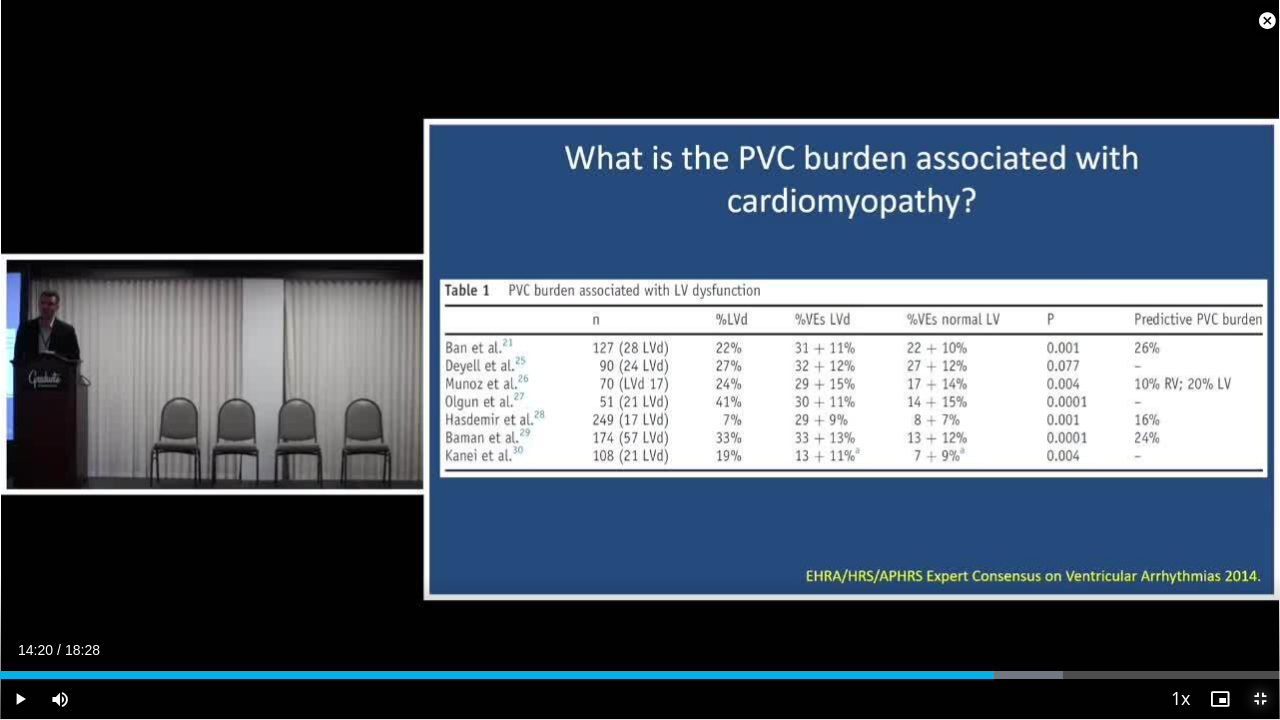 click at bounding box center [1260, 699] 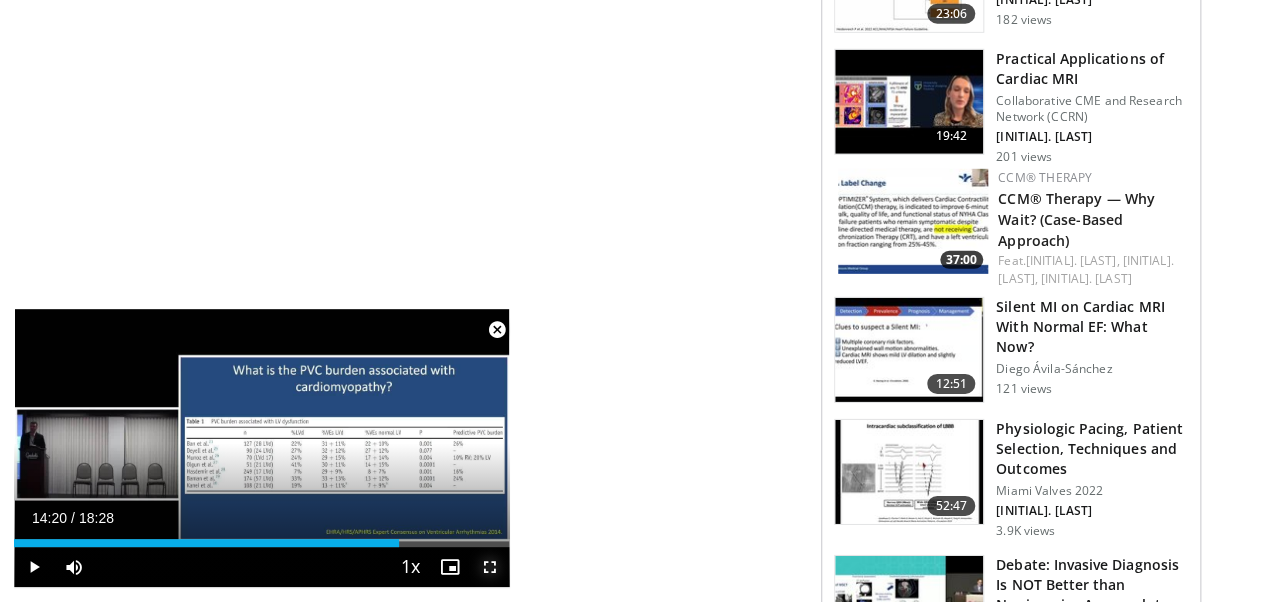 click at bounding box center [490, 567] 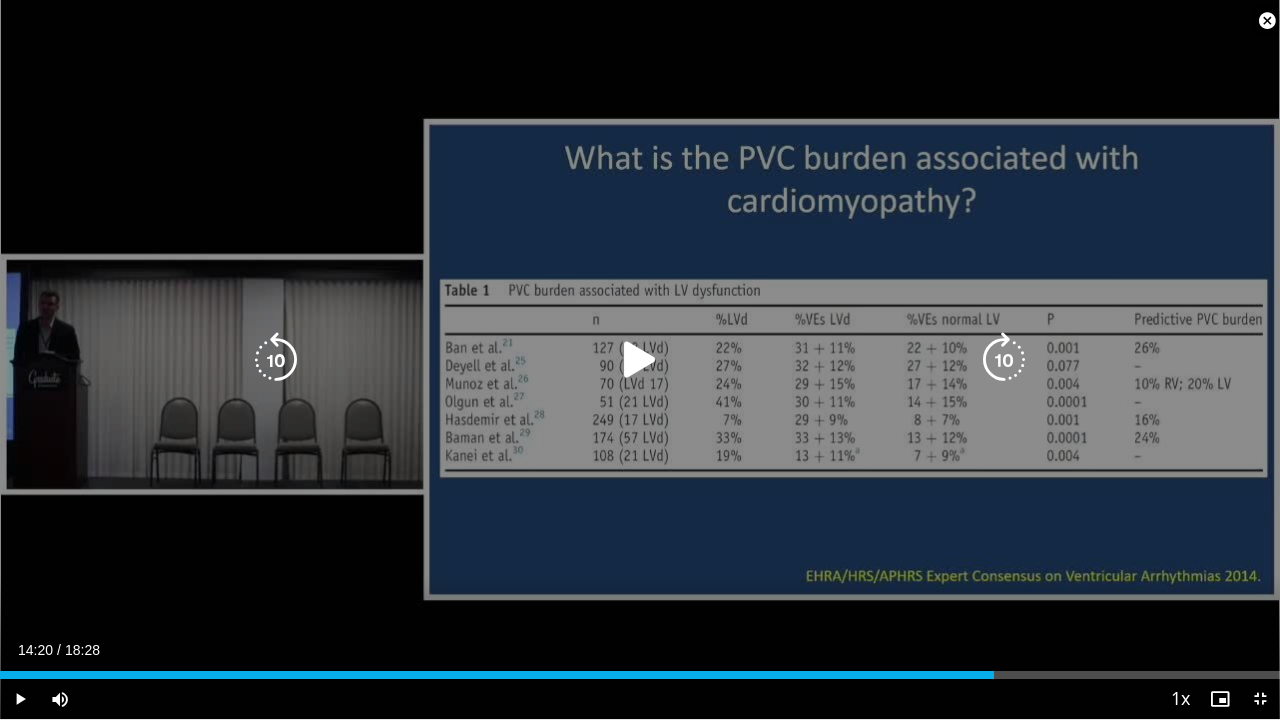 click at bounding box center [640, 360] 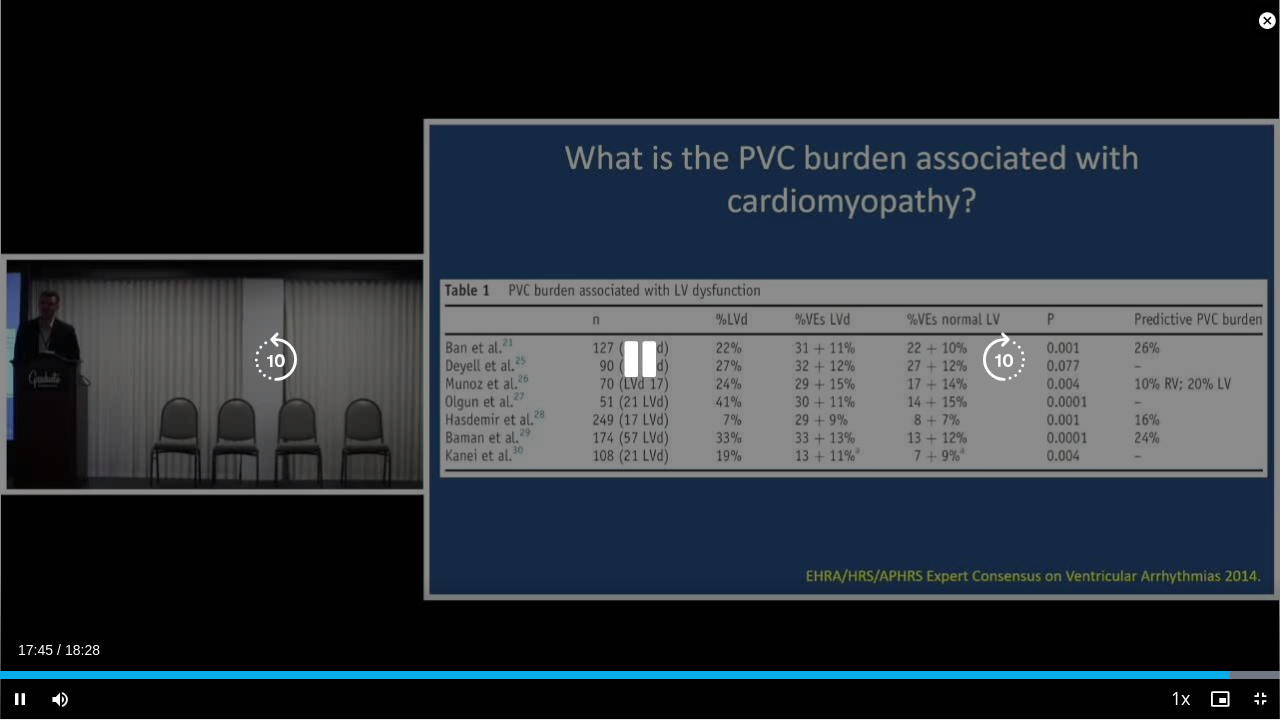 click at bounding box center [276, 360] 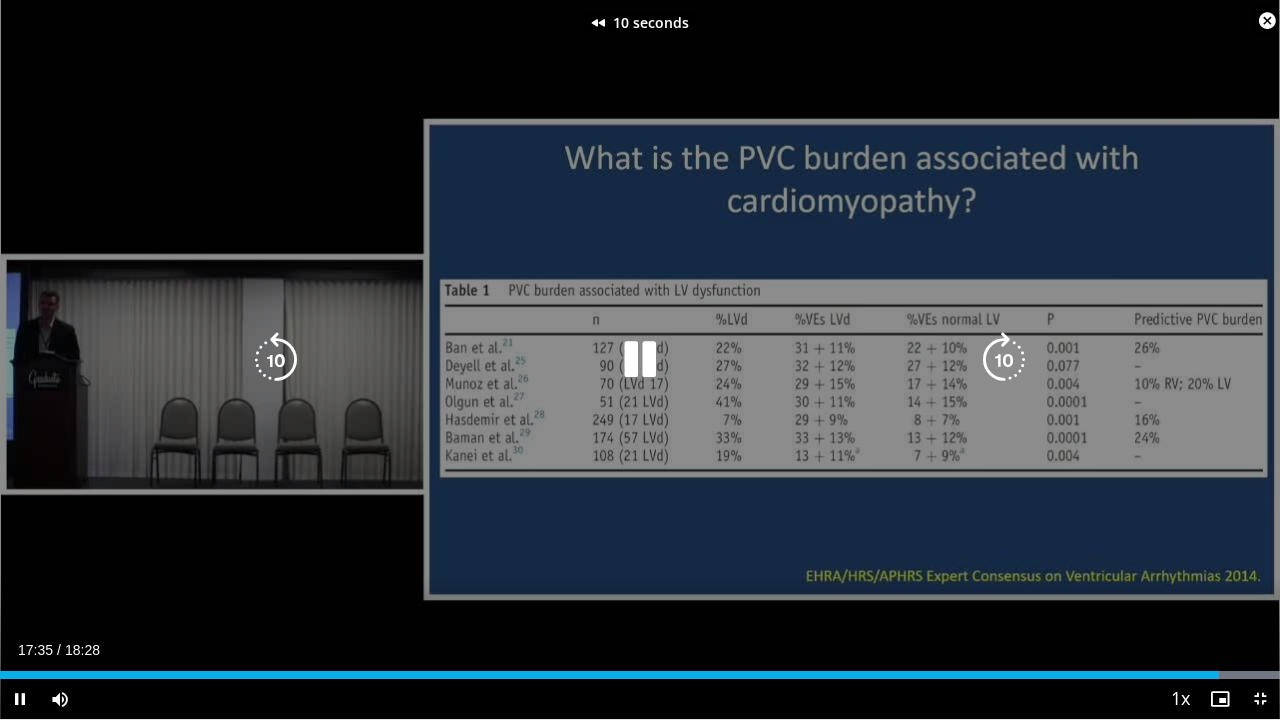 click at bounding box center (276, 360) 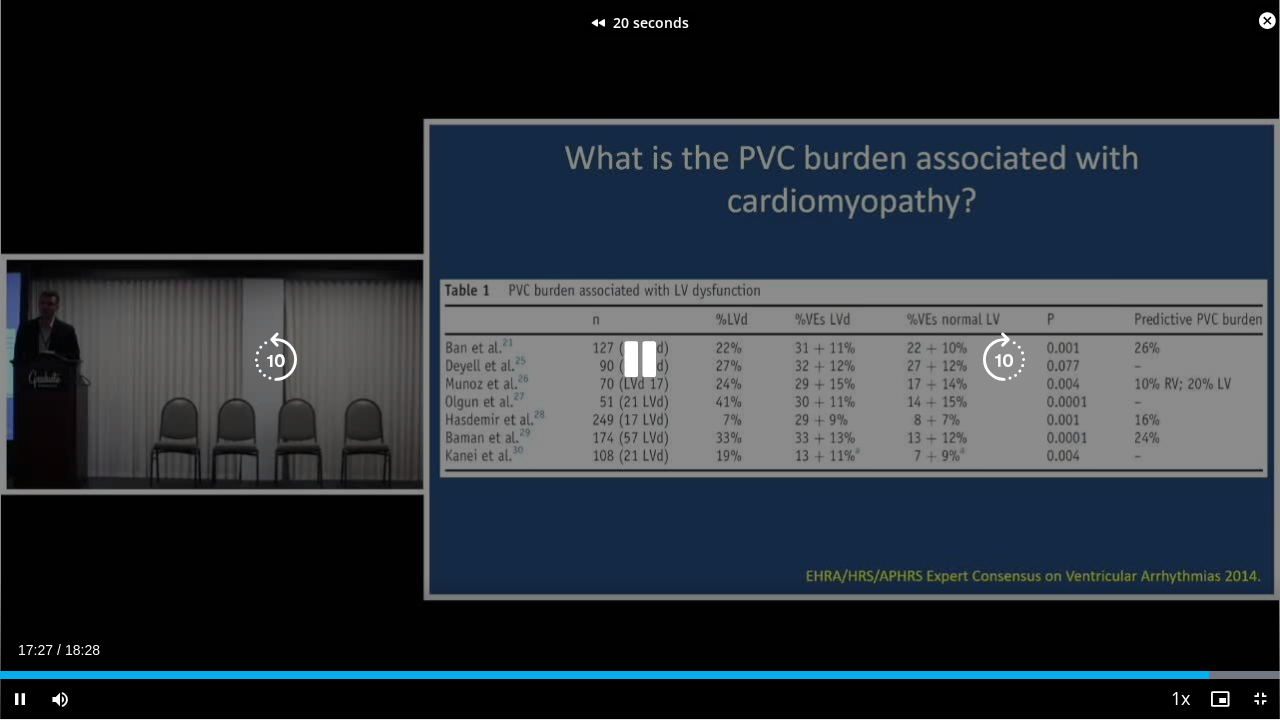 click at bounding box center (276, 360) 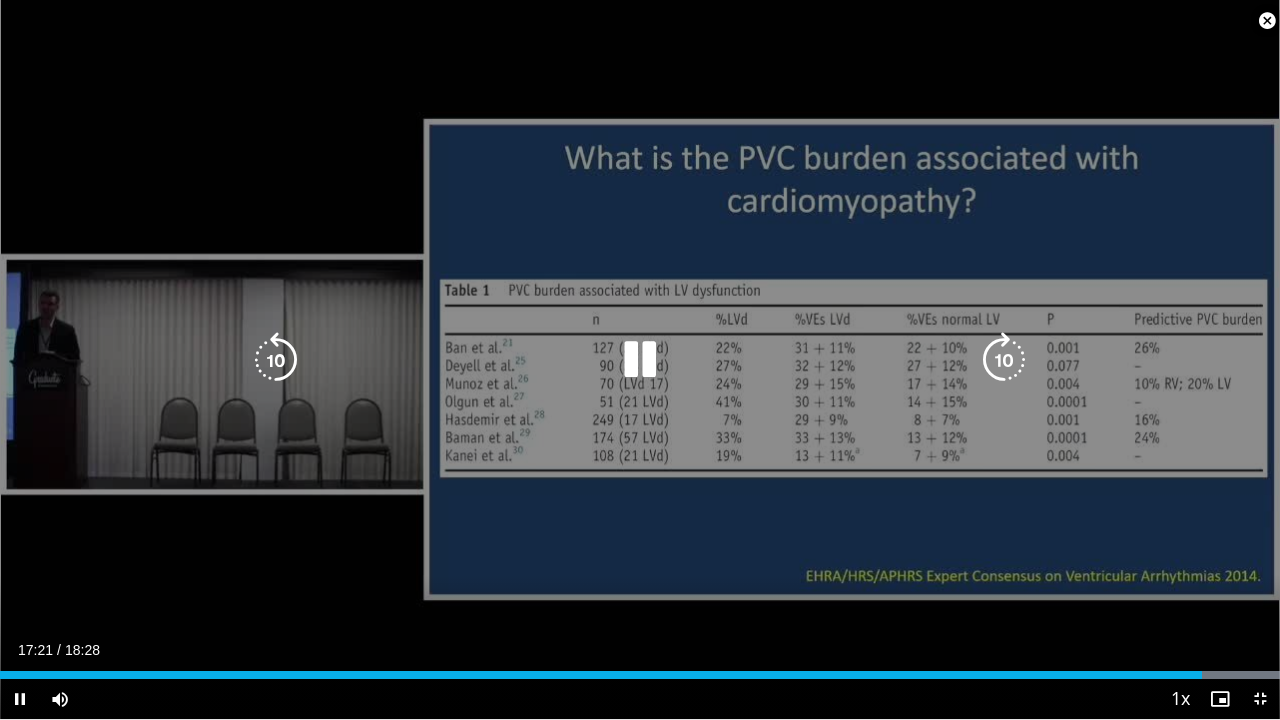 click at bounding box center [276, 360] 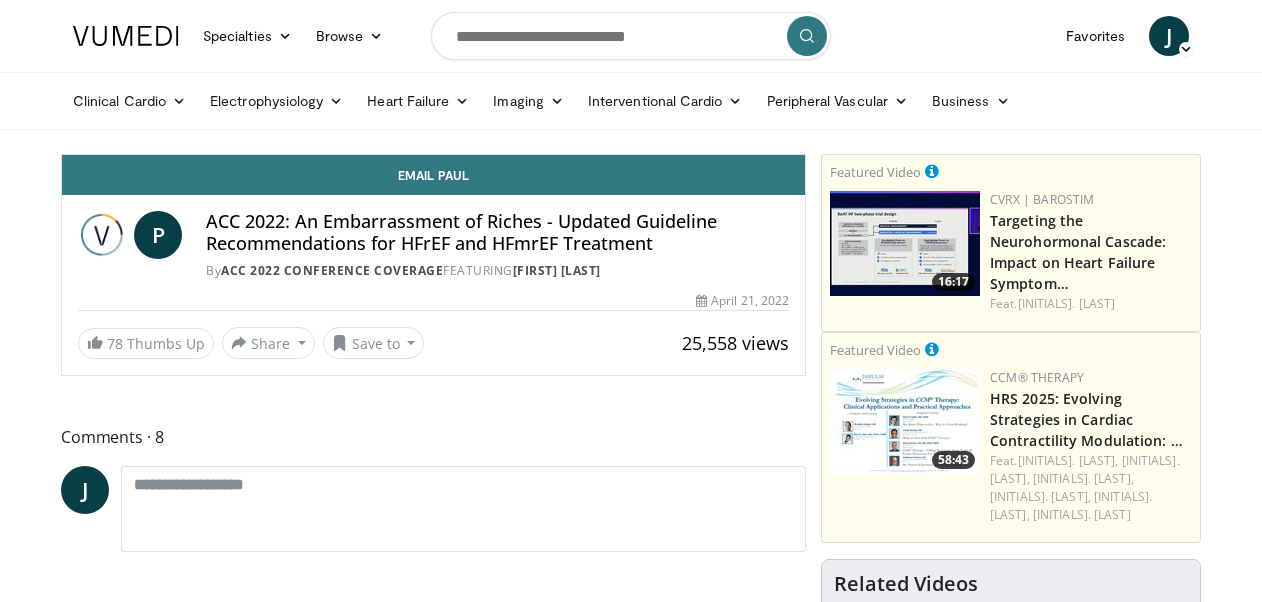 scroll, scrollTop: 0, scrollLeft: 0, axis: both 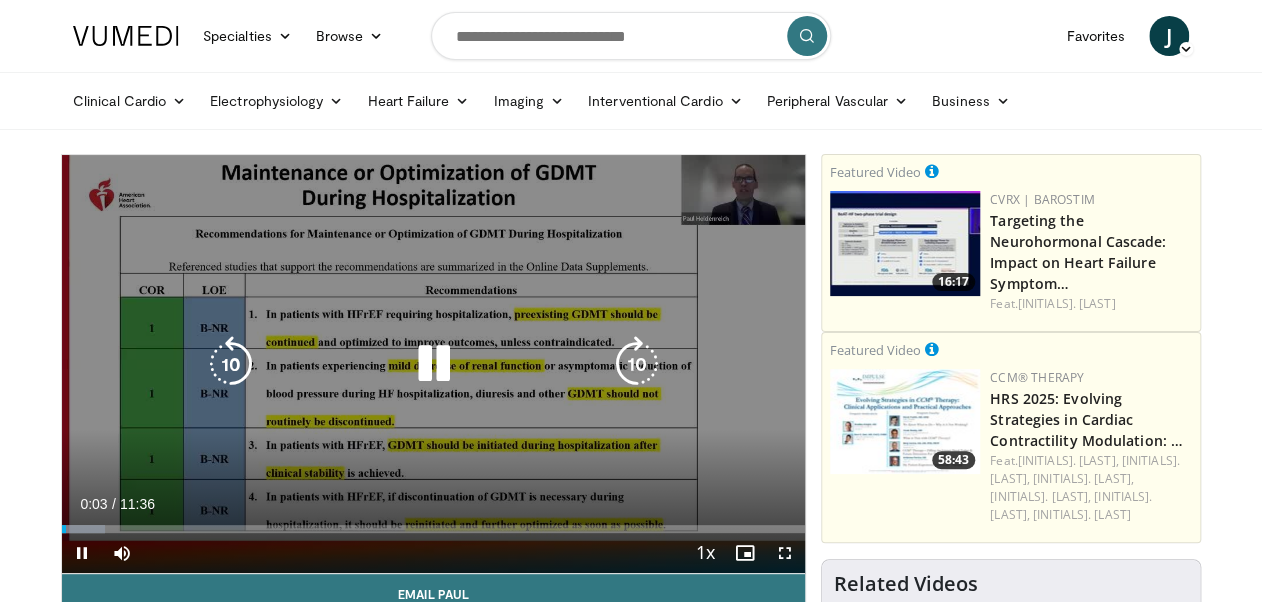 click at bounding box center [433, 364] 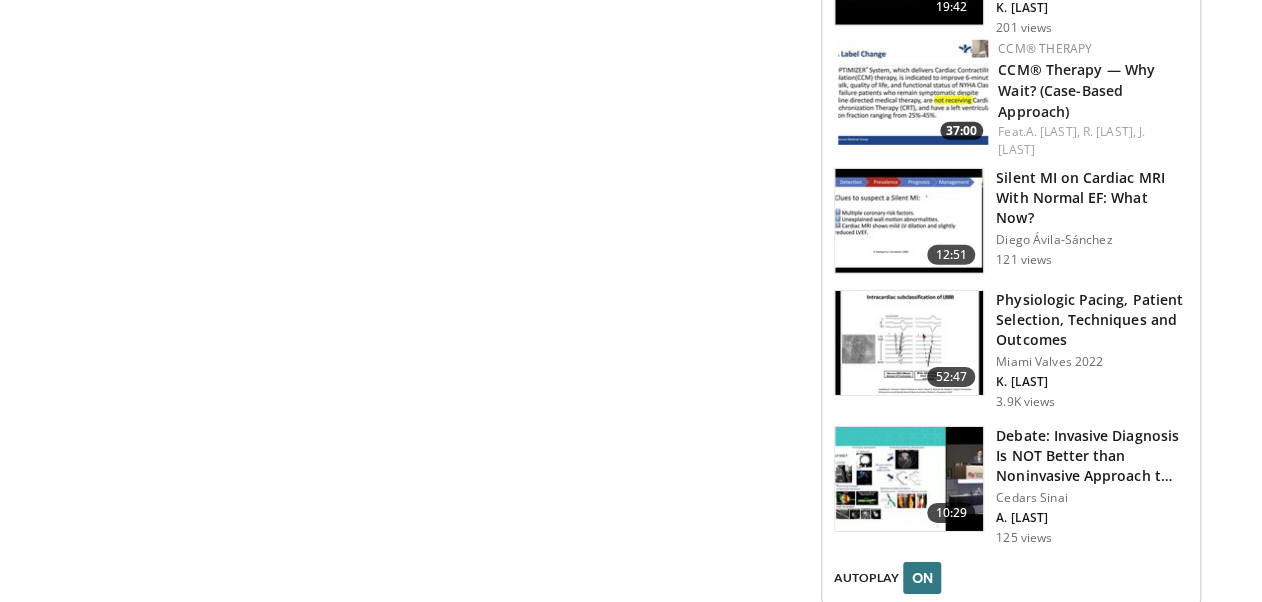 scroll, scrollTop: 2412, scrollLeft: 0, axis: vertical 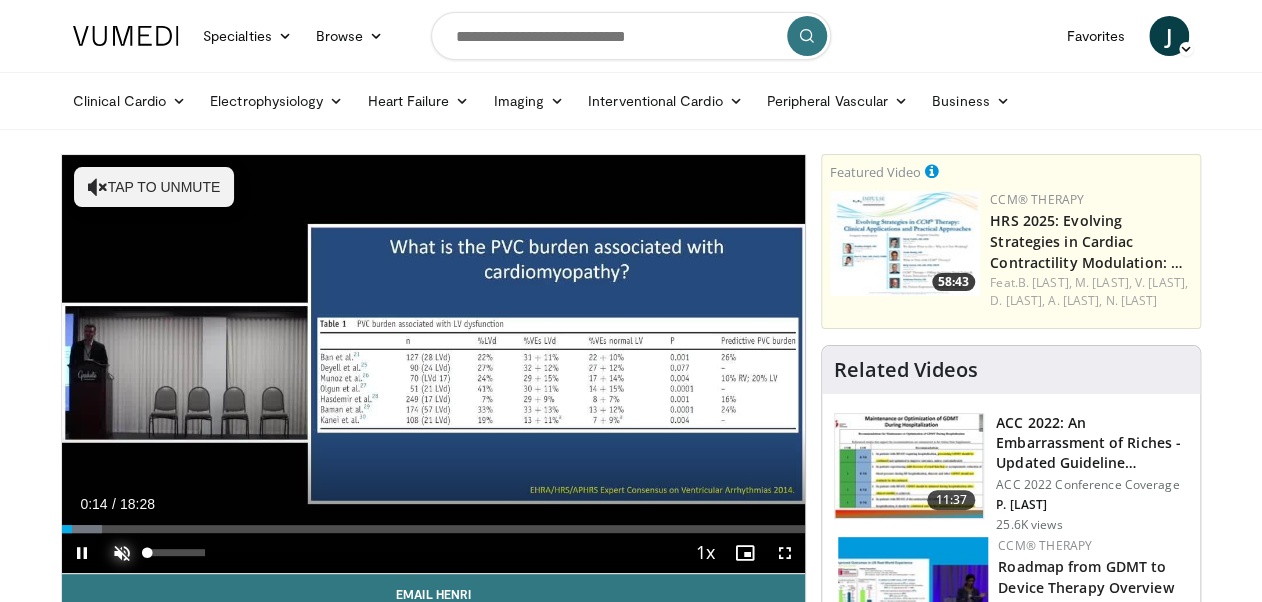 click at bounding box center (122, 553) 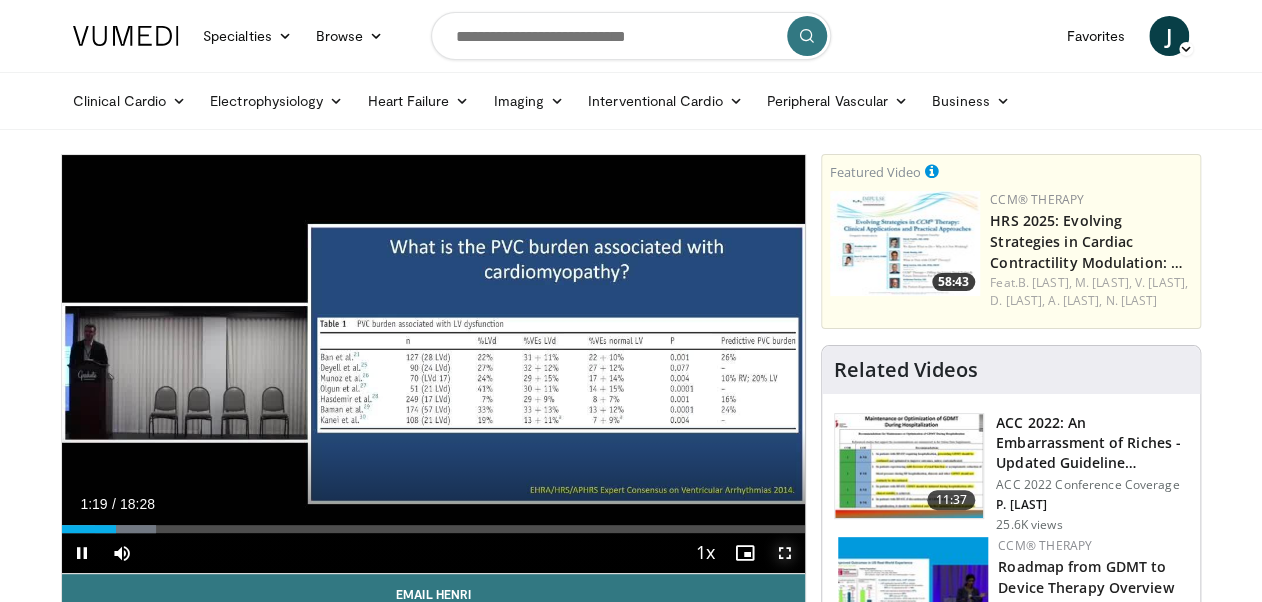click at bounding box center (785, 553) 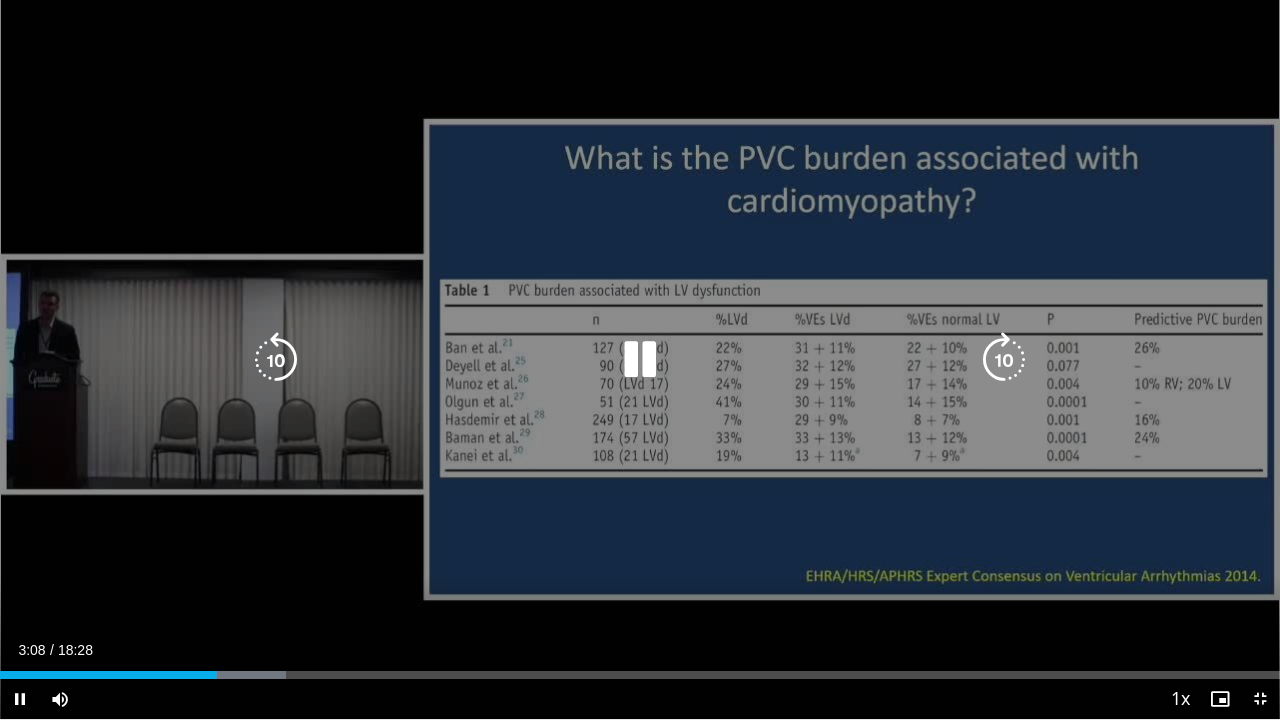 click at bounding box center (276, 360) 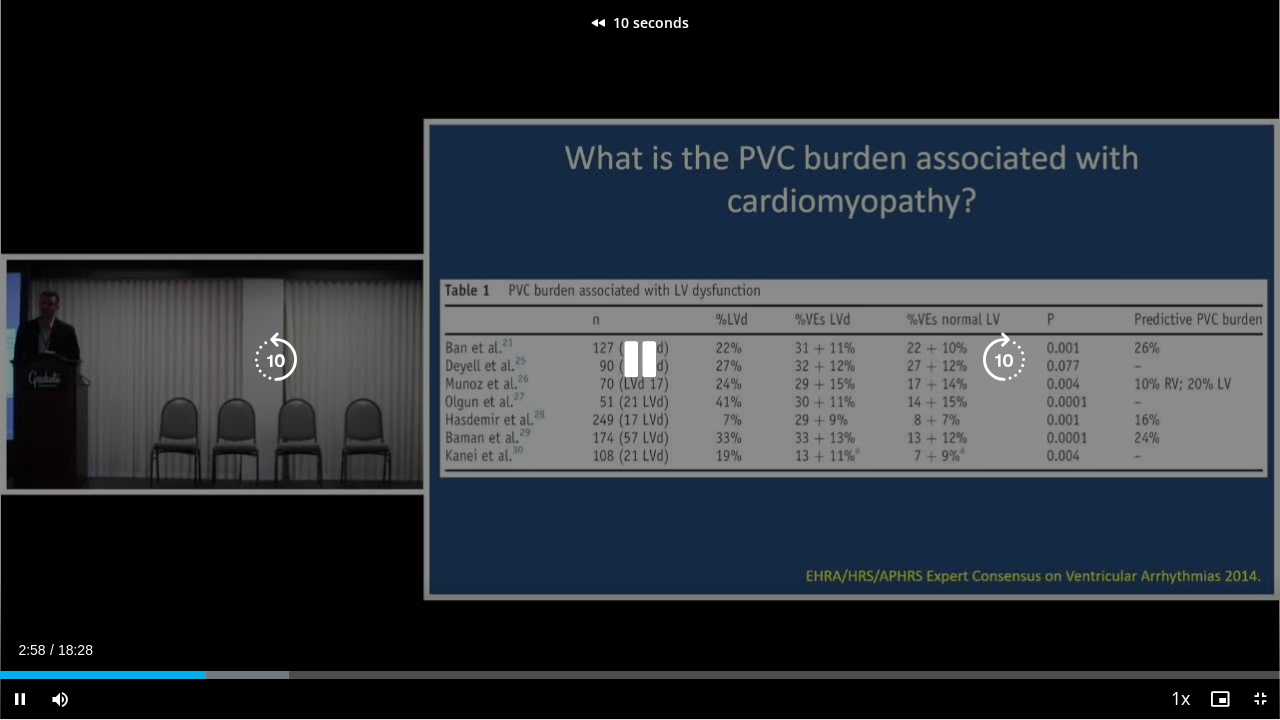 click at bounding box center (276, 360) 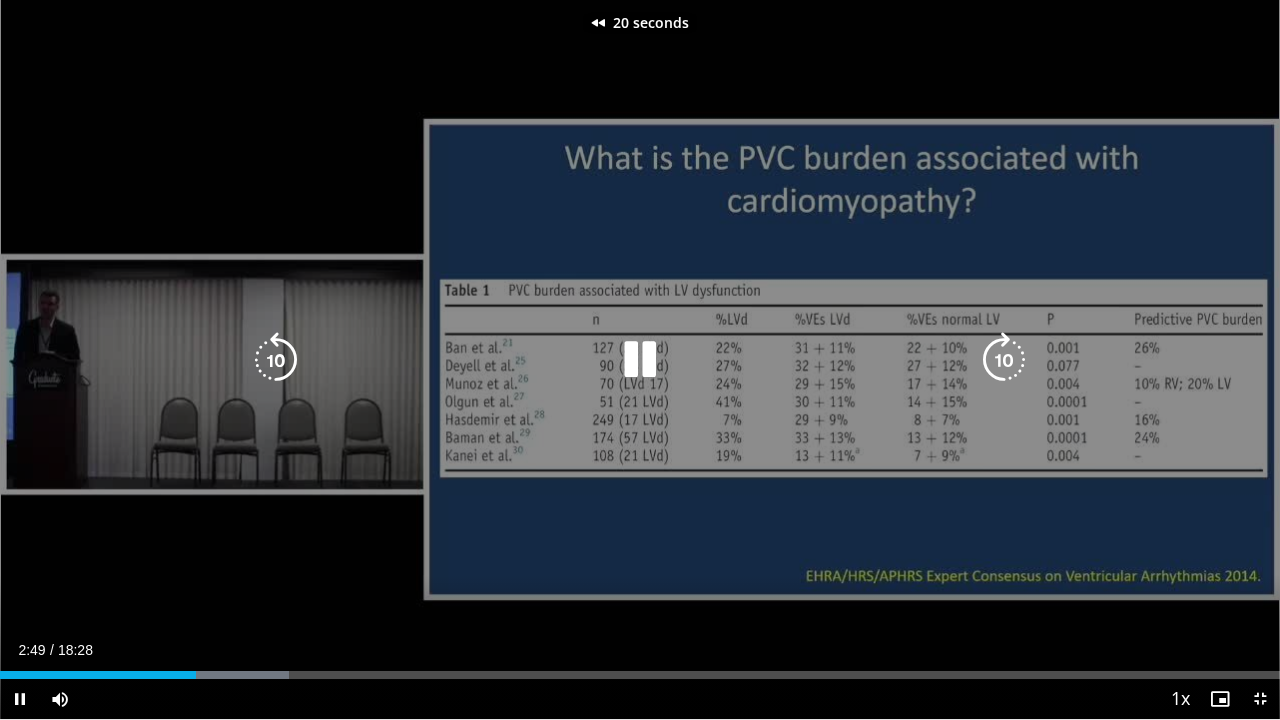 click at bounding box center [276, 360] 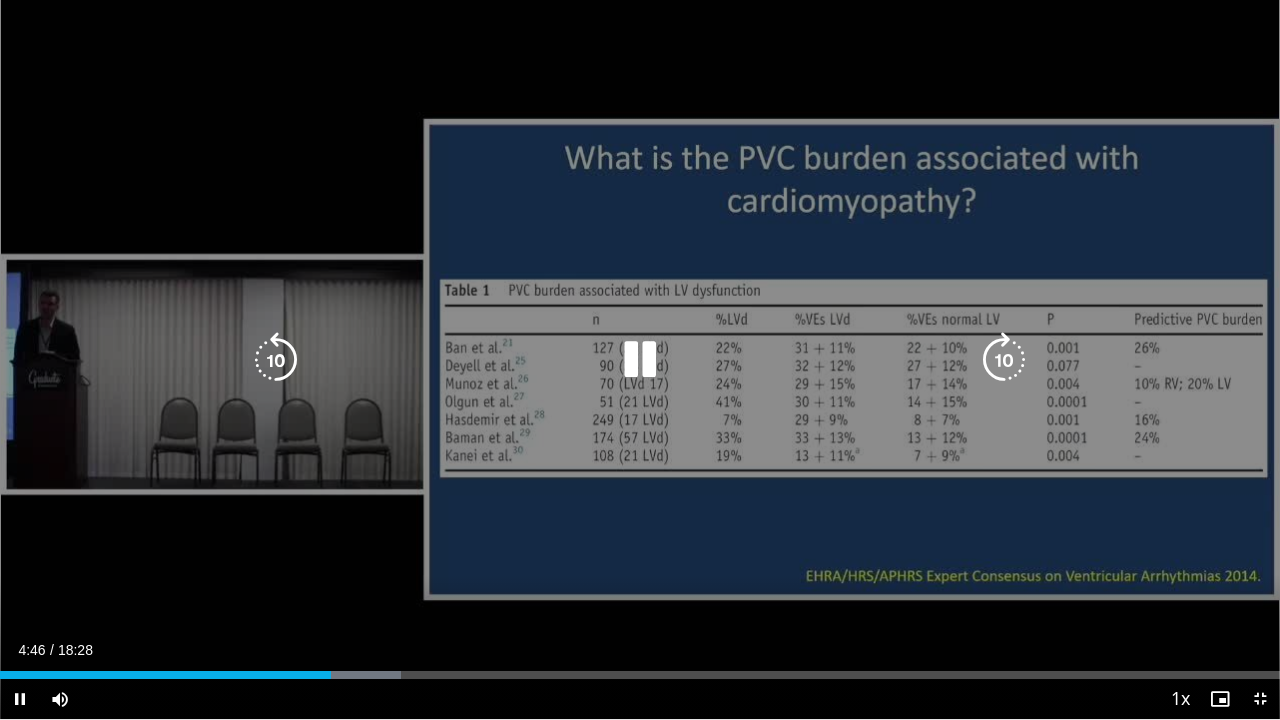click at bounding box center (276, 360) 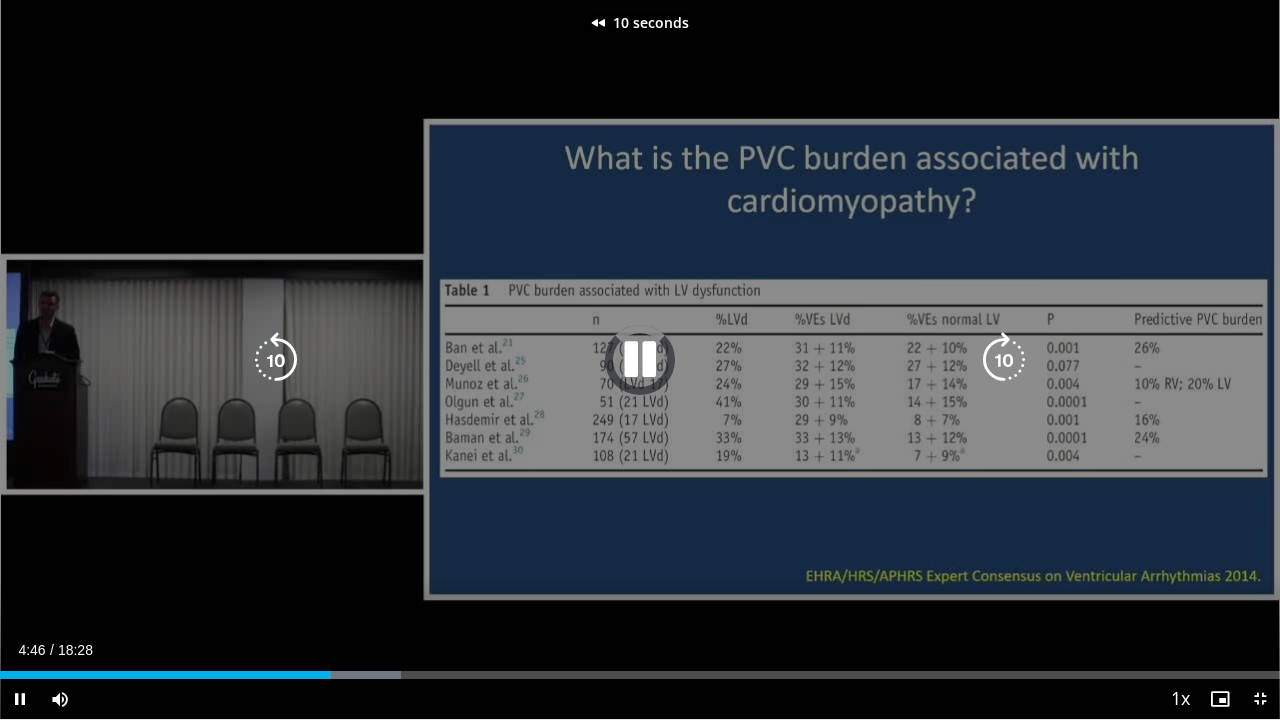 click at bounding box center [276, 360] 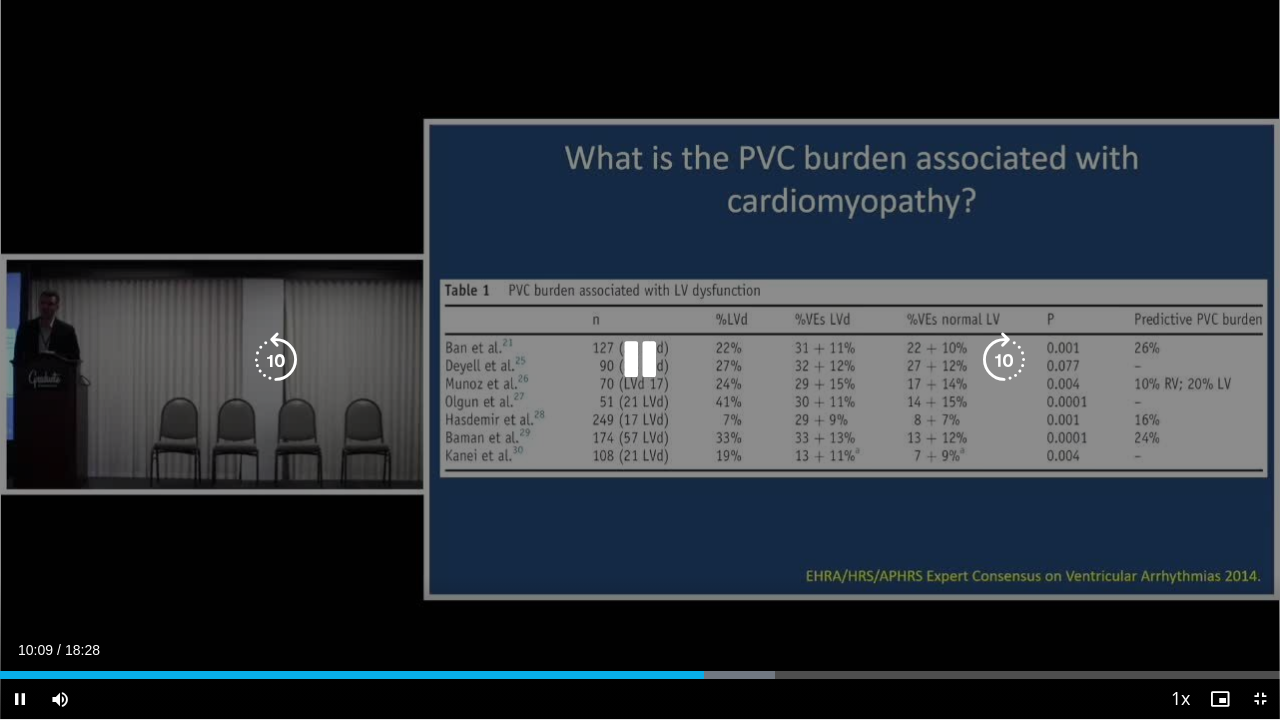 click at bounding box center (276, 360) 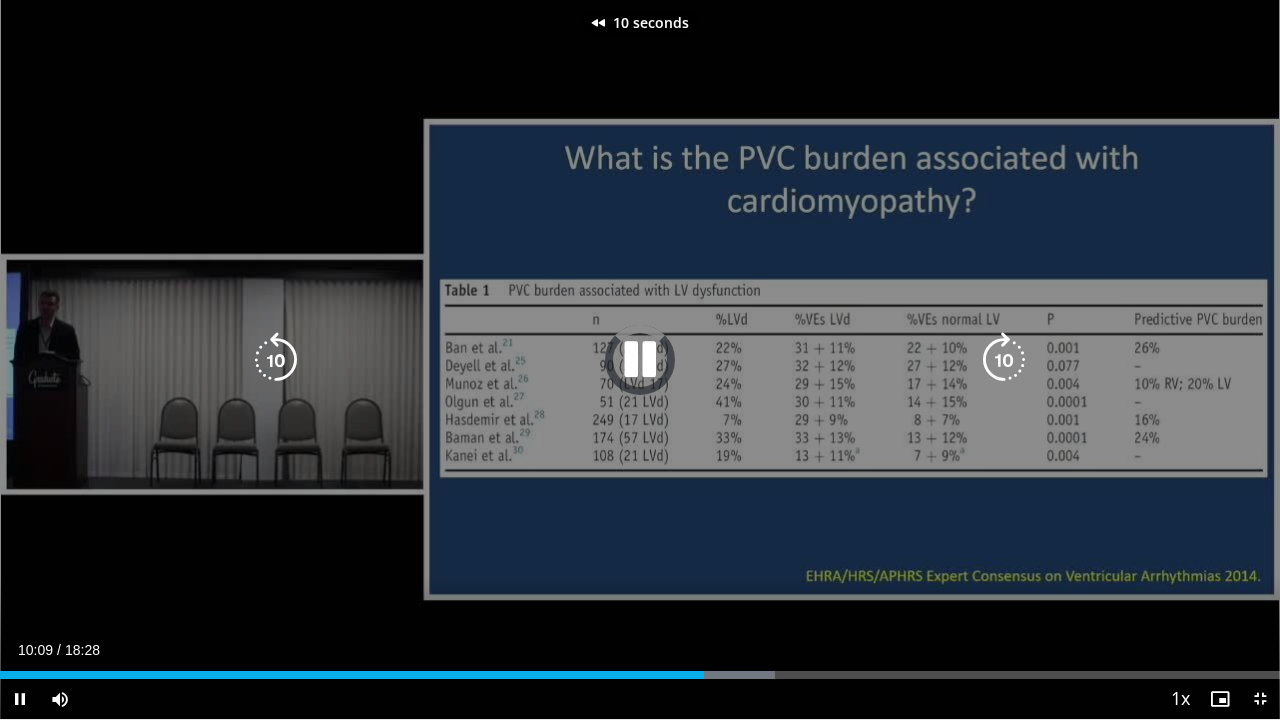 click at bounding box center [276, 360] 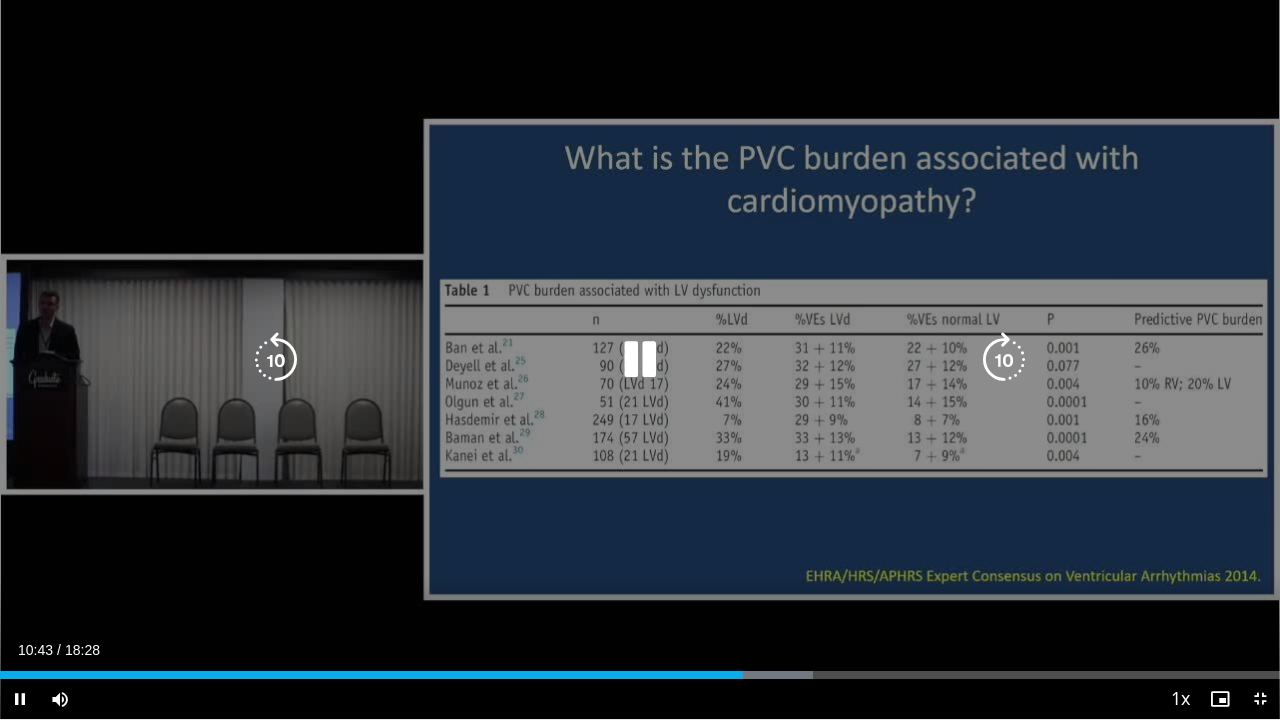 click at bounding box center (276, 360) 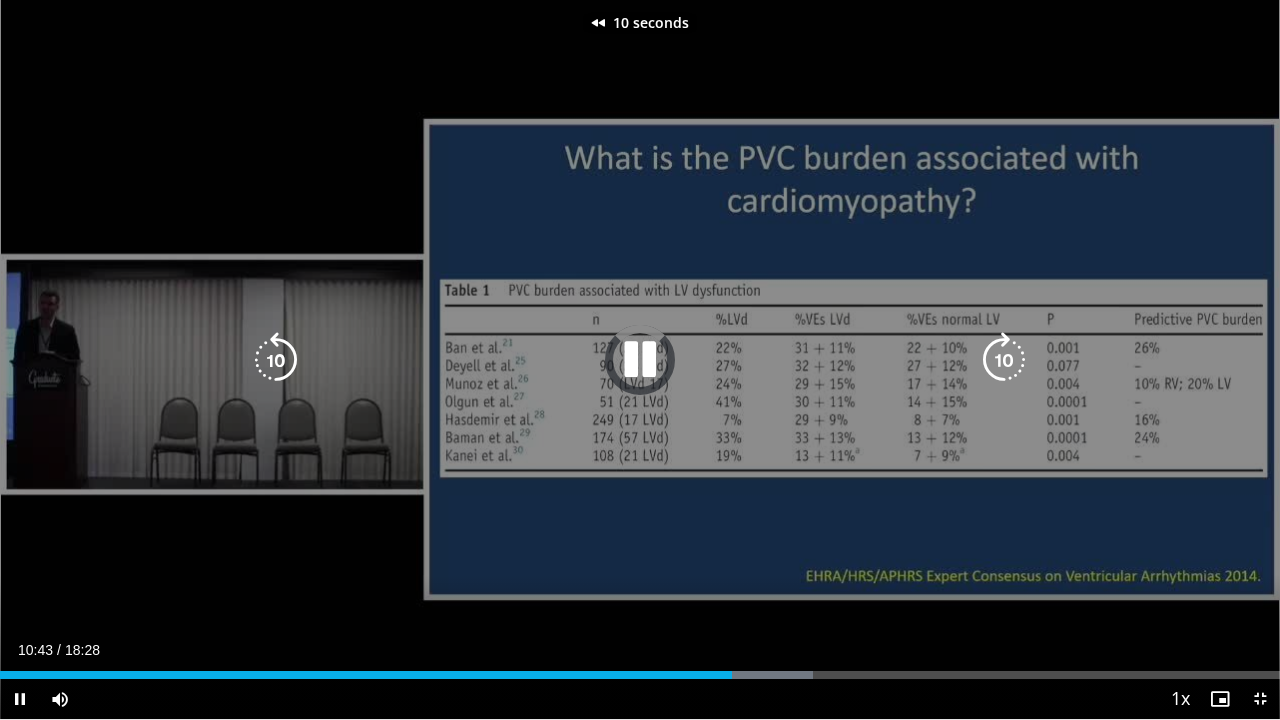 click at bounding box center [276, 360] 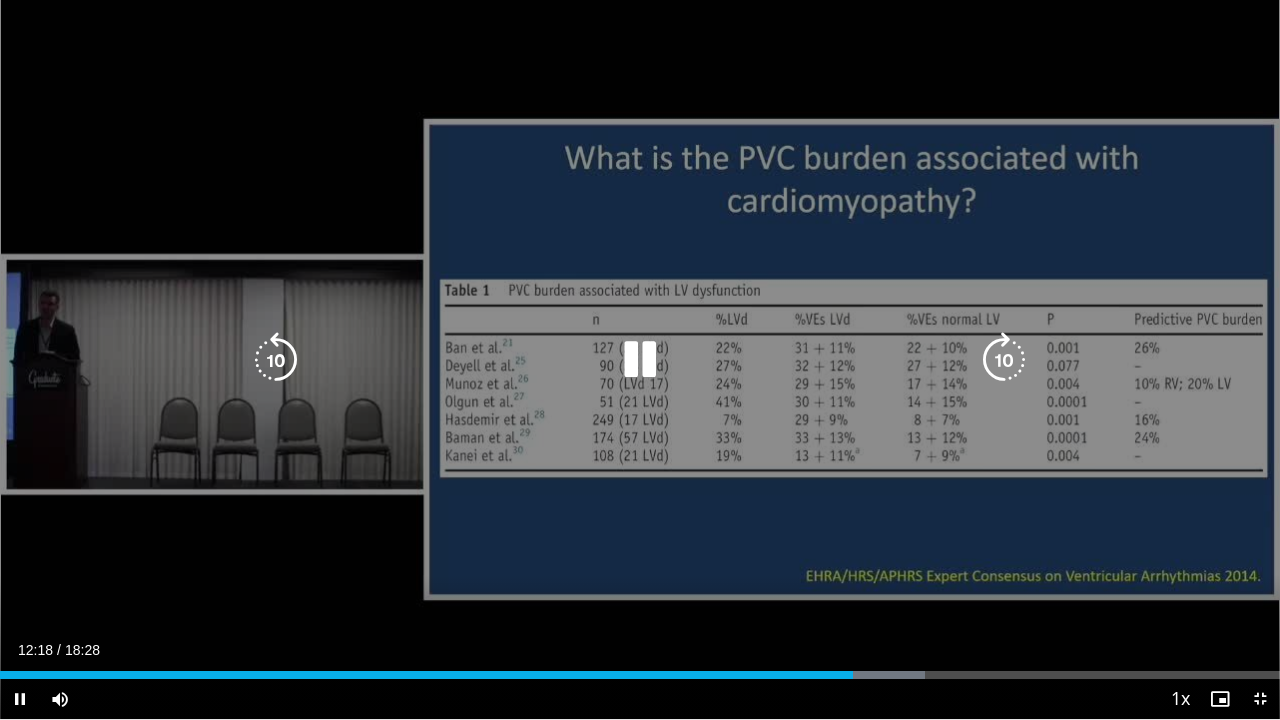 click at bounding box center [276, 360] 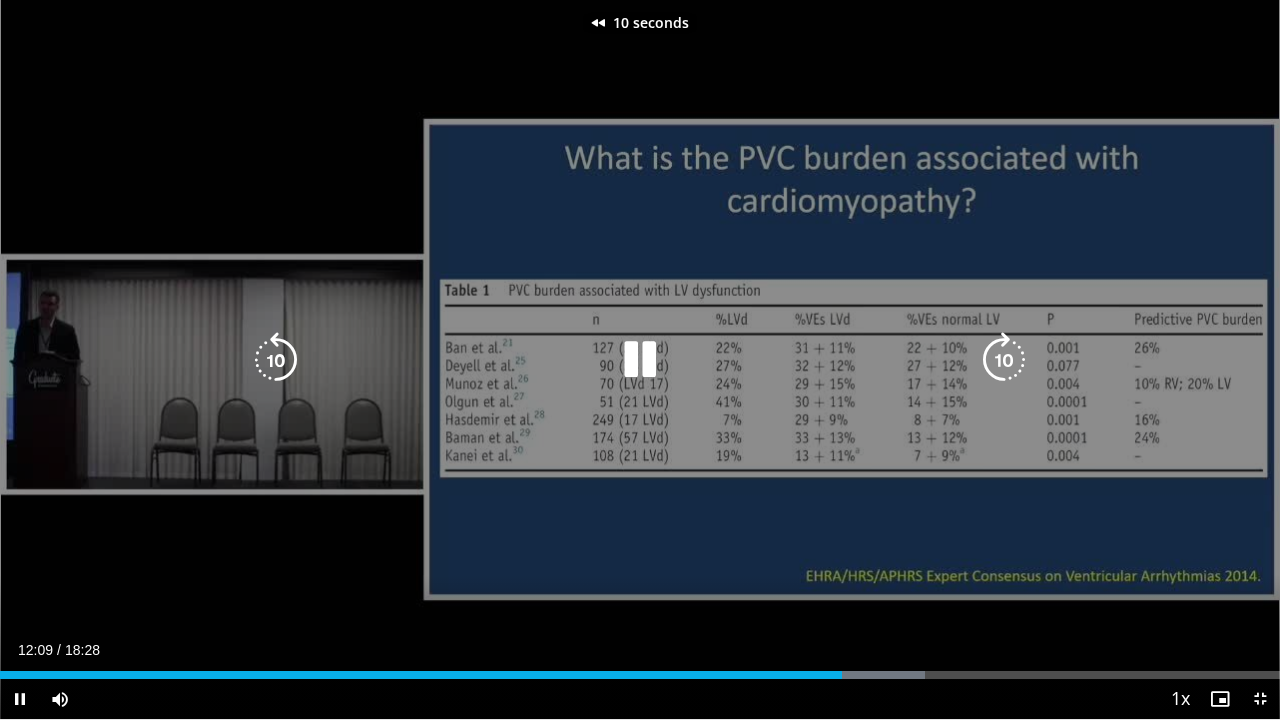 click at bounding box center (276, 360) 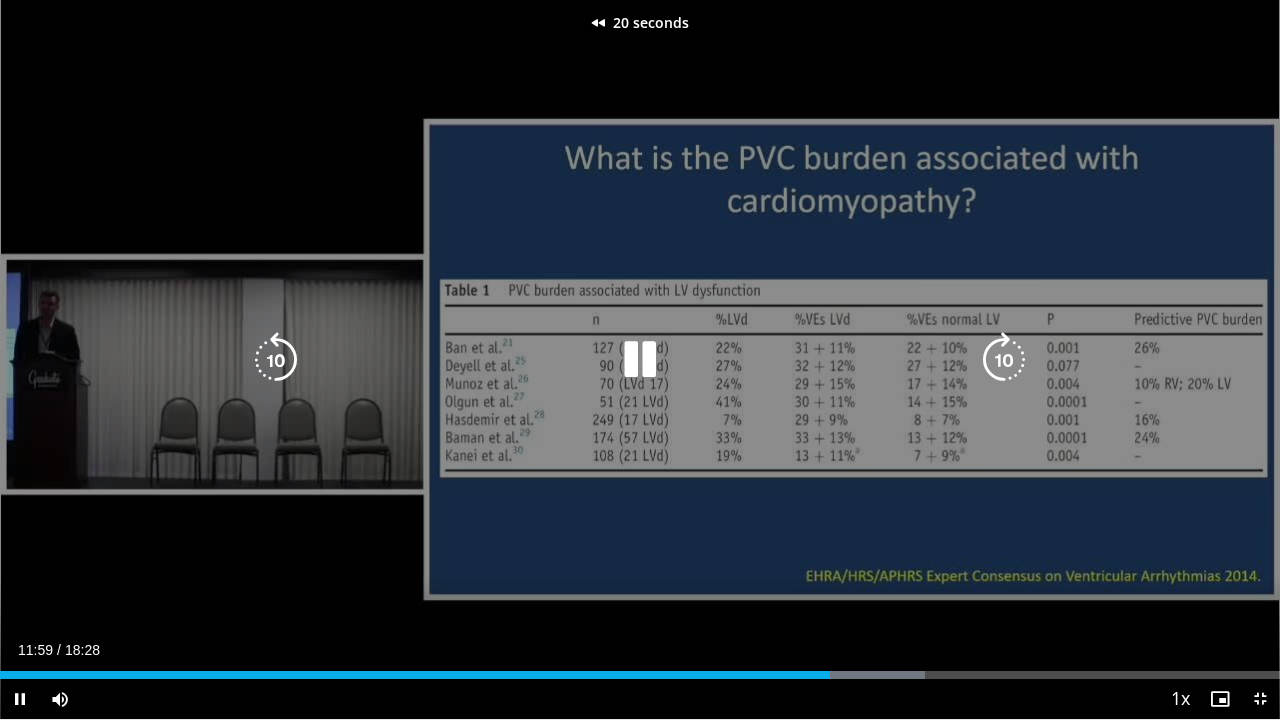 click at bounding box center [276, 360] 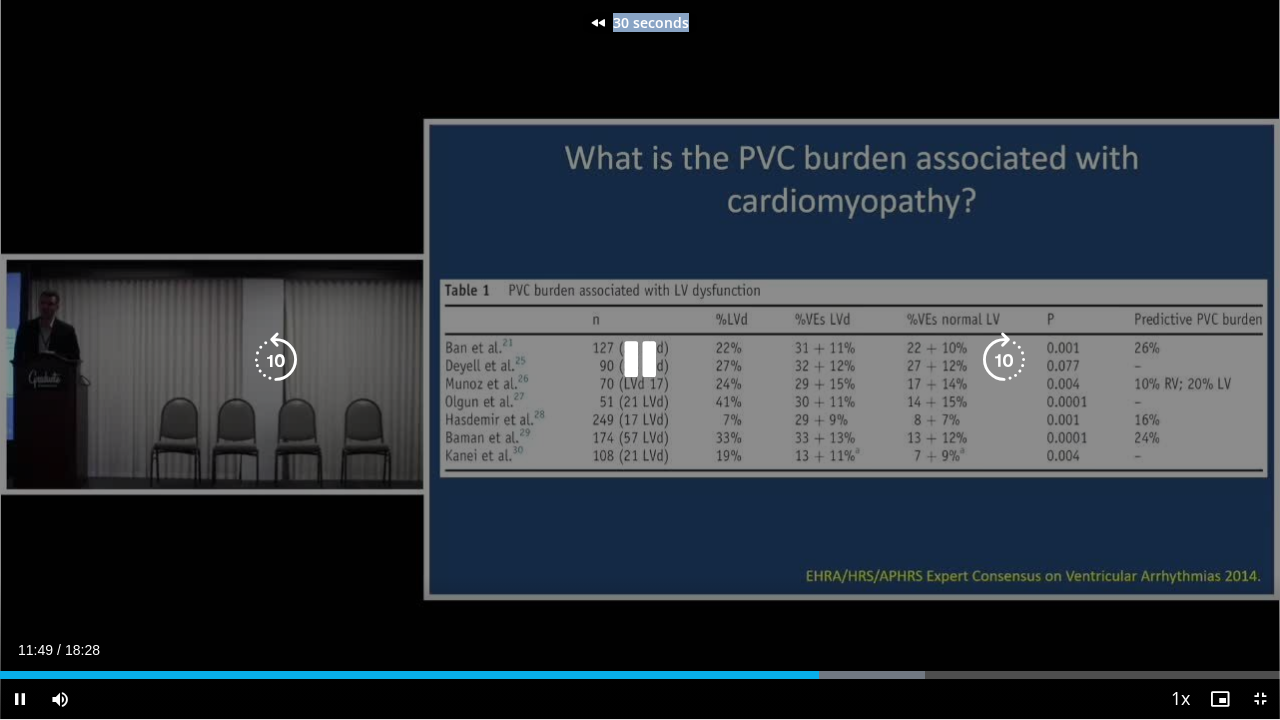 click on "30 seconds
Tap to unmute" at bounding box center [640, 359] 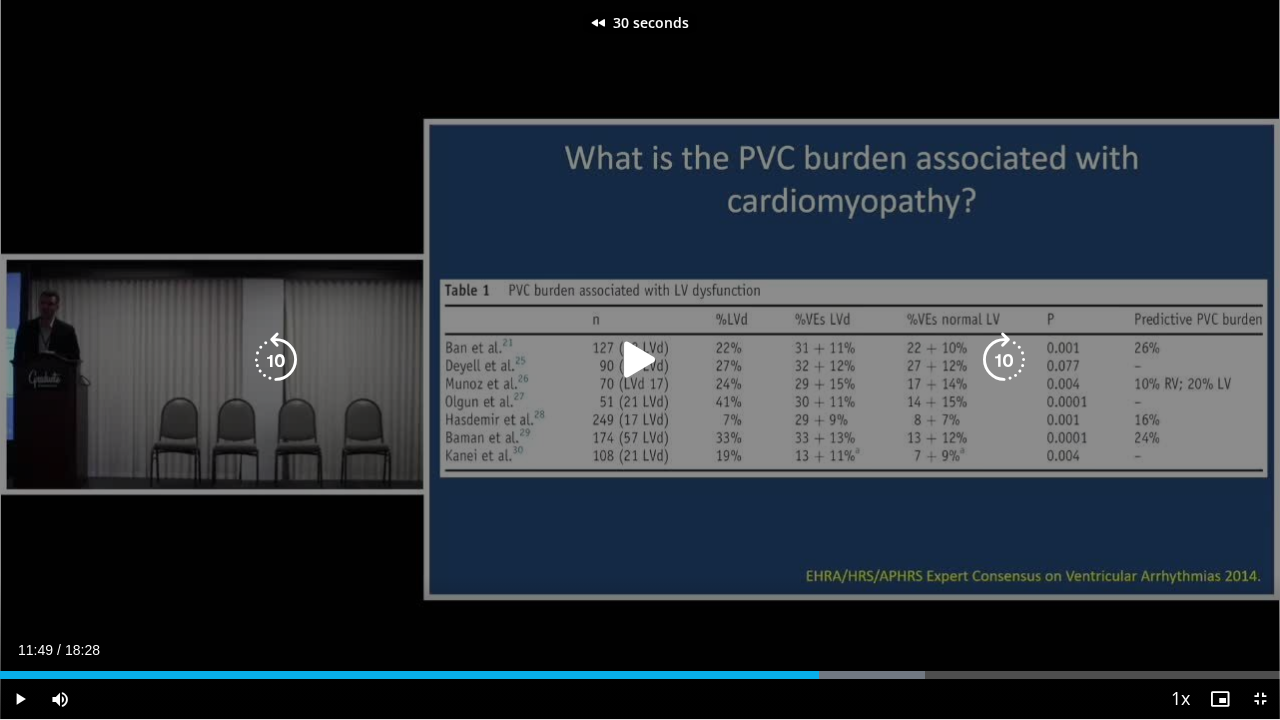 click at bounding box center [276, 360] 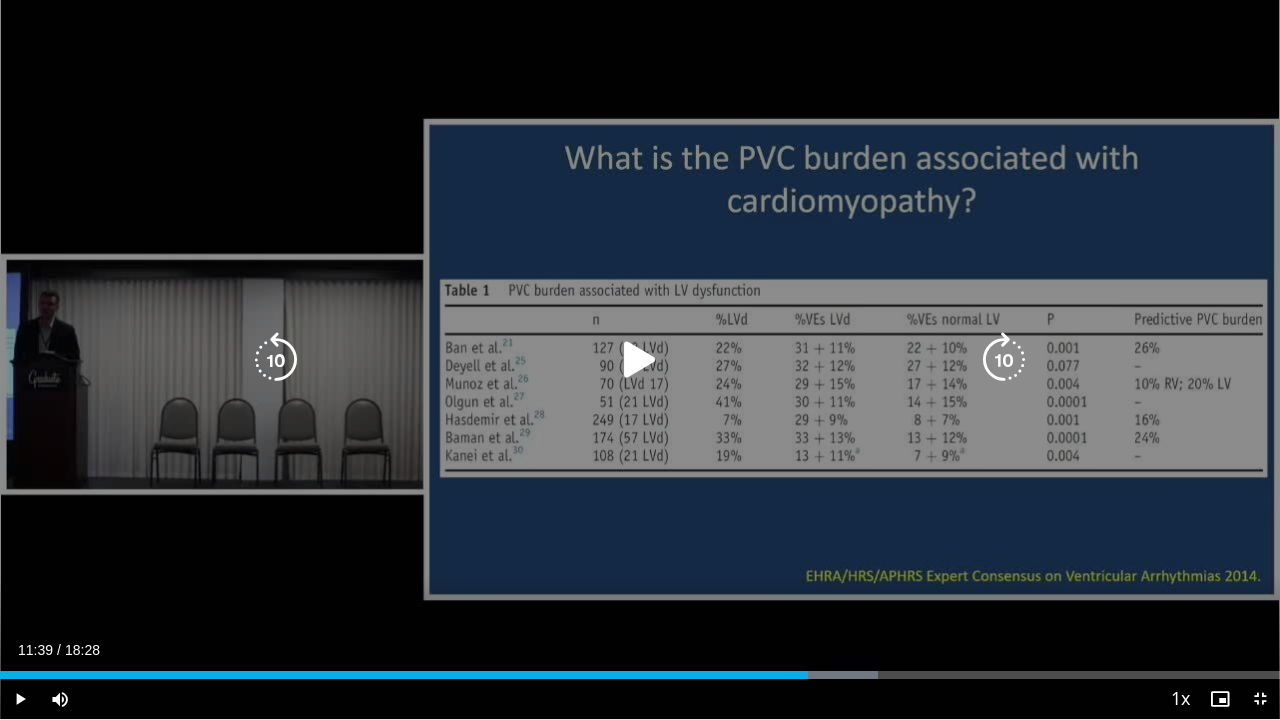 click at bounding box center [276, 360] 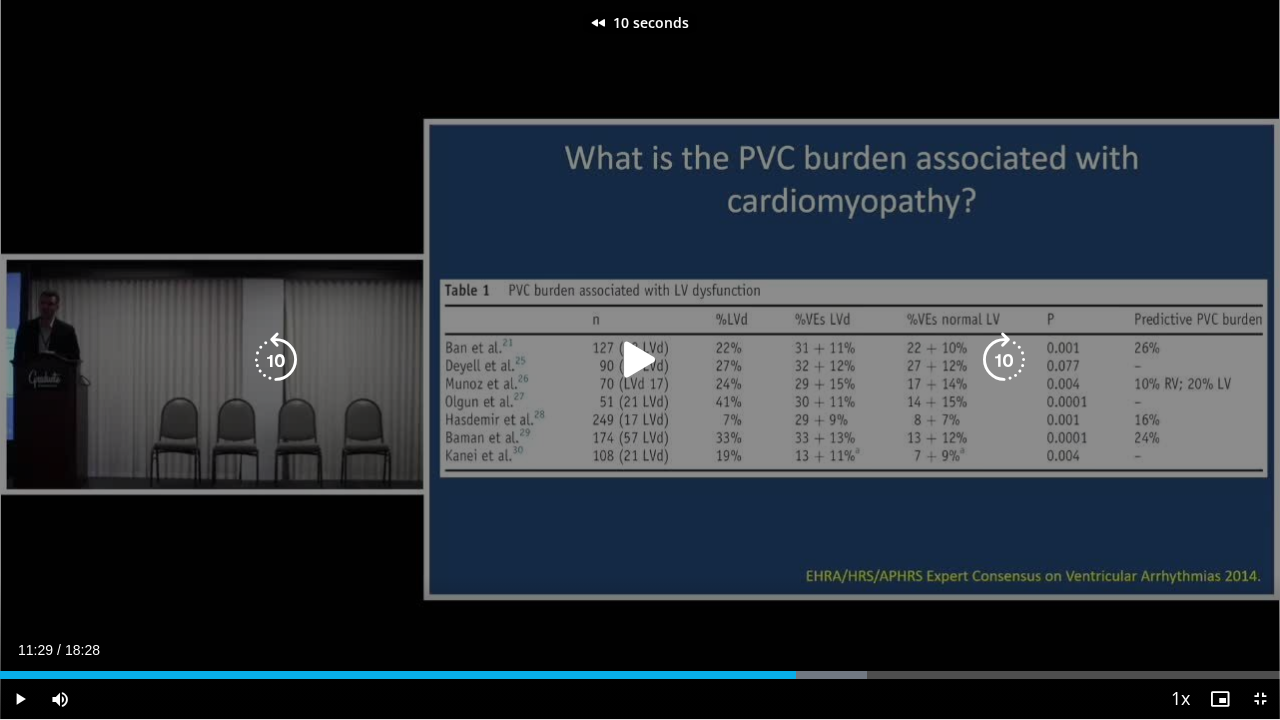 click at bounding box center [276, 360] 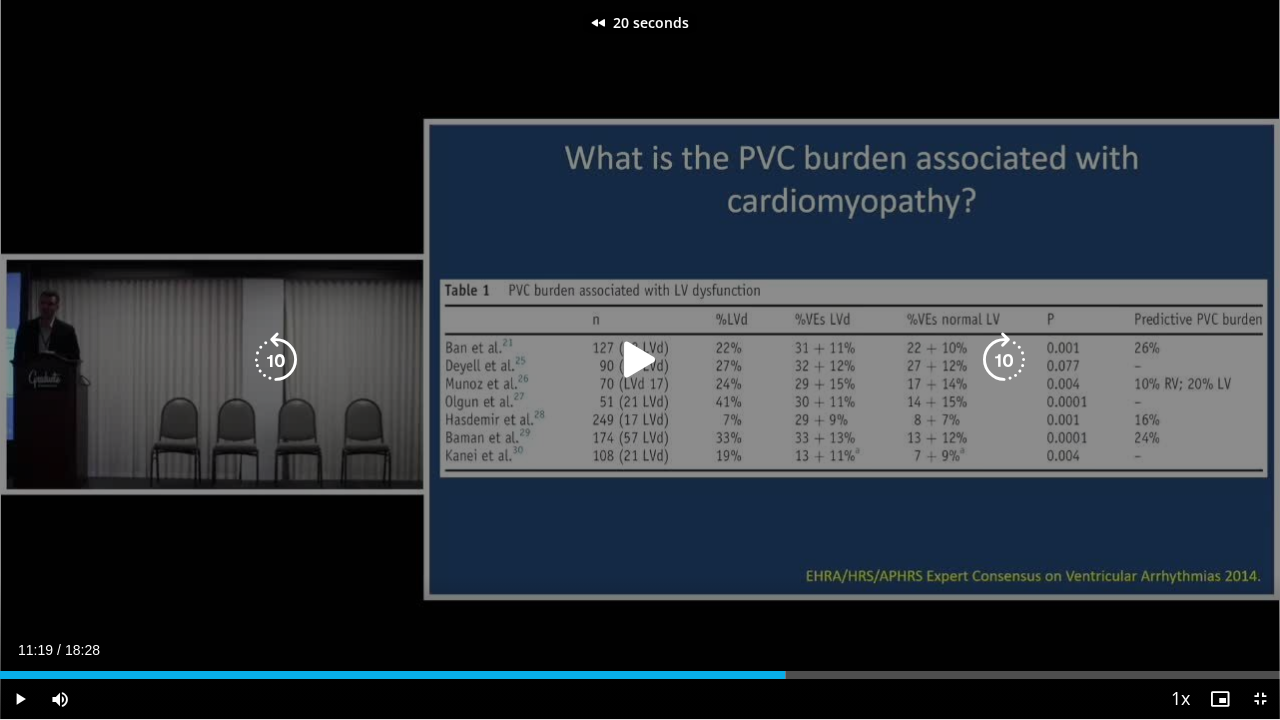 click at bounding box center [276, 360] 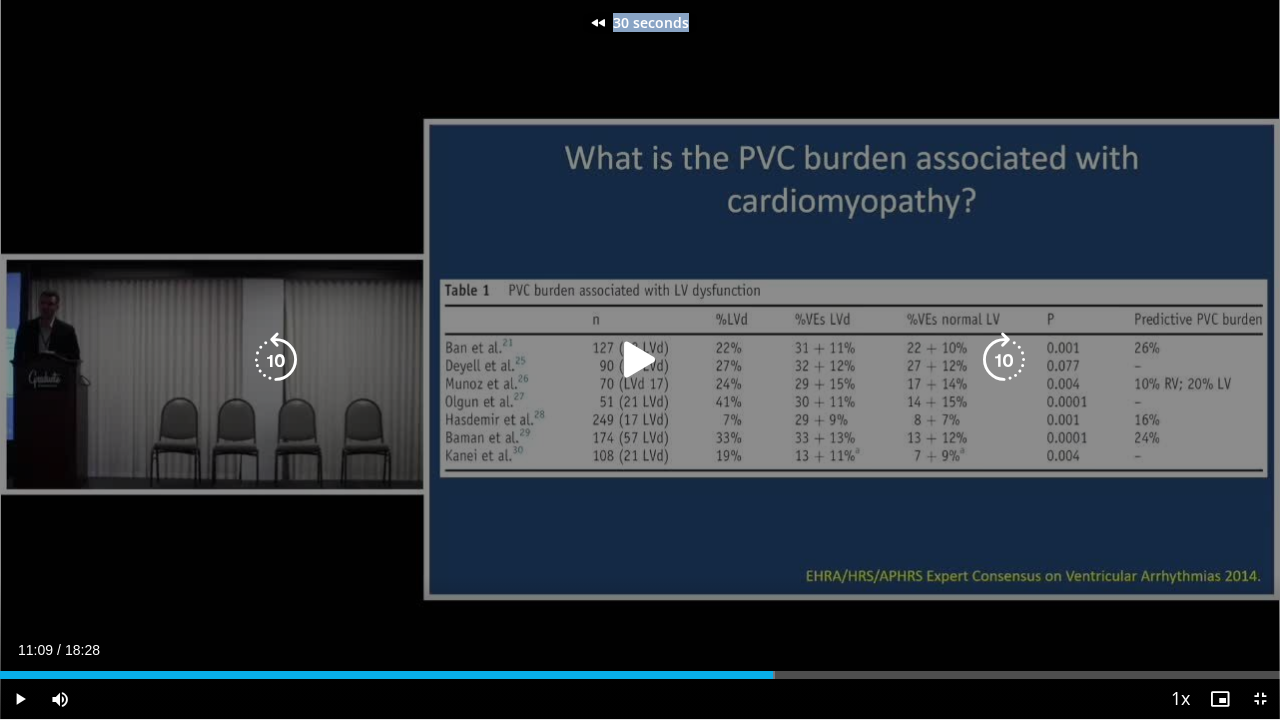 click on "30 seconds
Tap to unmute" at bounding box center [640, 359] 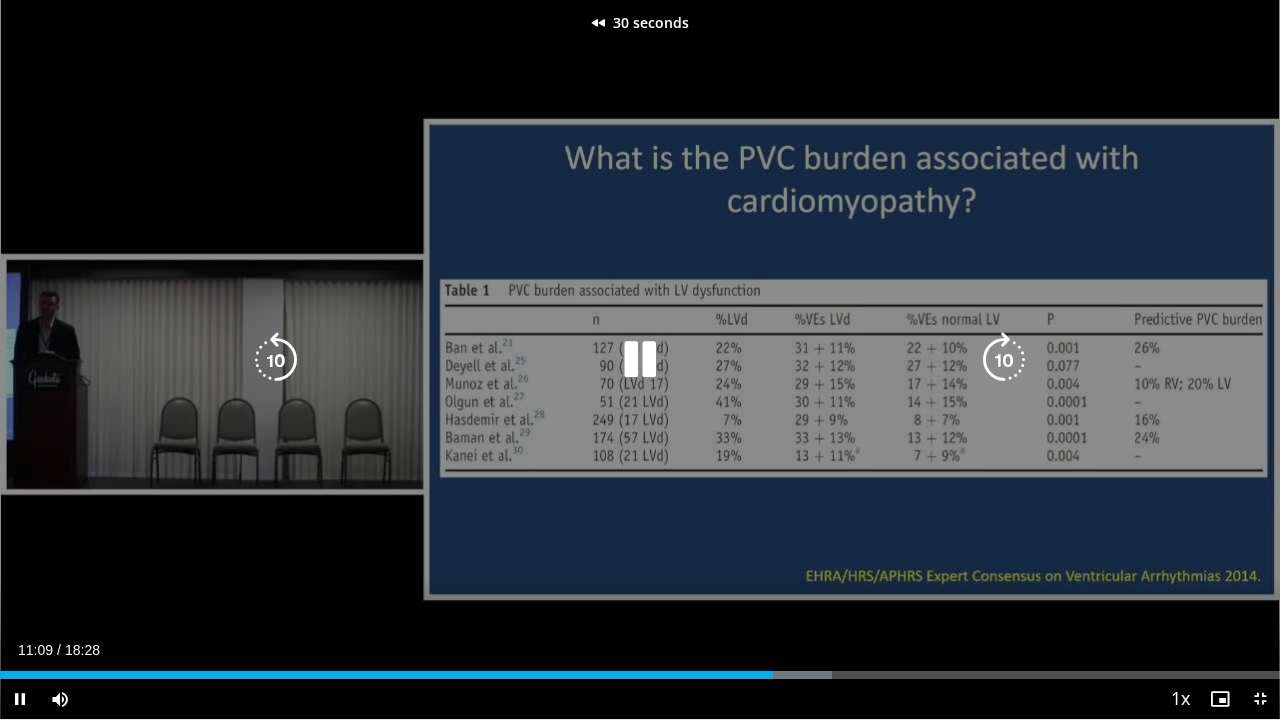 click at bounding box center [276, 360] 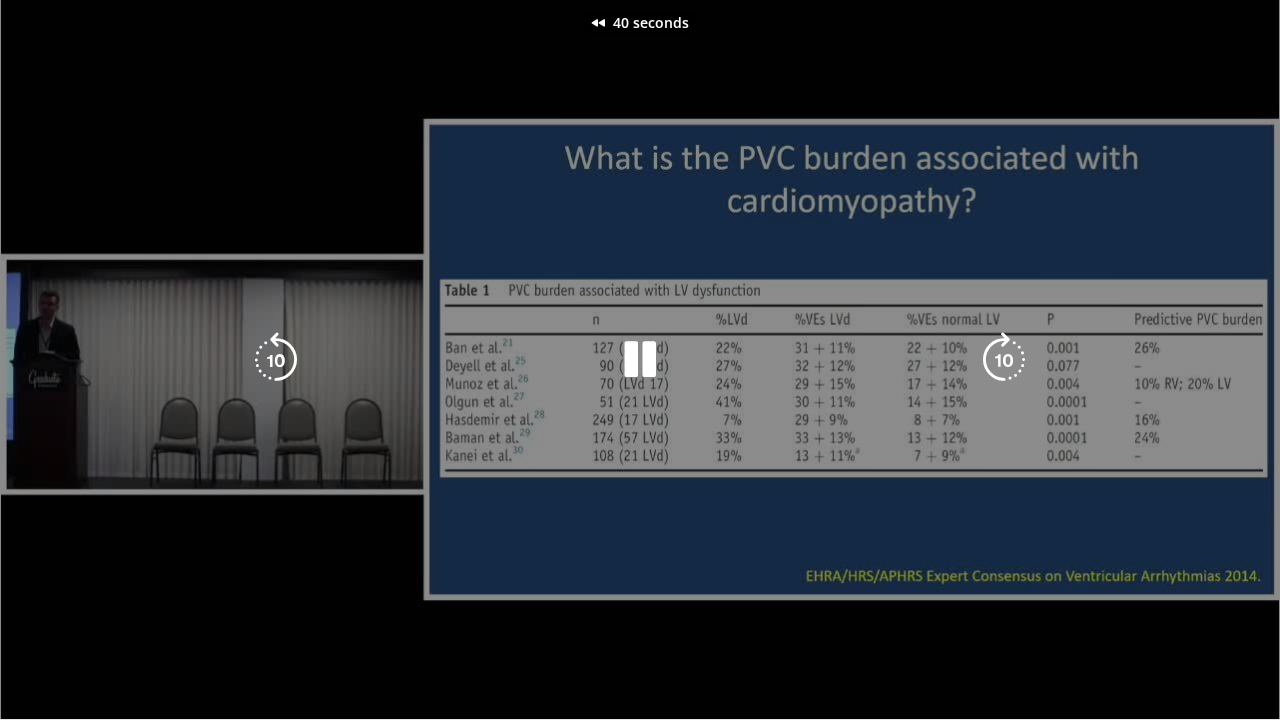 click on "40 seconds
Tap to unmute" at bounding box center (640, 359) 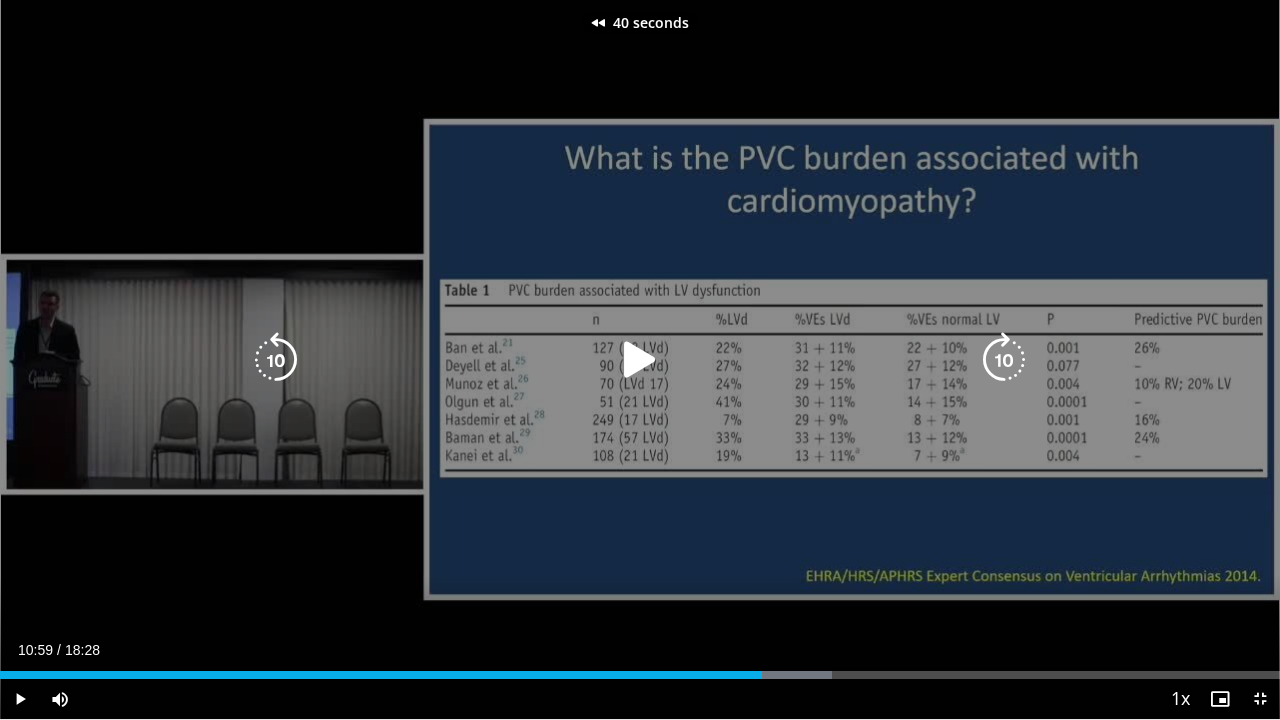 click at bounding box center [640, 360] 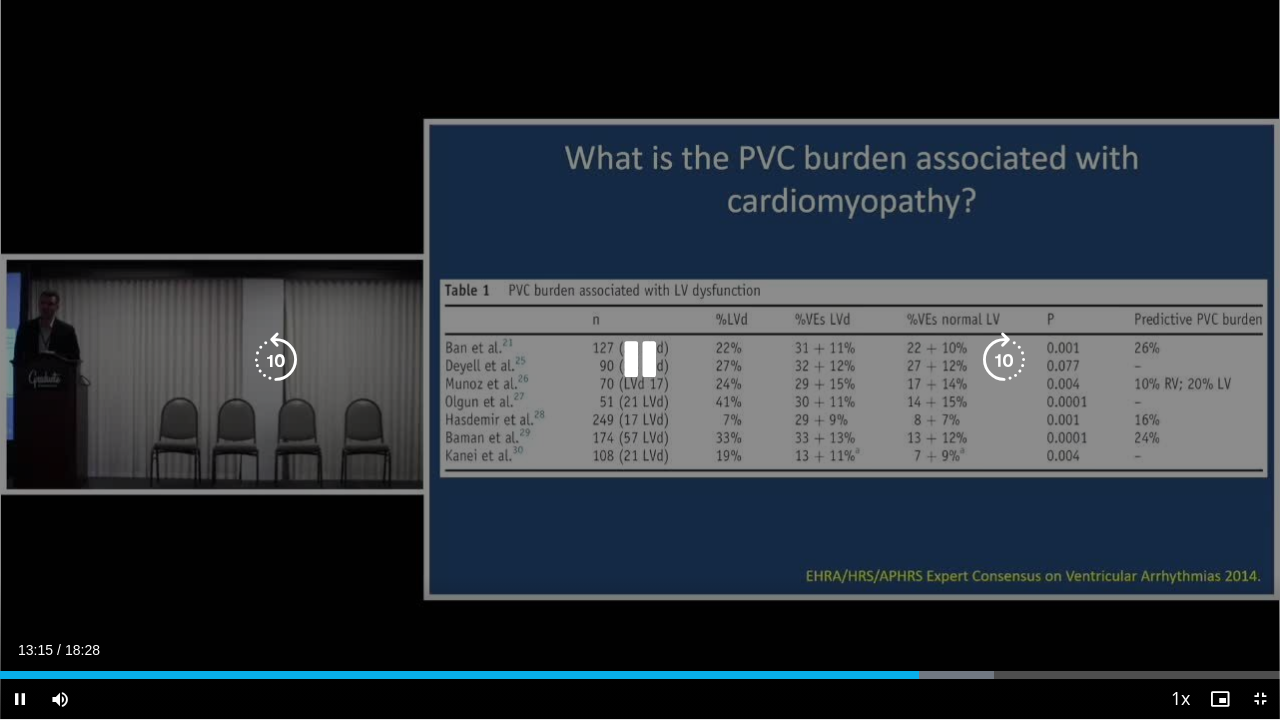 click at bounding box center [276, 360] 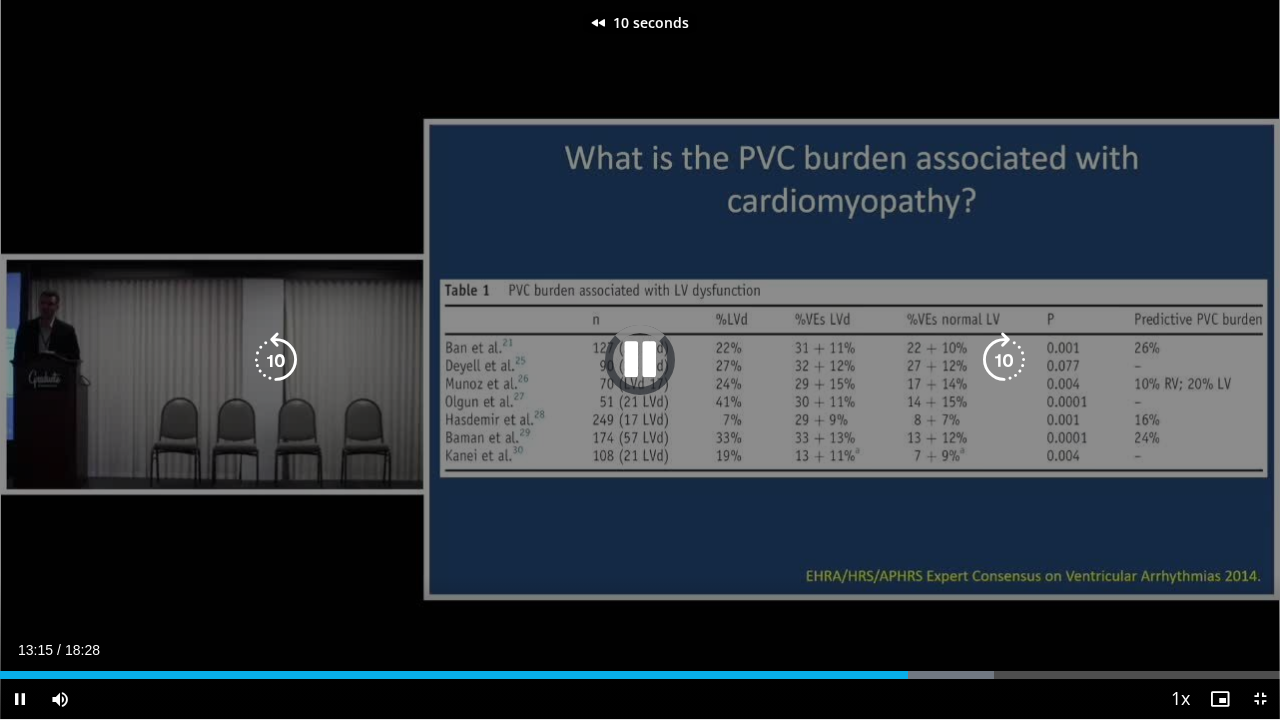 click at bounding box center (276, 360) 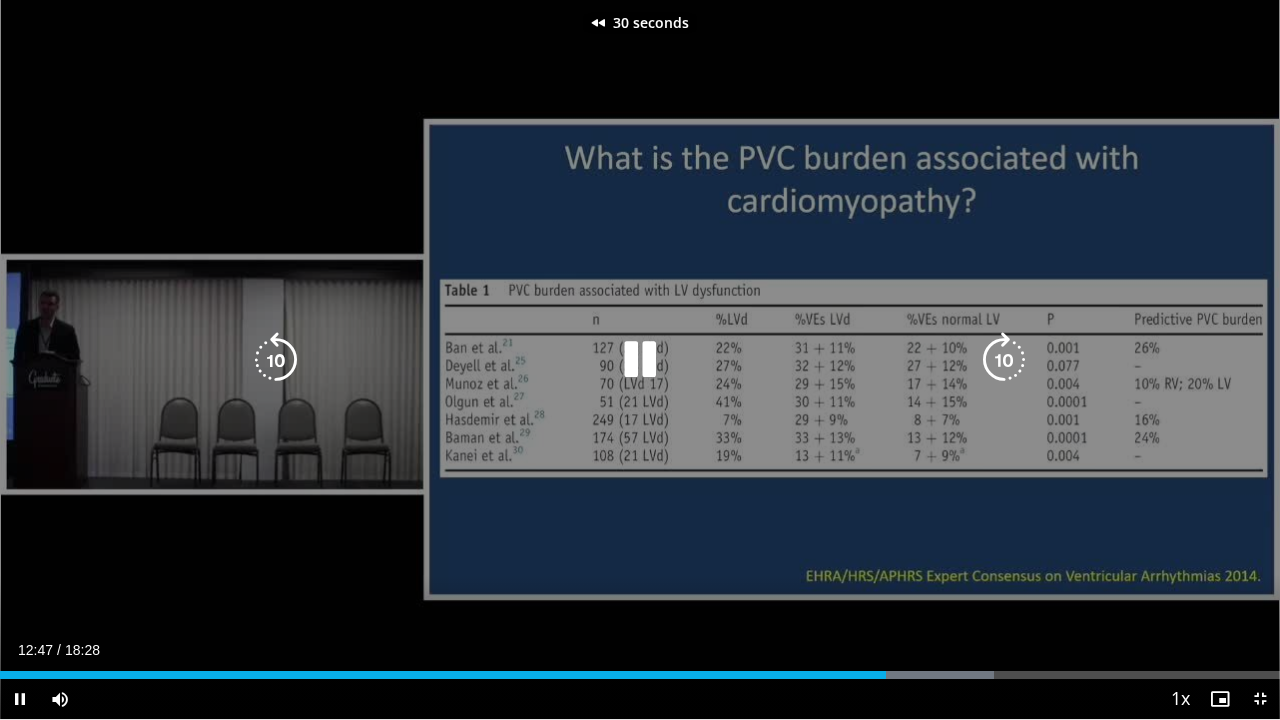 drag, startPoint x: 271, startPoint y: 364, endPoint x: 272, endPoint y: 351, distance: 13.038404 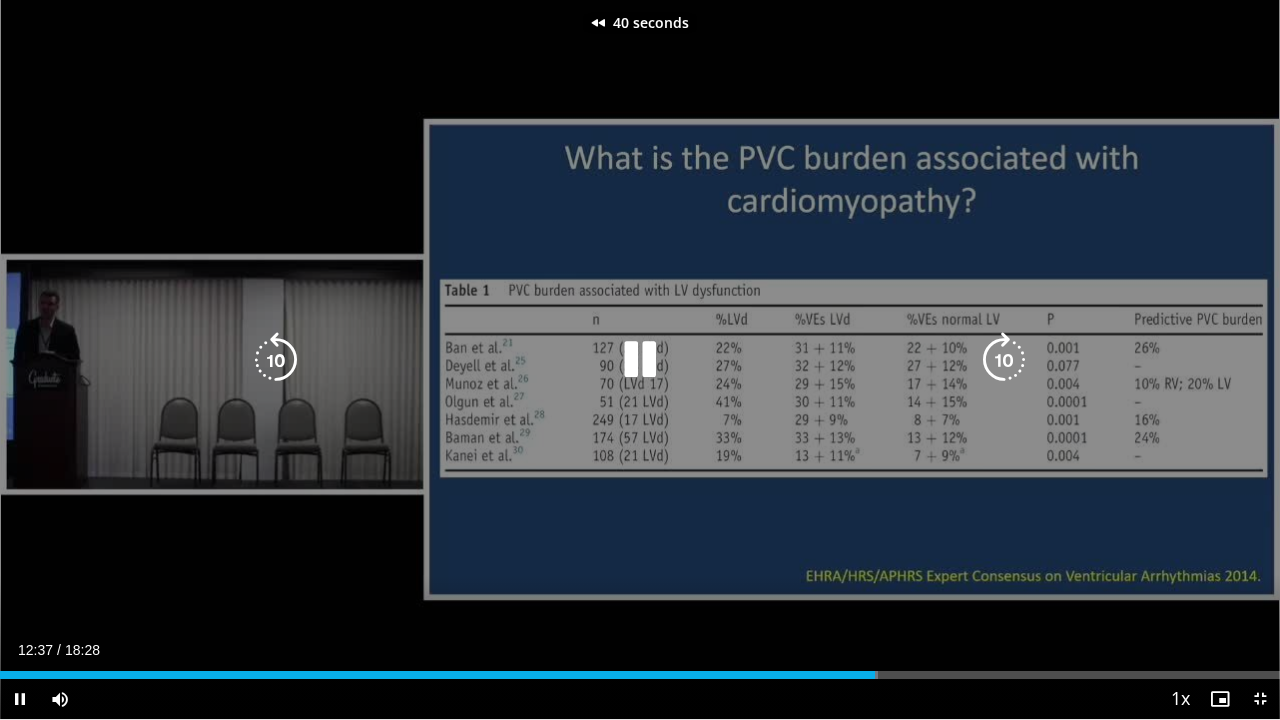 click at bounding box center (276, 360) 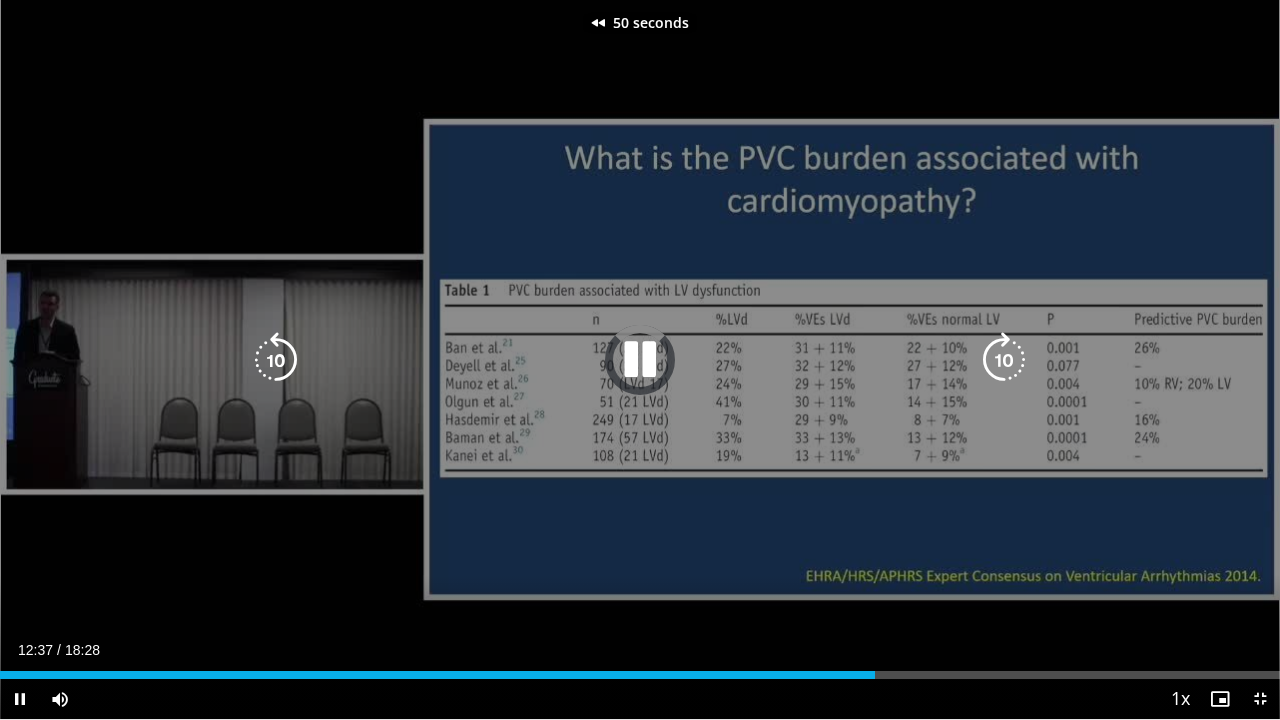 click at bounding box center (276, 360) 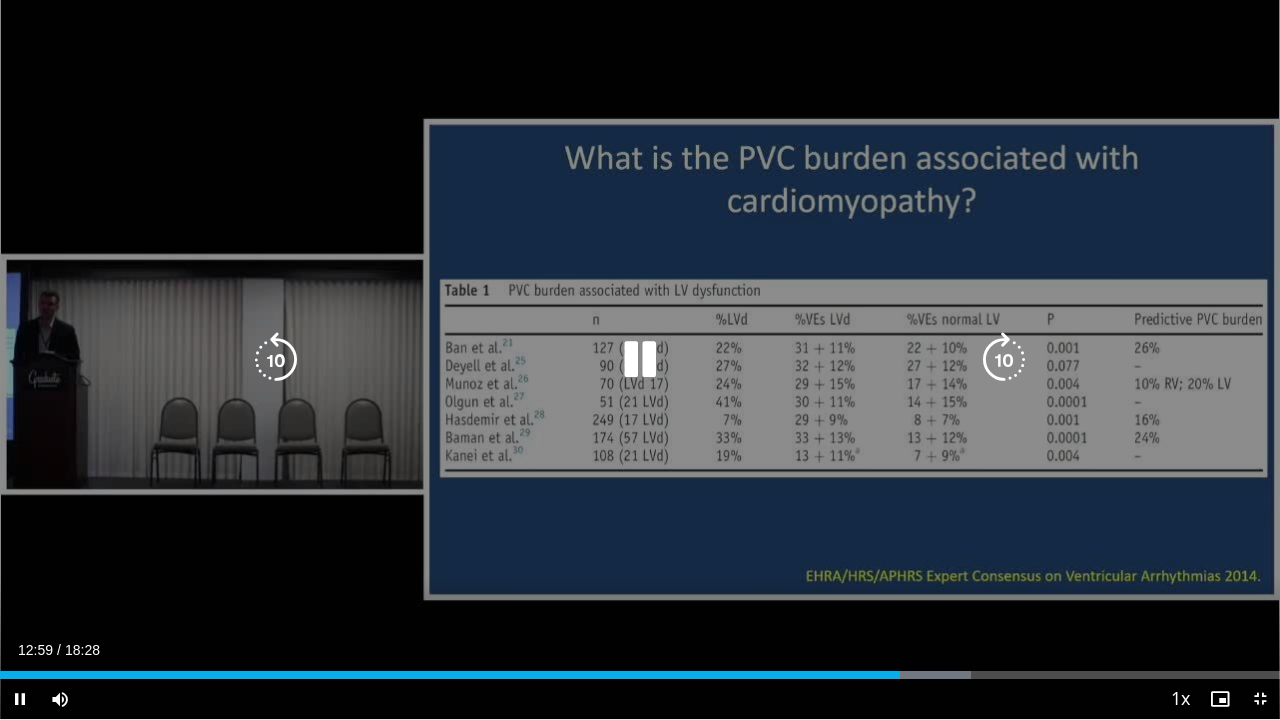 click at bounding box center (276, 360) 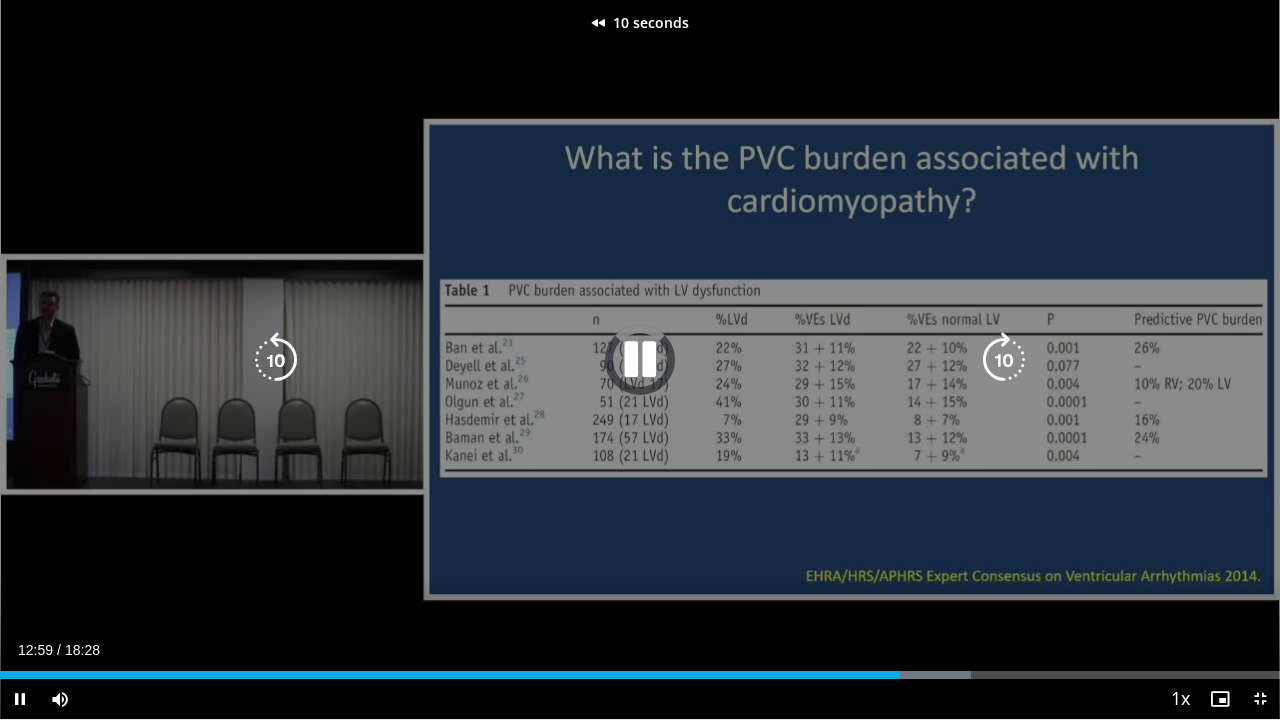 click at bounding box center [276, 360] 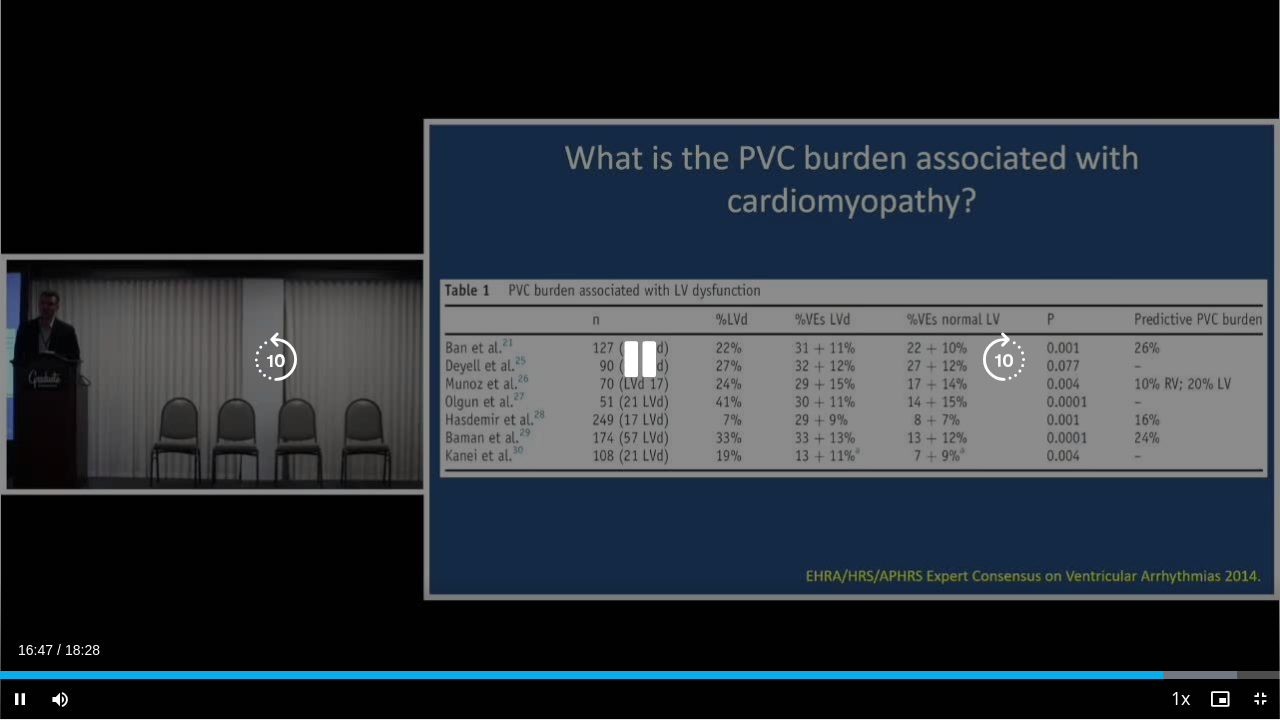 click at bounding box center [276, 360] 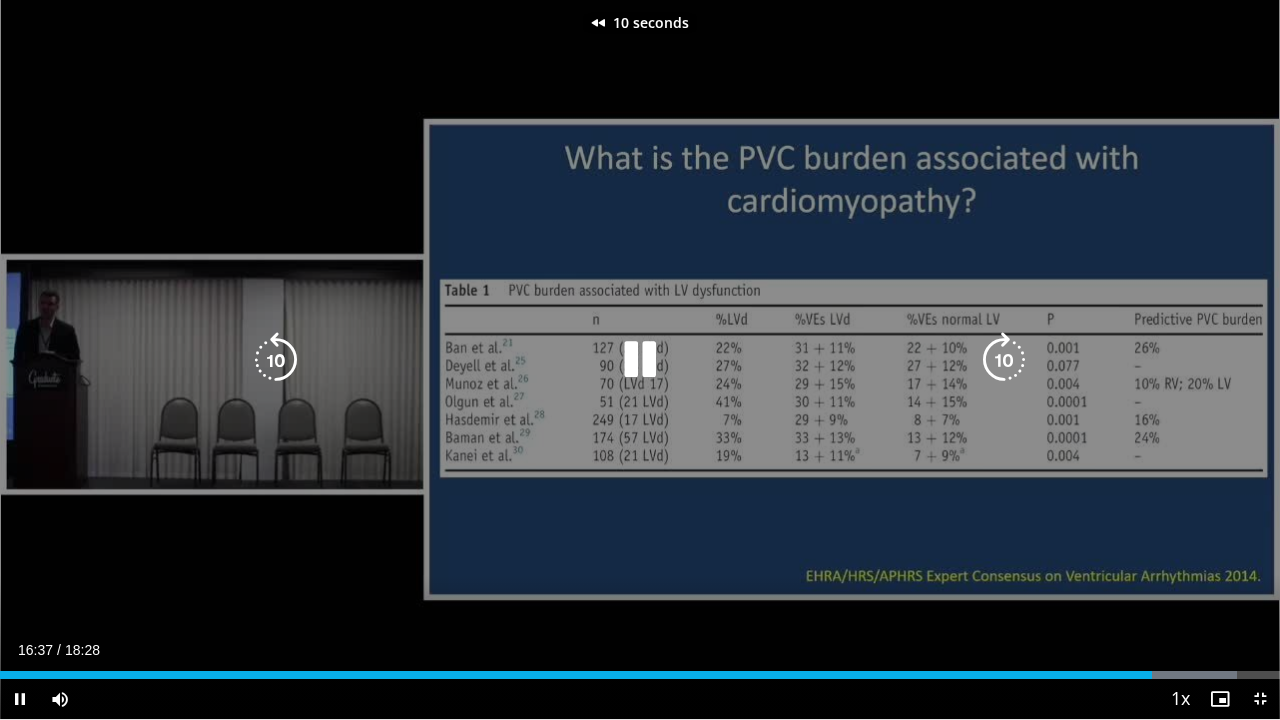 click at bounding box center (276, 360) 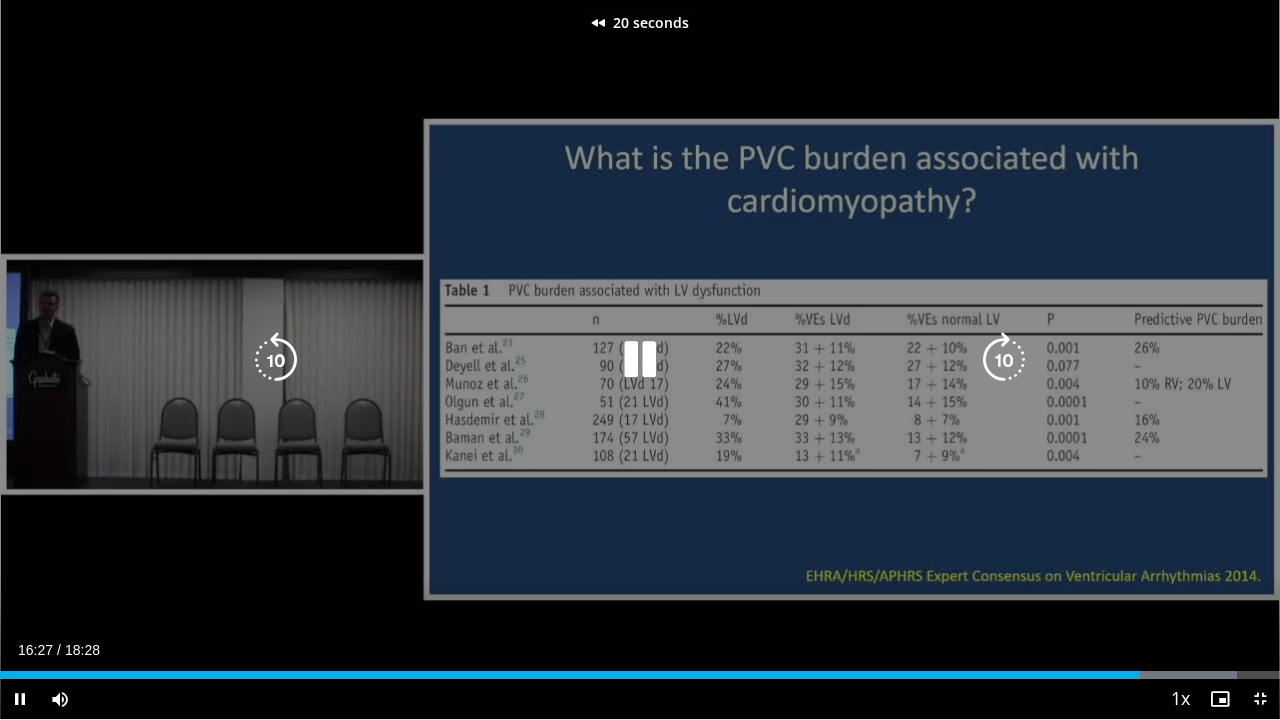 click at bounding box center (276, 360) 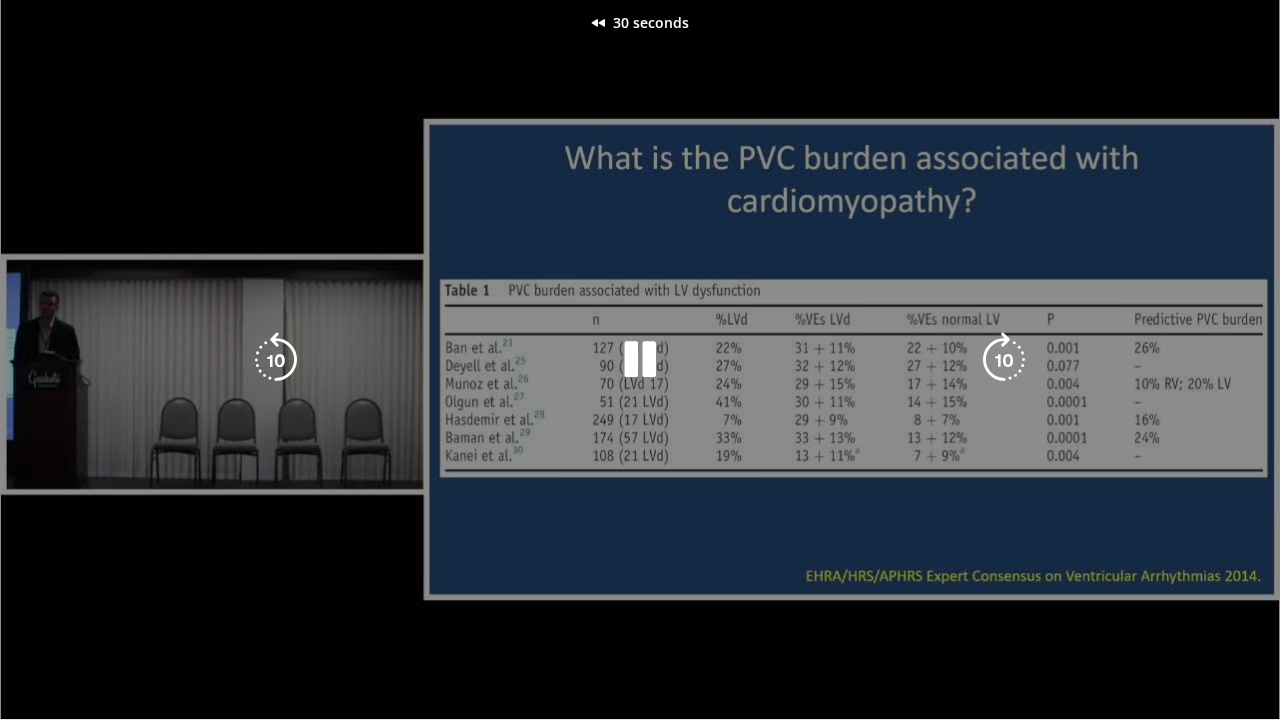 click on "30 seconds
Tap to unmute" at bounding box center (640, 359) 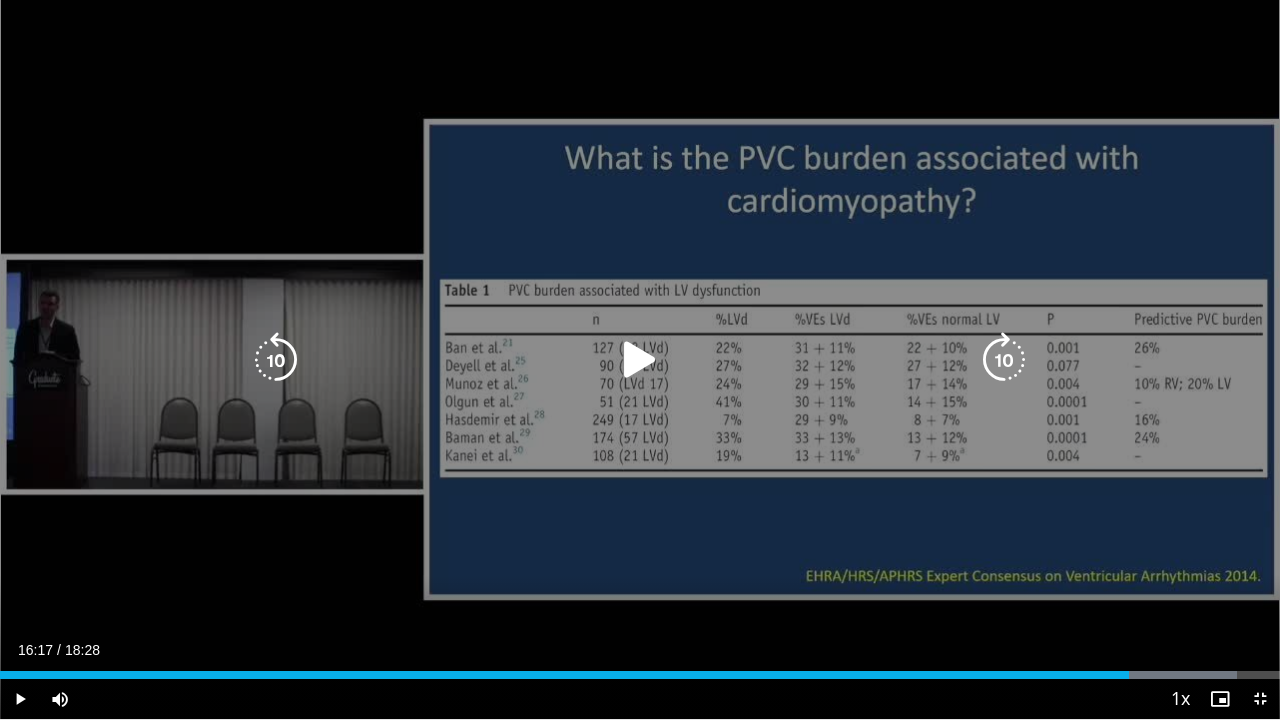 click at bounding box center (640, 360) 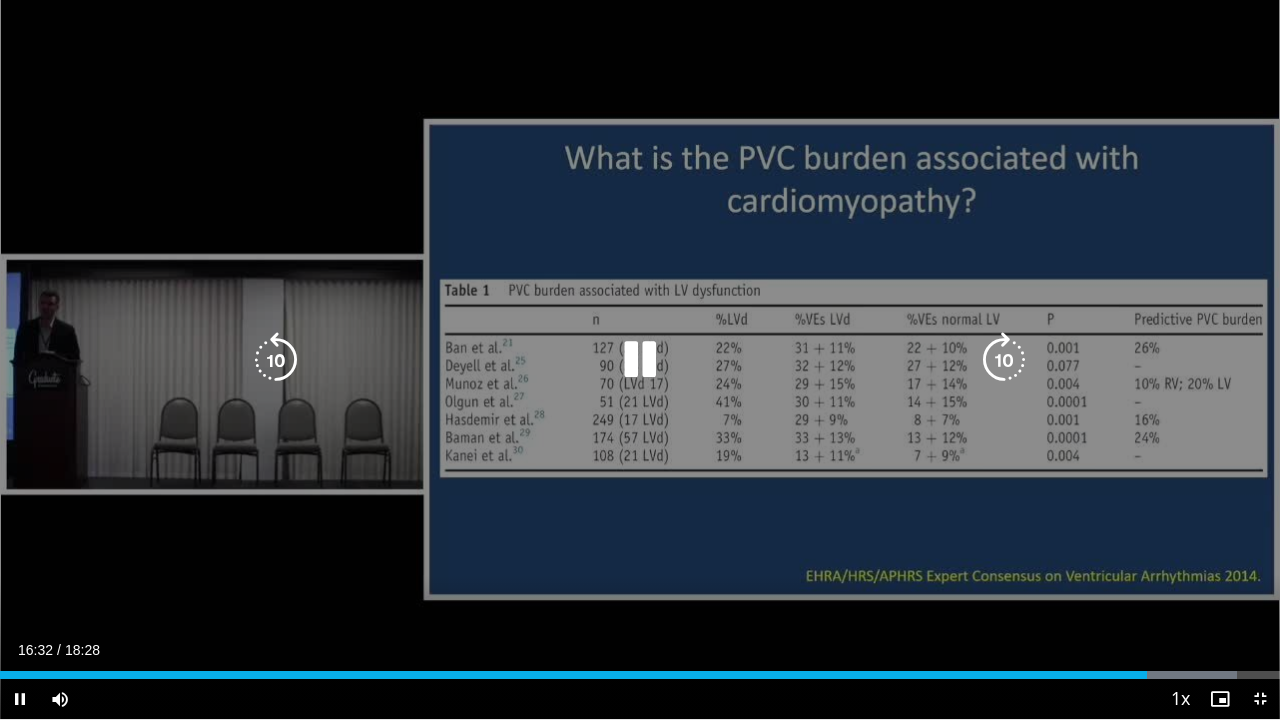 click at bounding box center [276, 360] 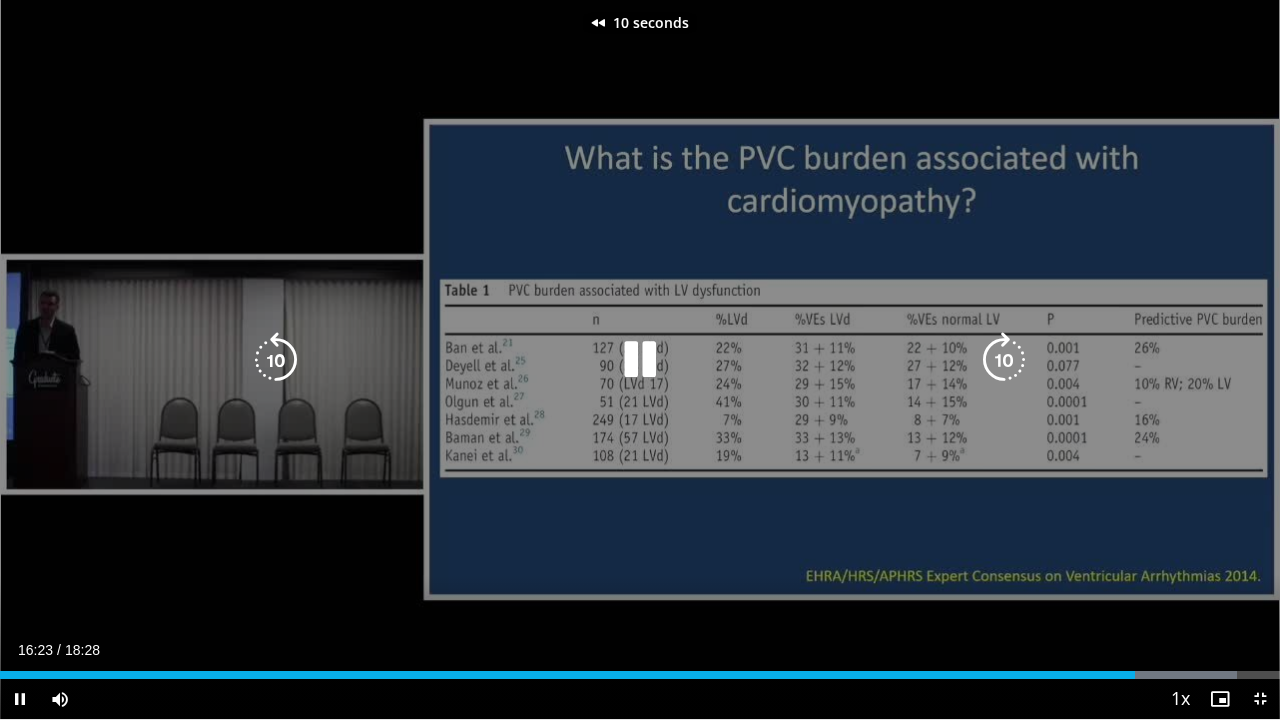 click at bounding box center (276, 360) 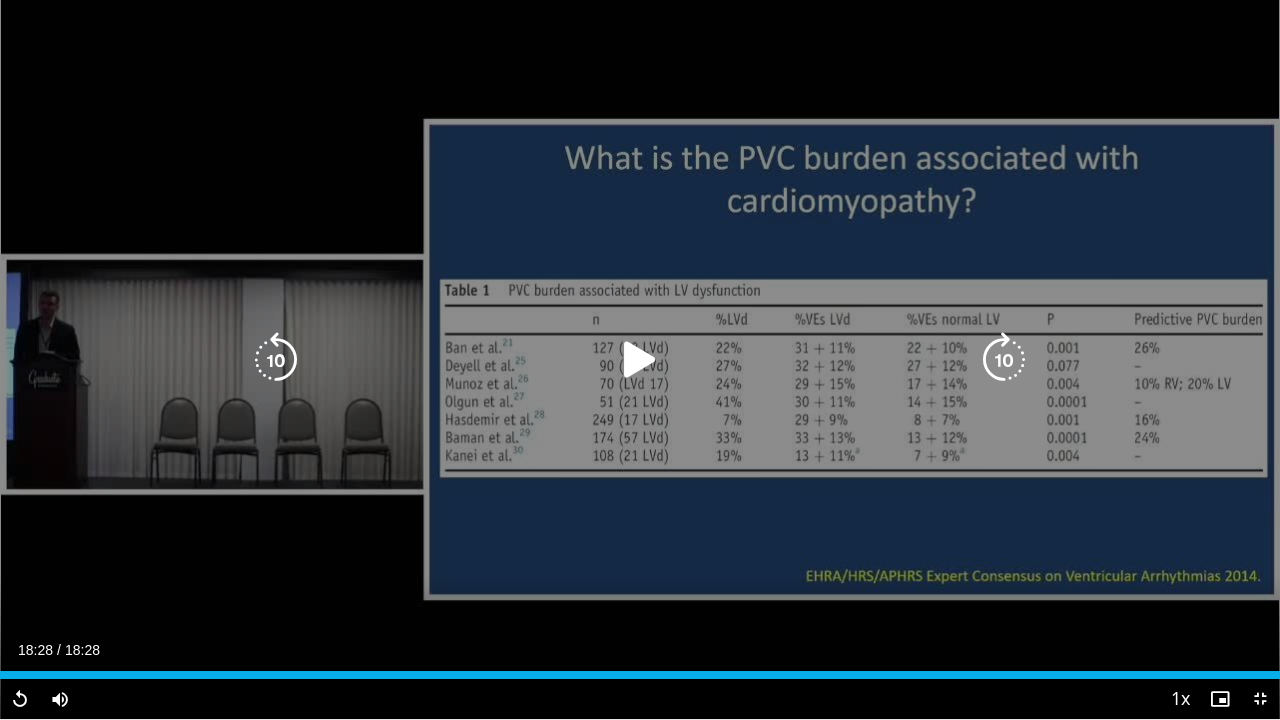 click at bounding box center [640, 360] 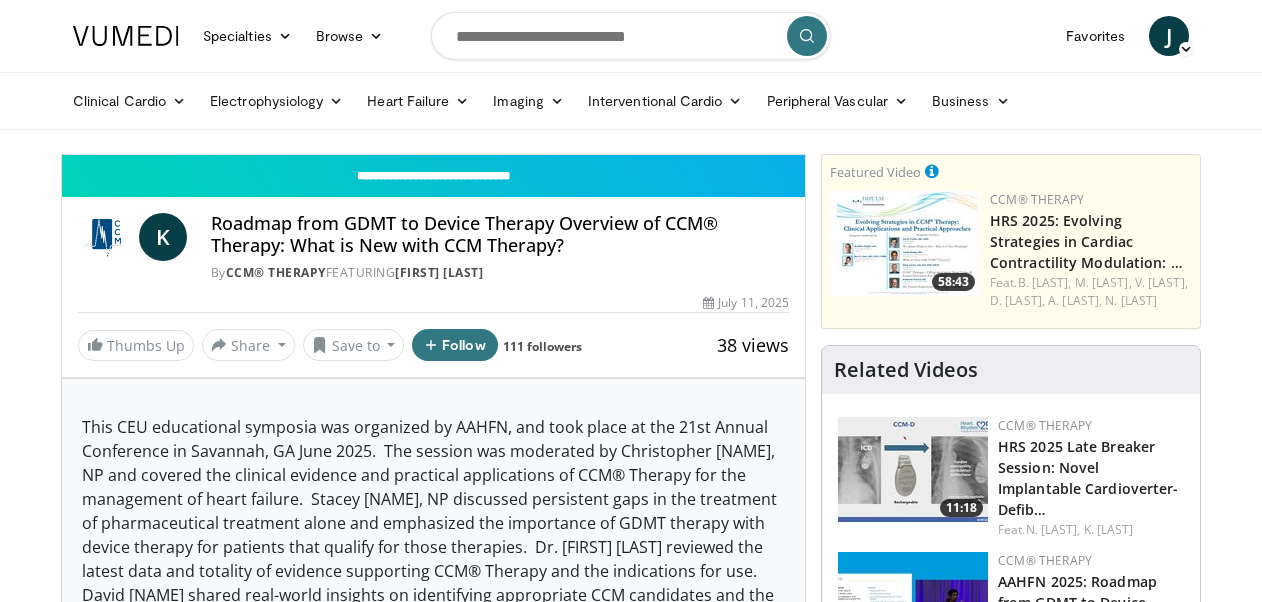 scroll, scrollTop: 0, scrollLeft: 0, axis: both 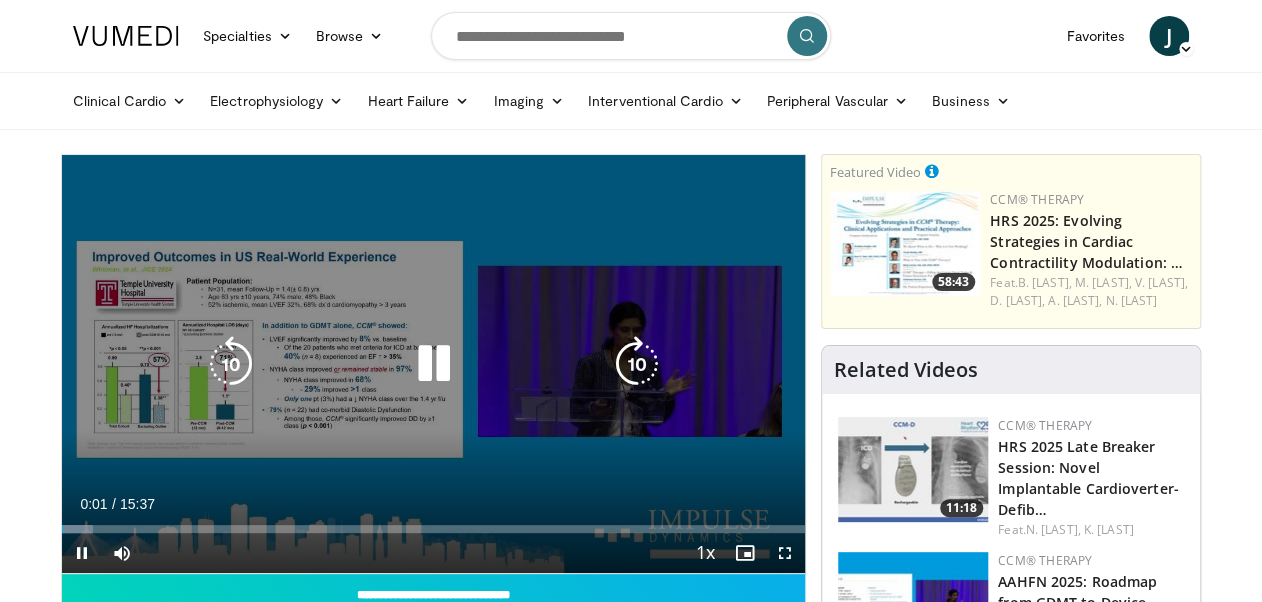 click at bounding box center (433, 364) 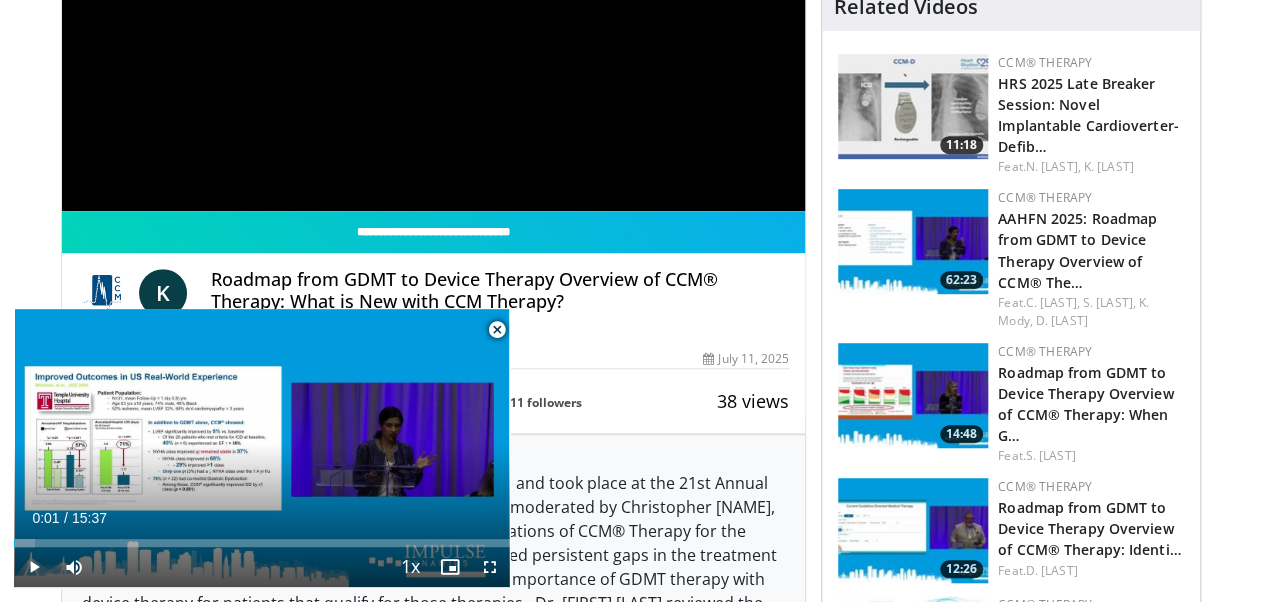 scroll, scrollTop: 400, scrollLeft: 0, axis: vertical 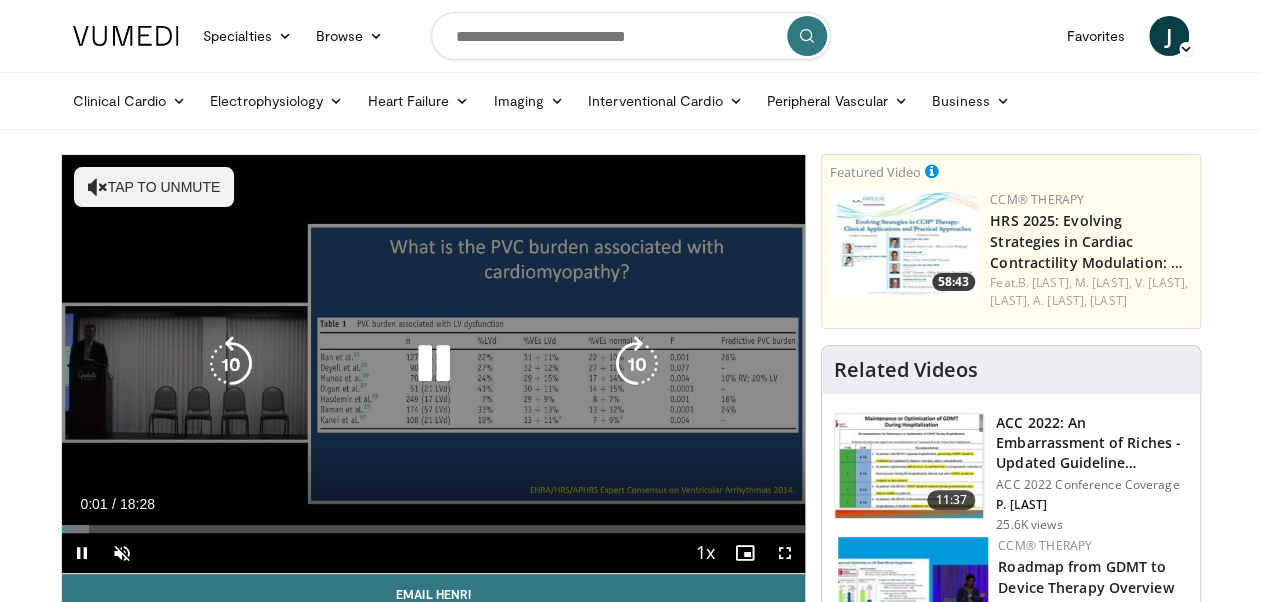 click at bounding box center (433, 364) 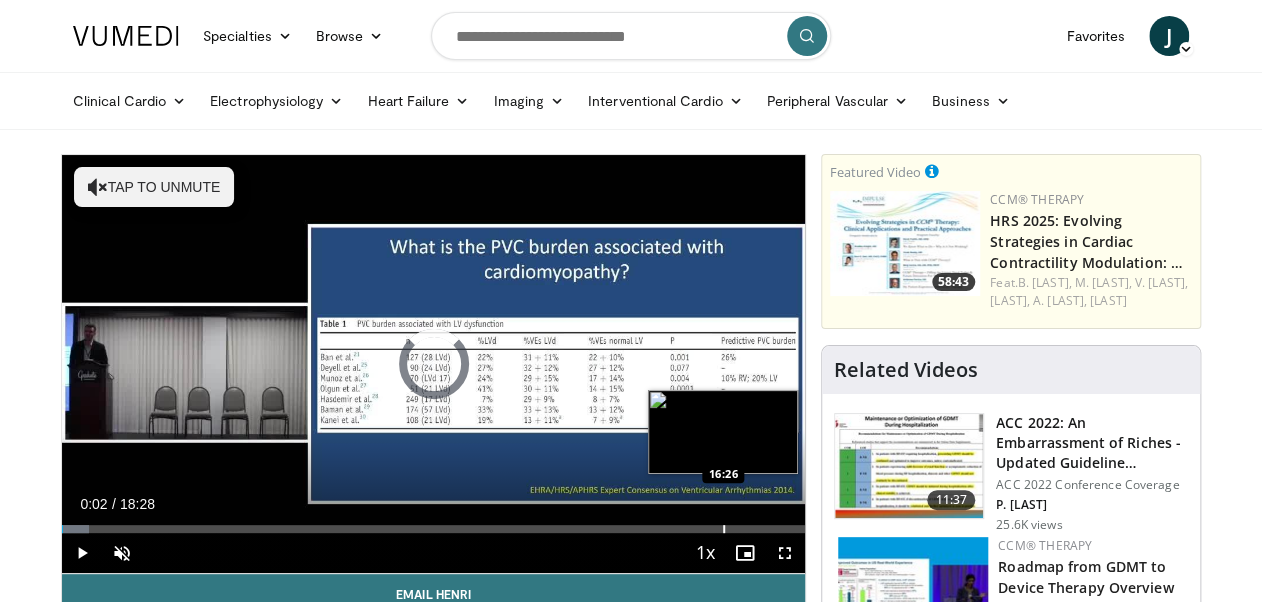 click at bounding box center [724, 529] 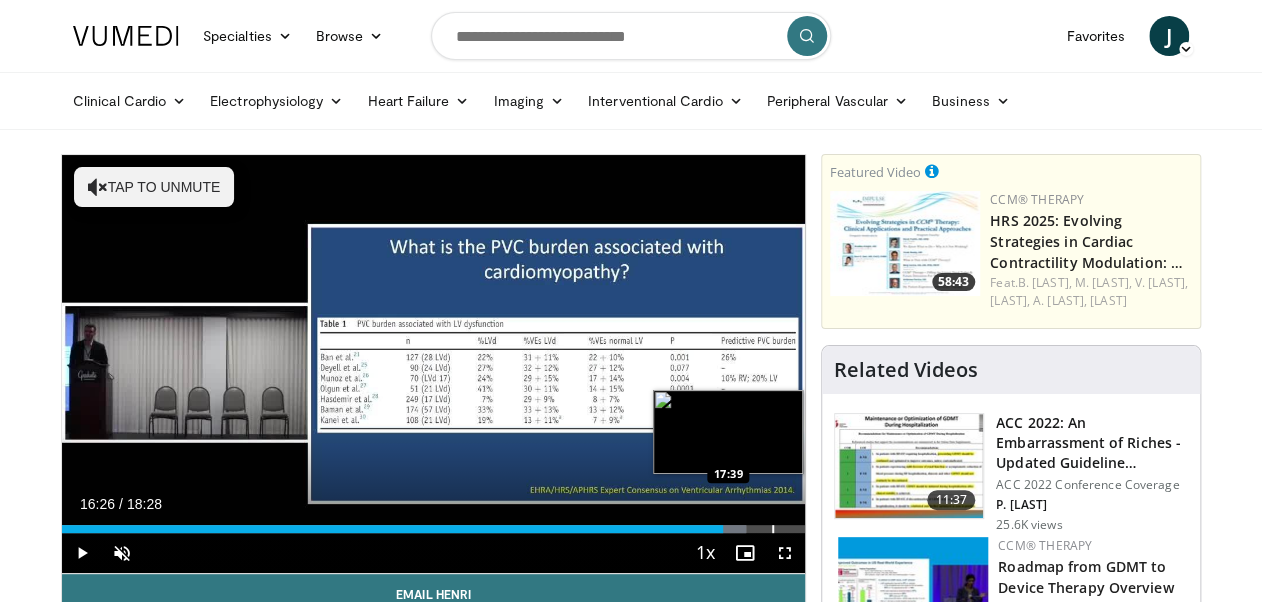 click on "Loaded :  92.11% 16:26 17:39" at bounding box center (433, 529) 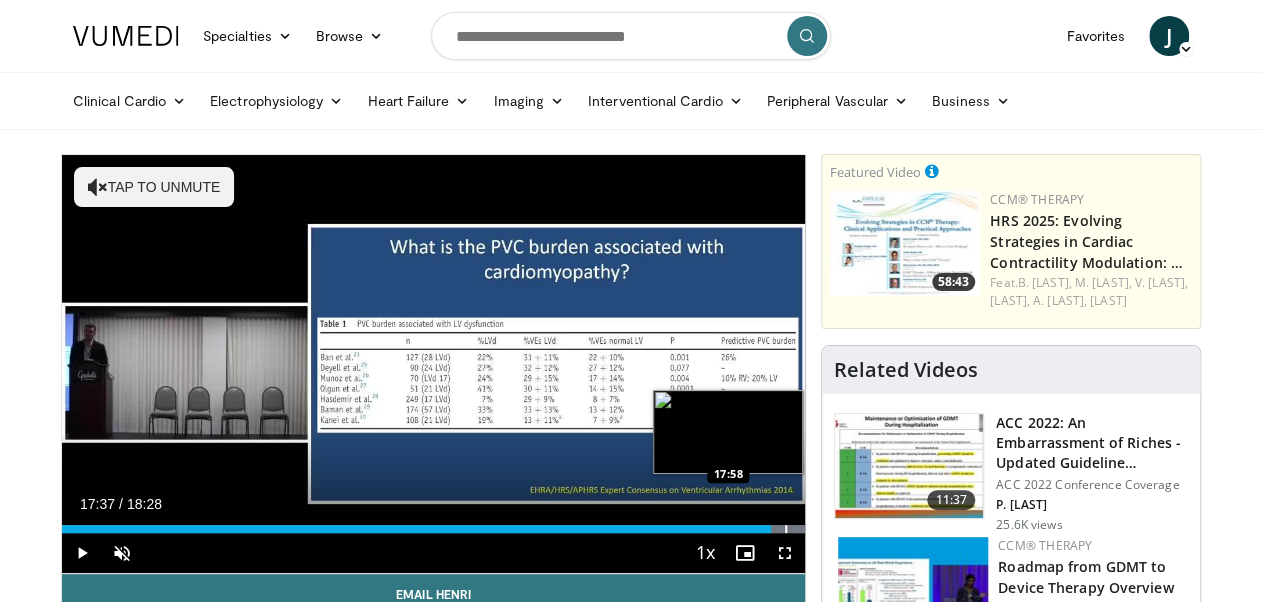 click at bounding box center [786, 529] 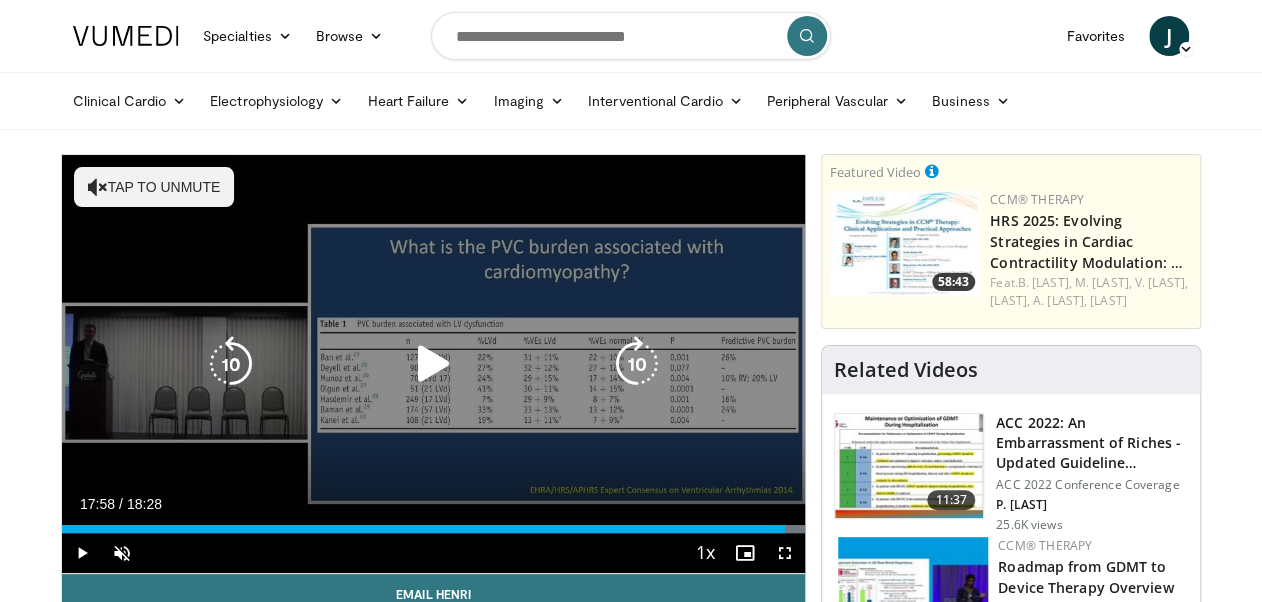 click on "10 seconds
Tap to unmute" at bounding box center [433, 364] 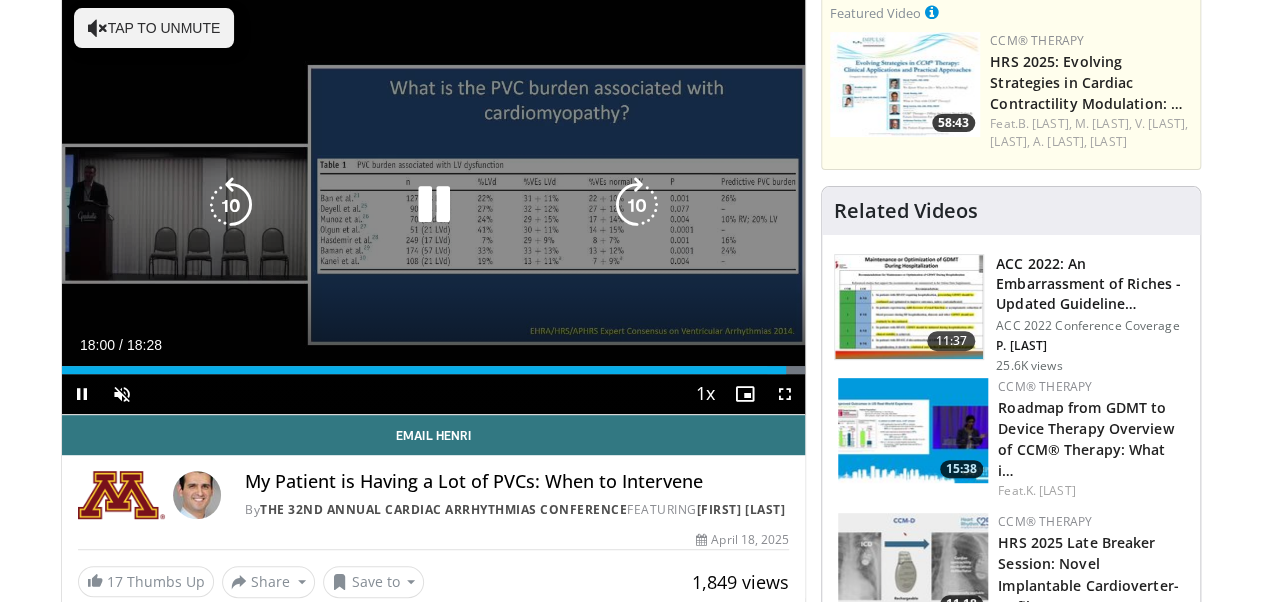 scroll, scrollTop: 160, scrollLeft: 0, axis: vertical 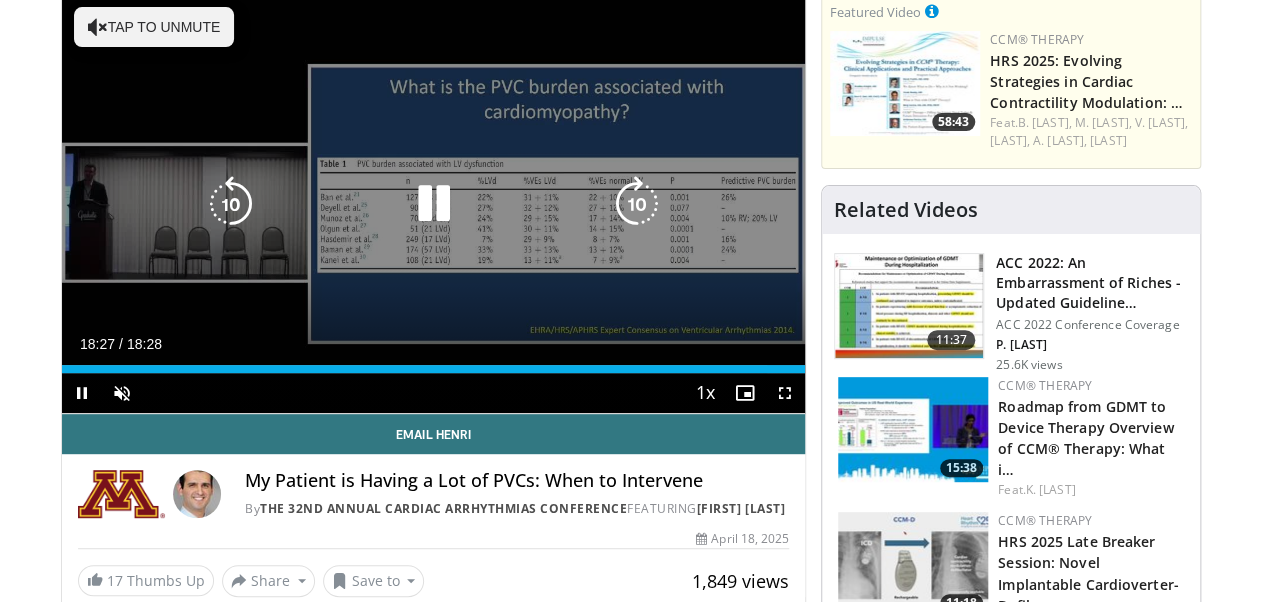 click at bounding box center [231, 204] 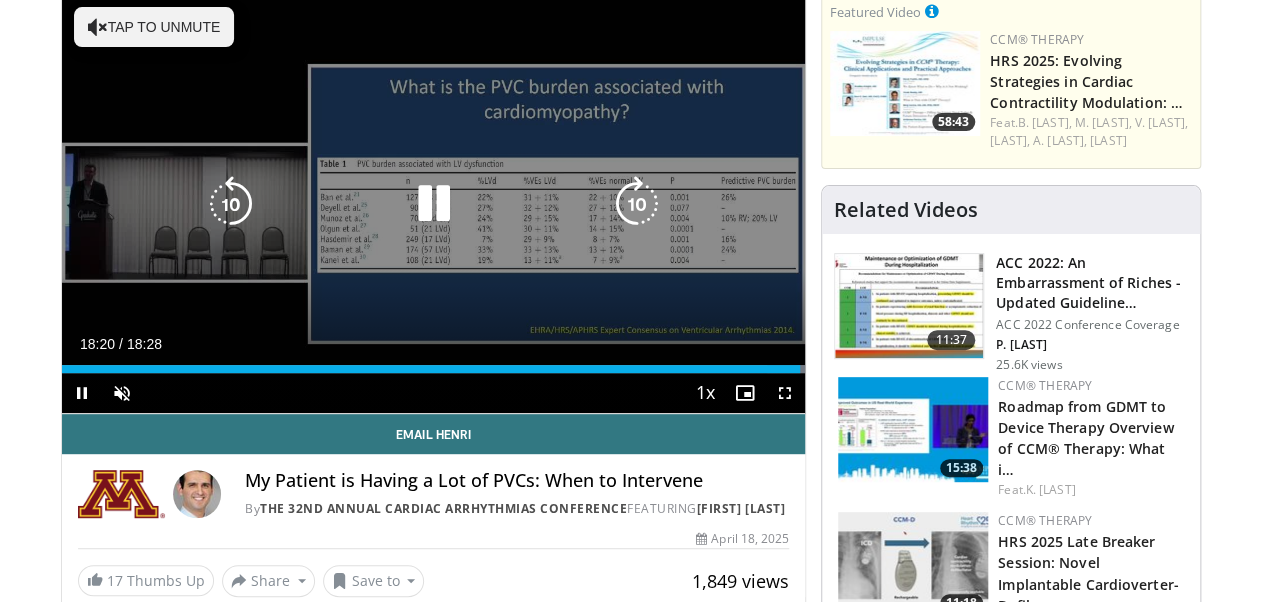 click at bounding box center [433, 204] 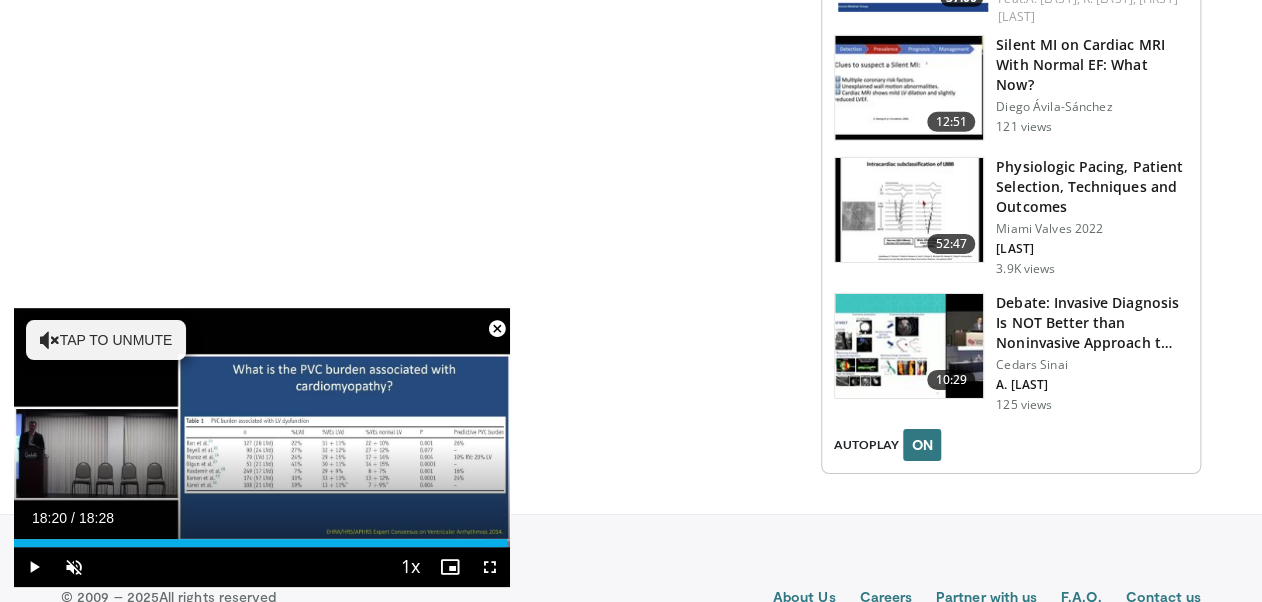 scroll, scrollTop: 2636, scrollLeft: 0, axis: vertical 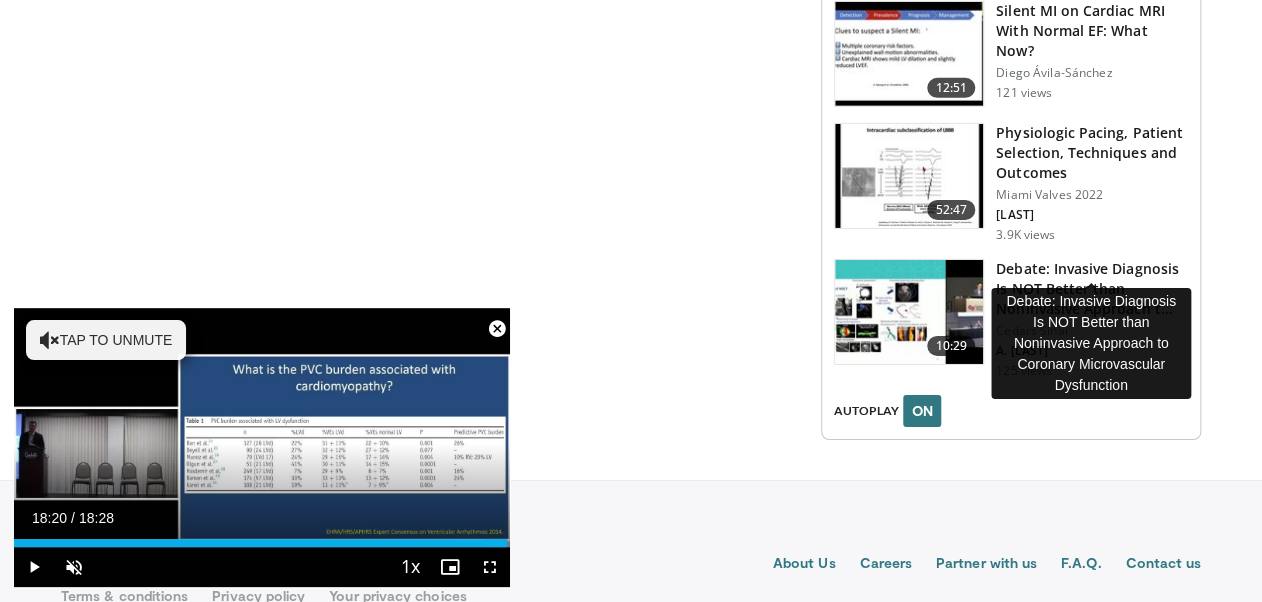 click on "Debate: Invasive Diagnosis Is NOT Better than Noninvasive Approach t…" at bounding box center [1092, 289] 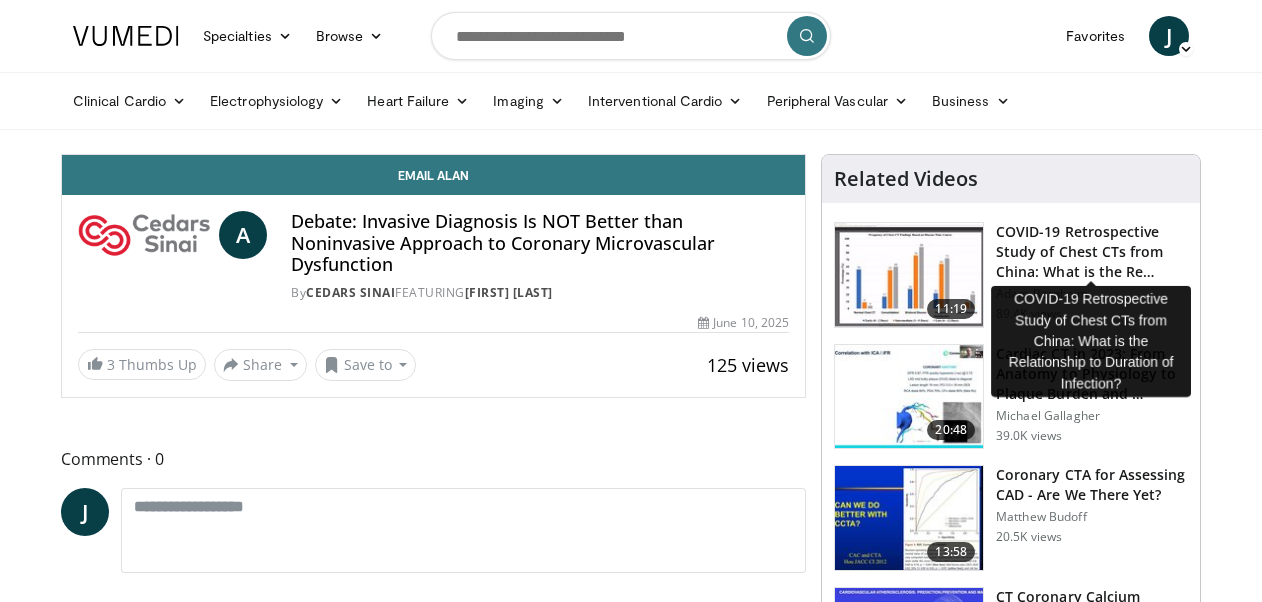 scroll, scrollTop: 0, scrollLeft: 0, axis: both 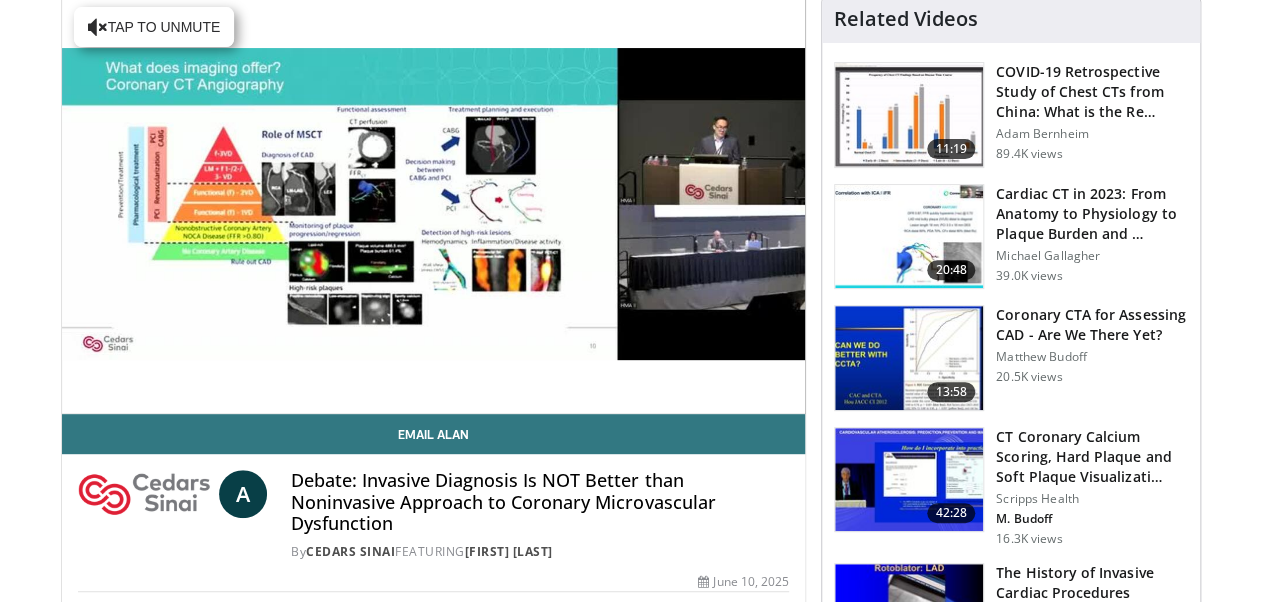 click on "10 seconds
Tap to unmute" at bounding box center [433, 204] 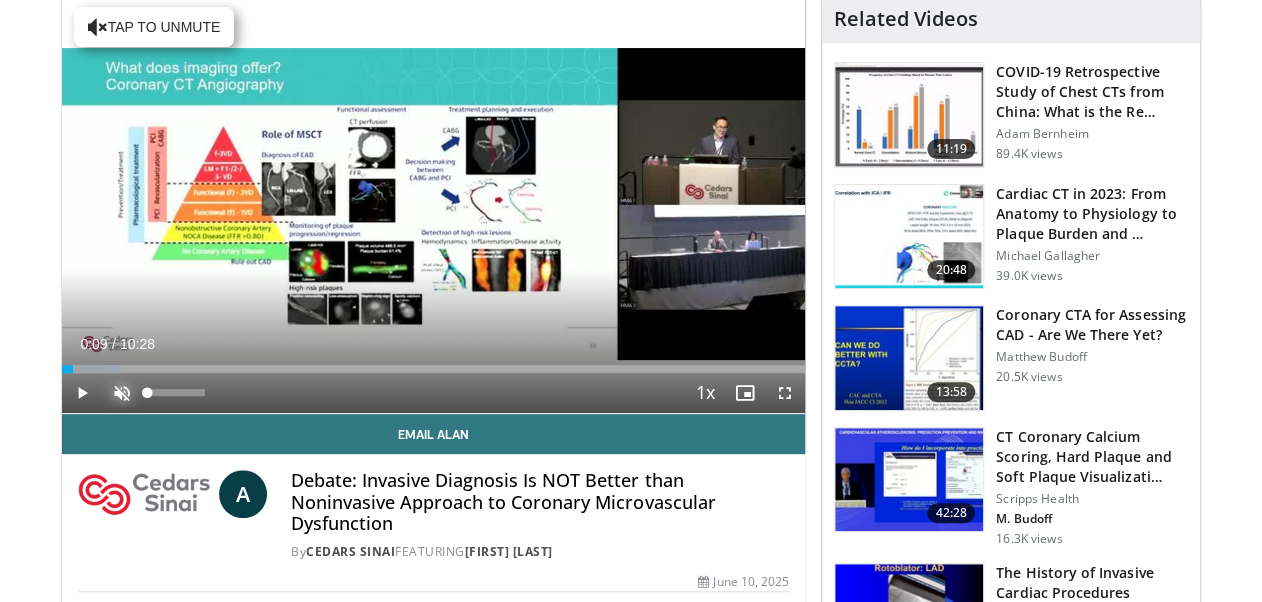 click at bounding box center [122, 393] 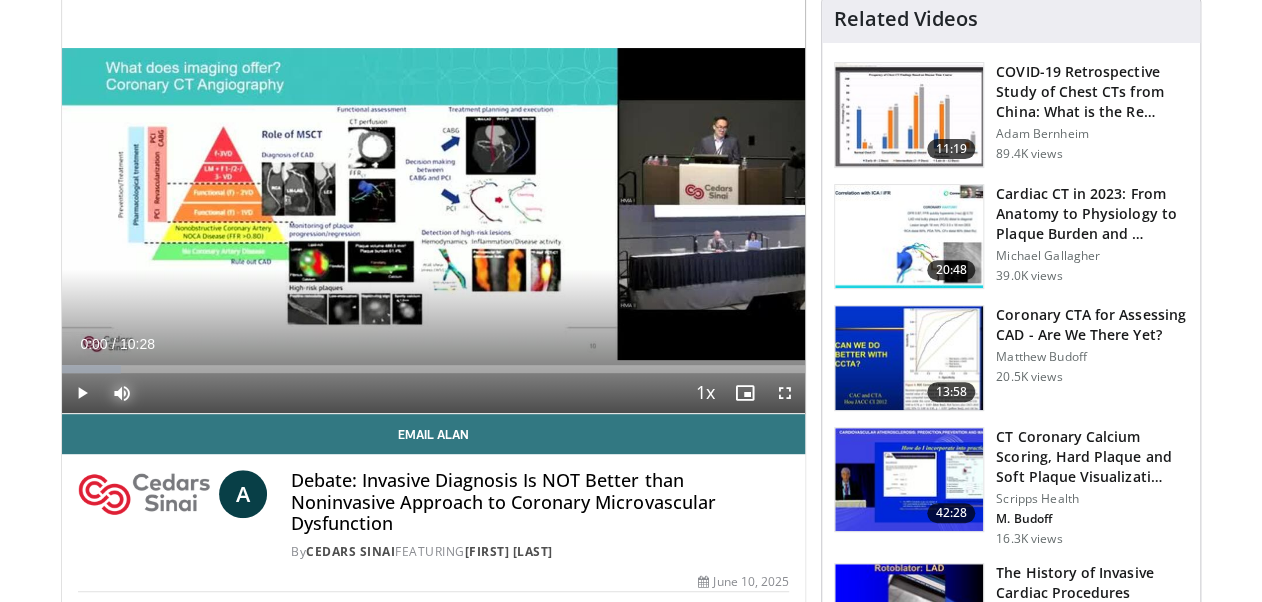 drag, startPoint x: 69, startPoint y: 367, endPoint x: -4, endPoint y: 365, distance: 73.02739 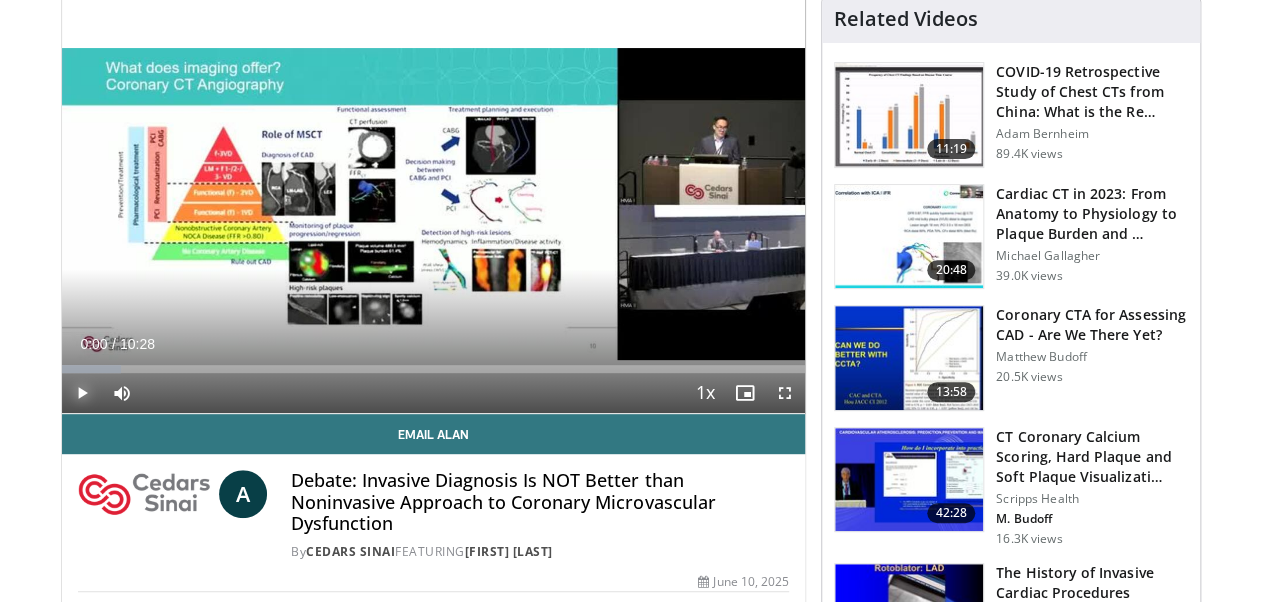 click at bounding box center [82, 393] 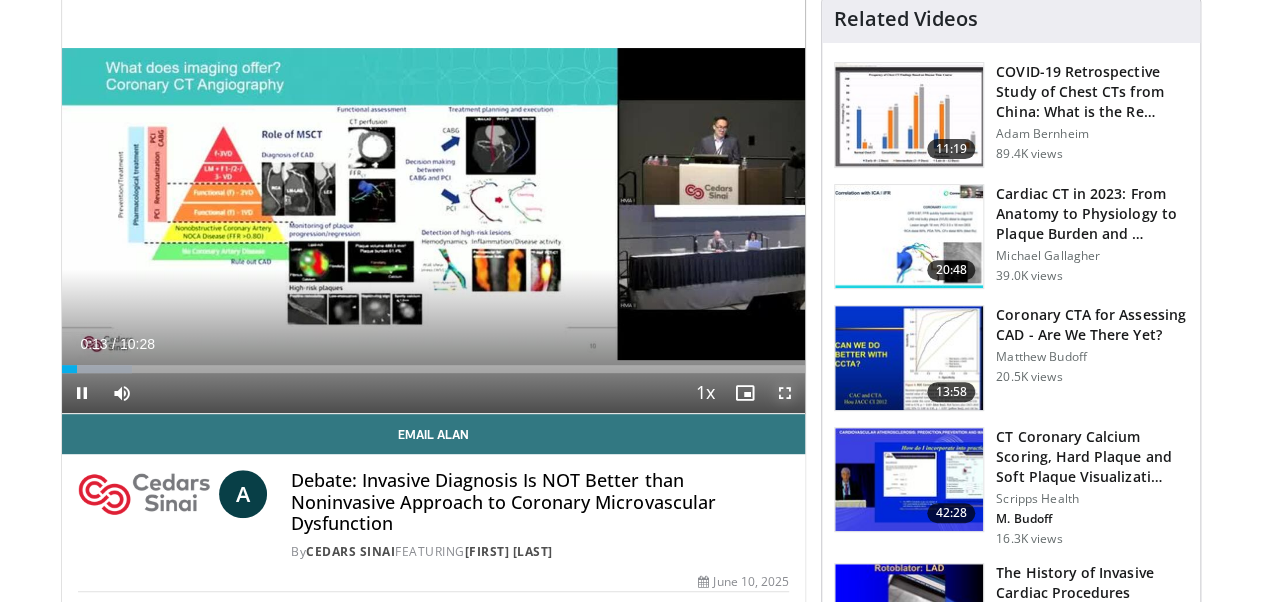 click at bounding box center [785, 393] 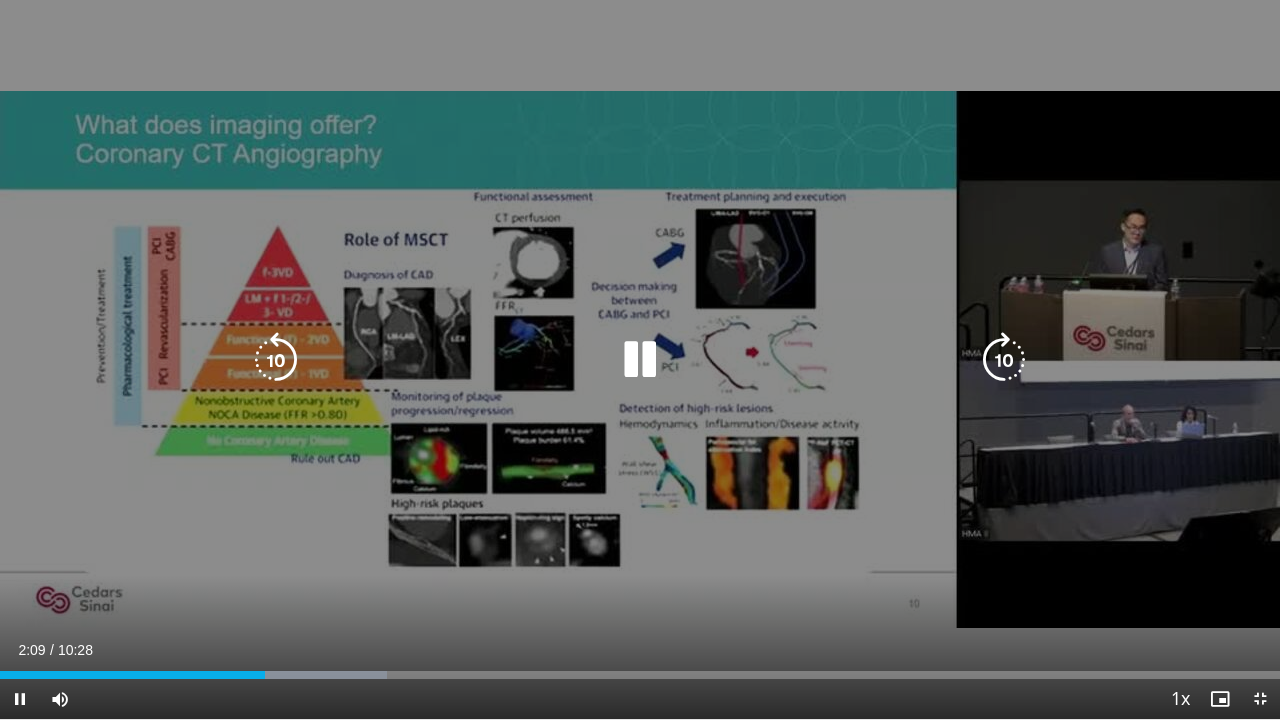 click at bounding box center (640, 360) 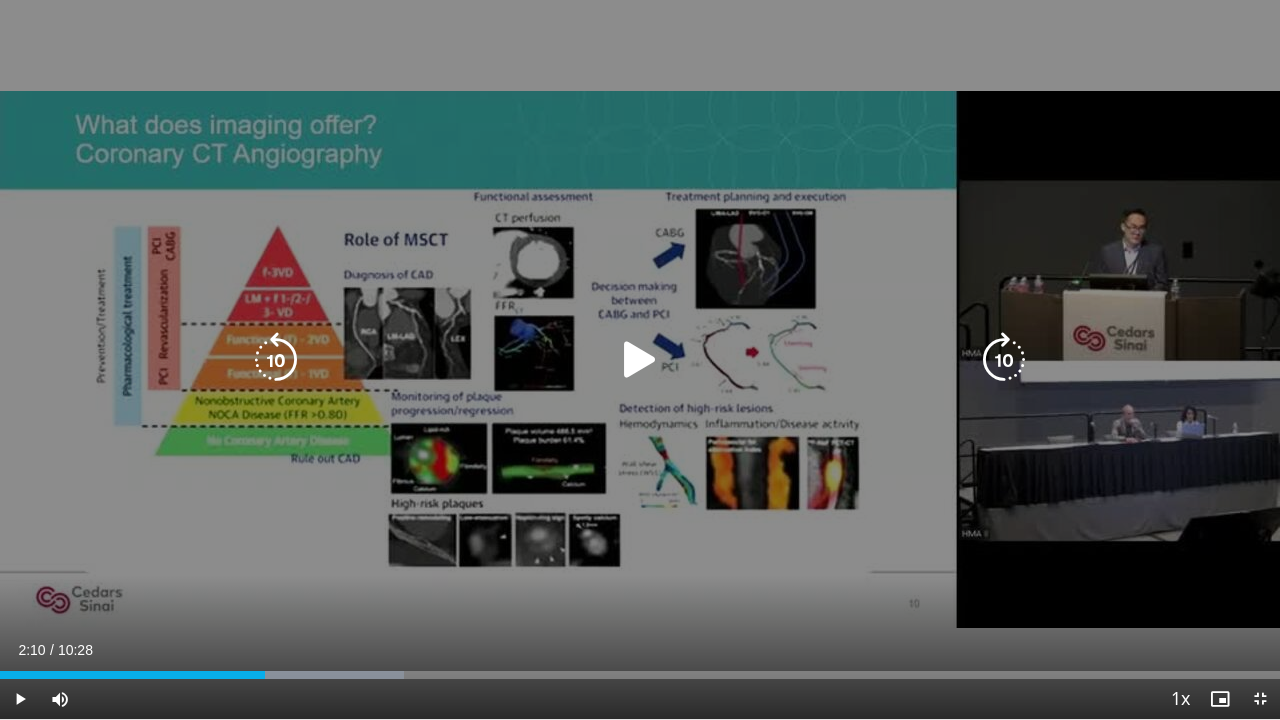 click at bounding box center [640, 360] 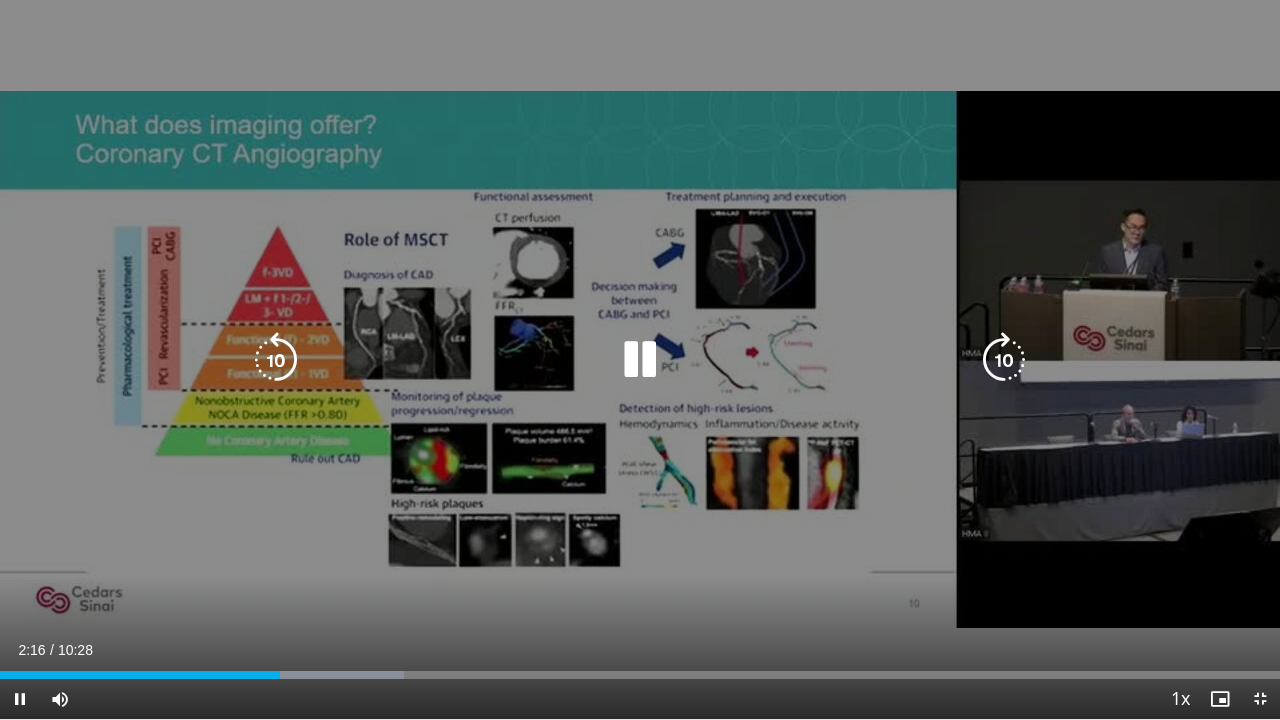 click at bounding box center [640, 360] 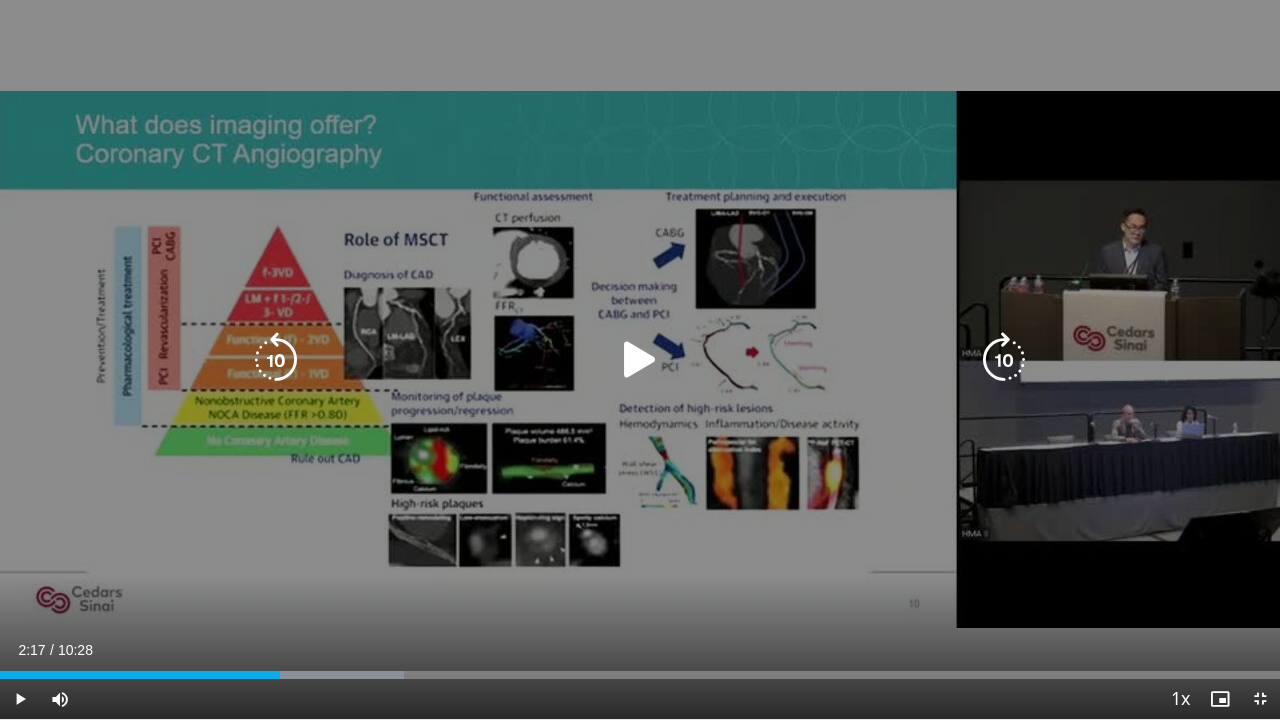 click at bounding box center [640, 360] 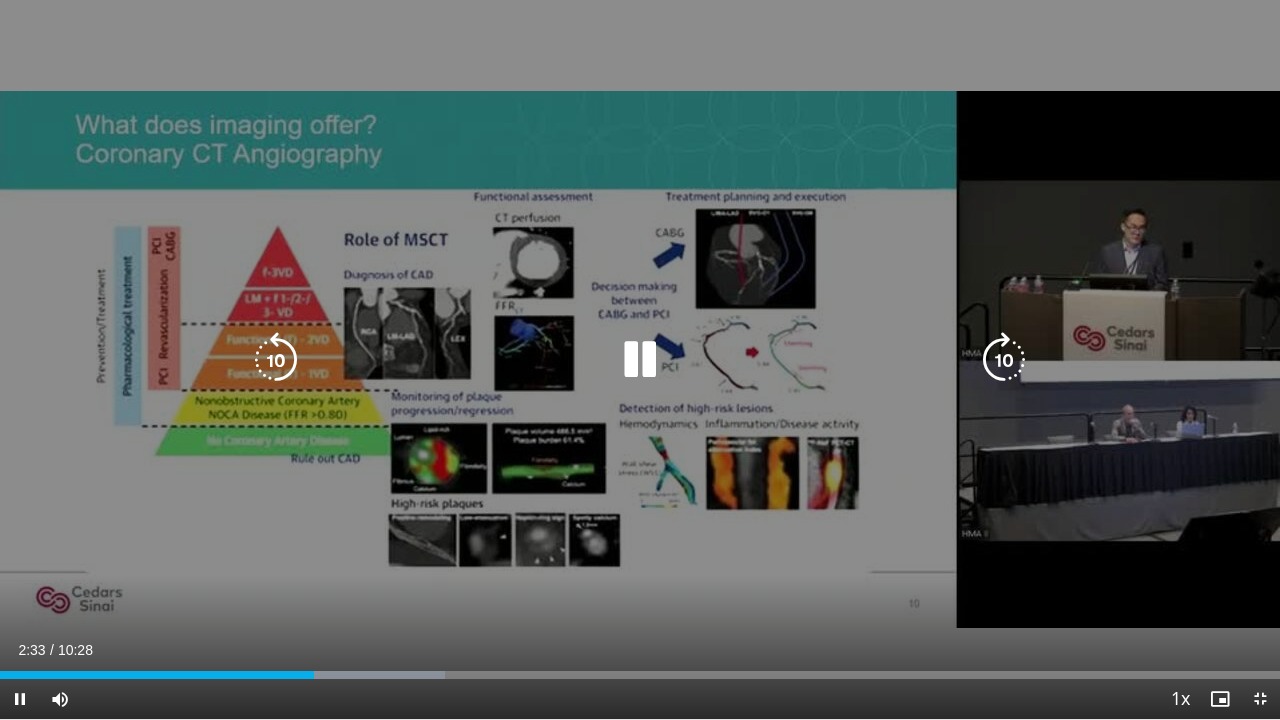 click at bounding box center (276, 360) 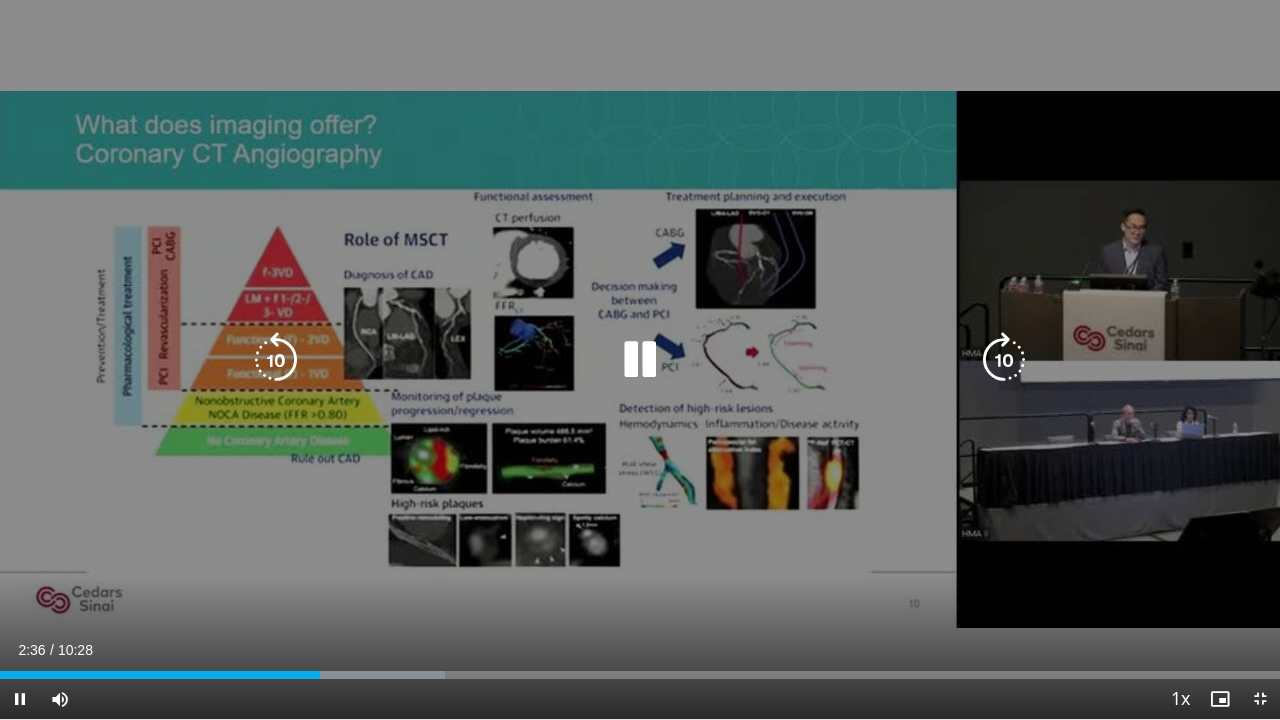 click at bounding box center [640, 360] 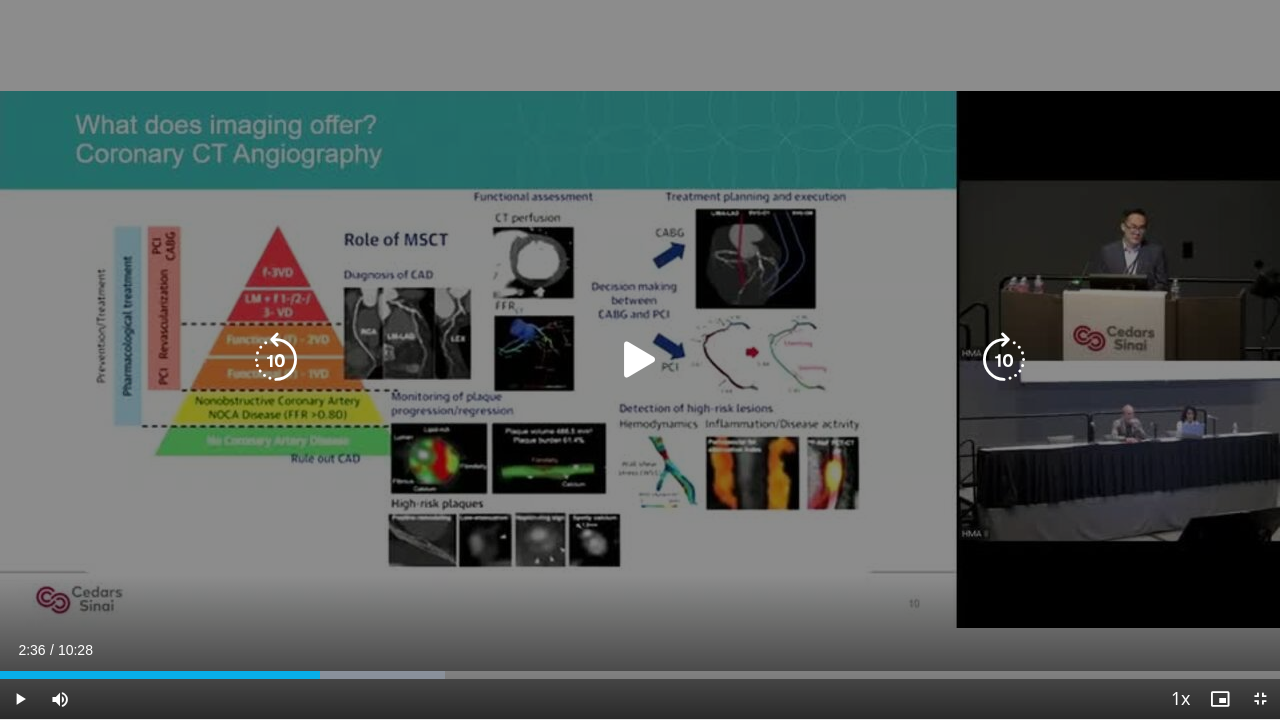 click at bounding box center [640, 360] 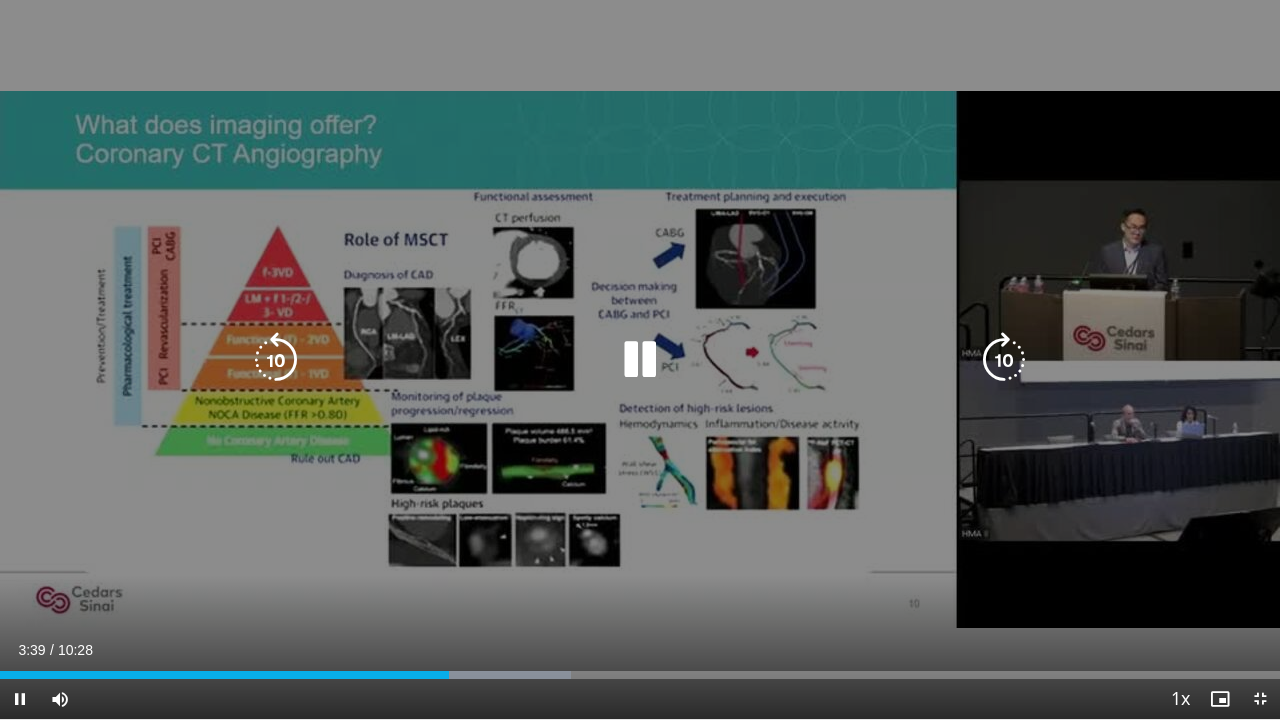 click at bounding box center (276, 360) 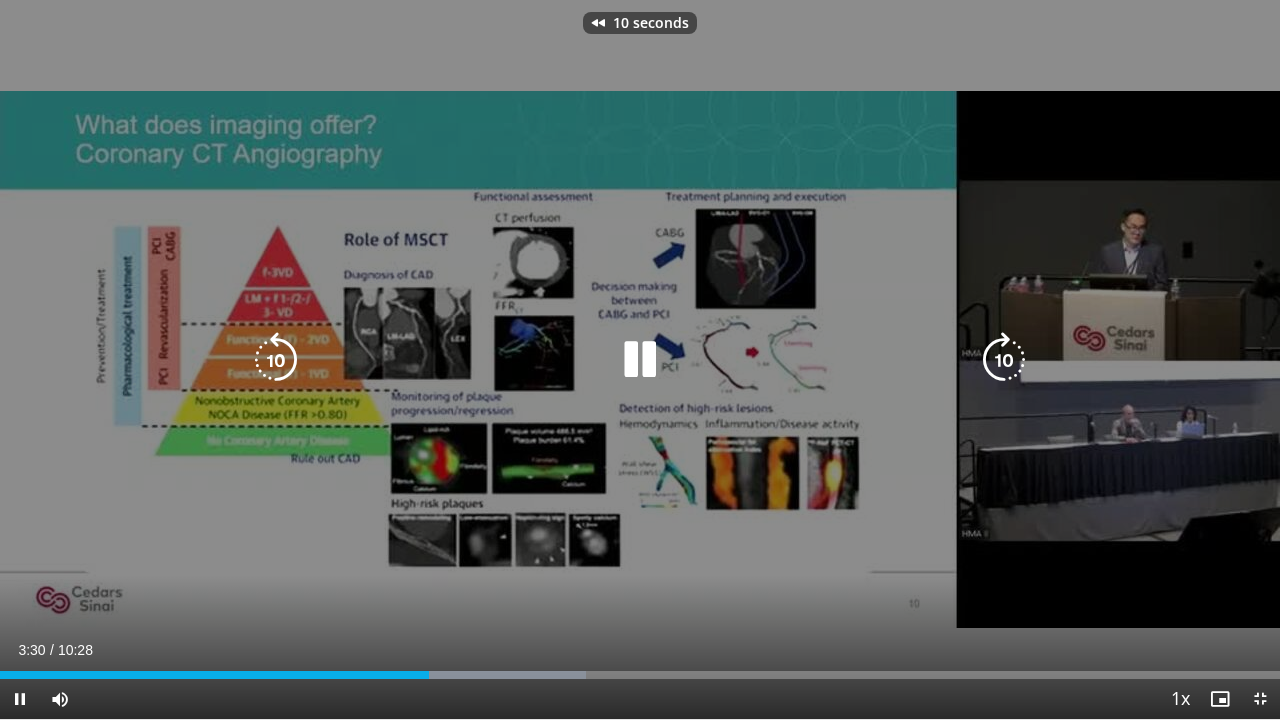 click at bounding box center (276, 360) 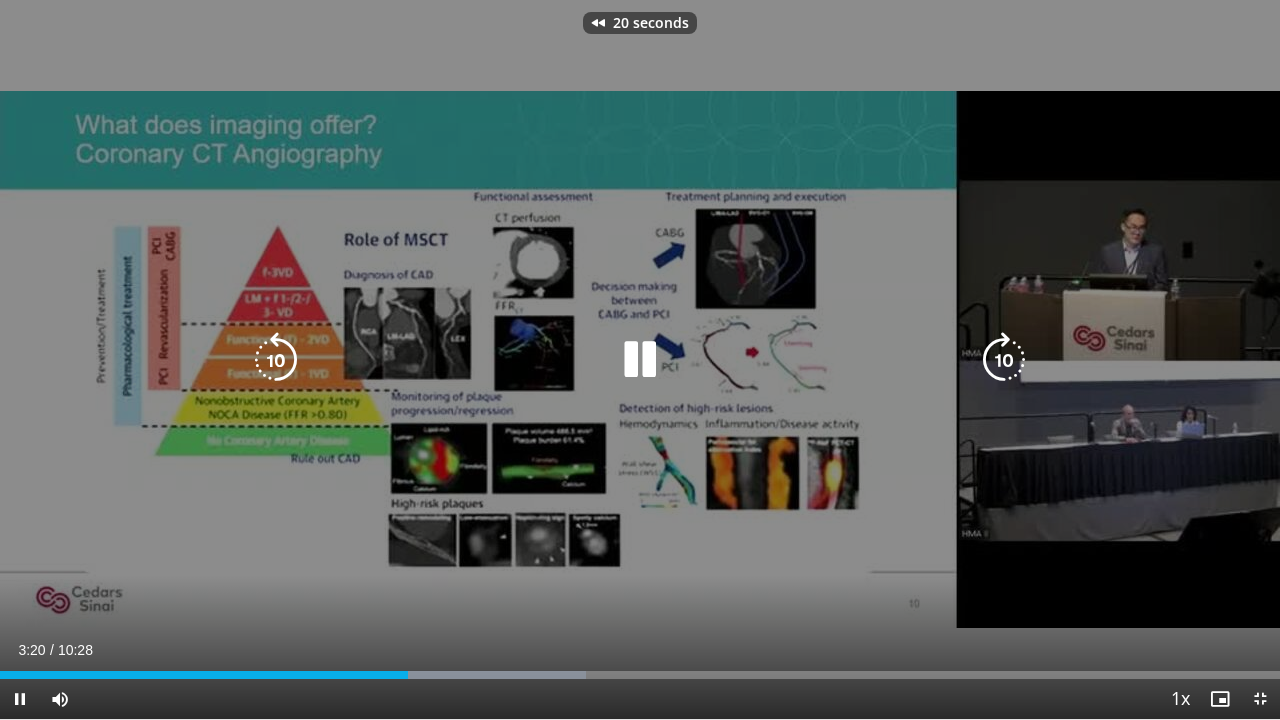 click at bounding box center (276, 360) 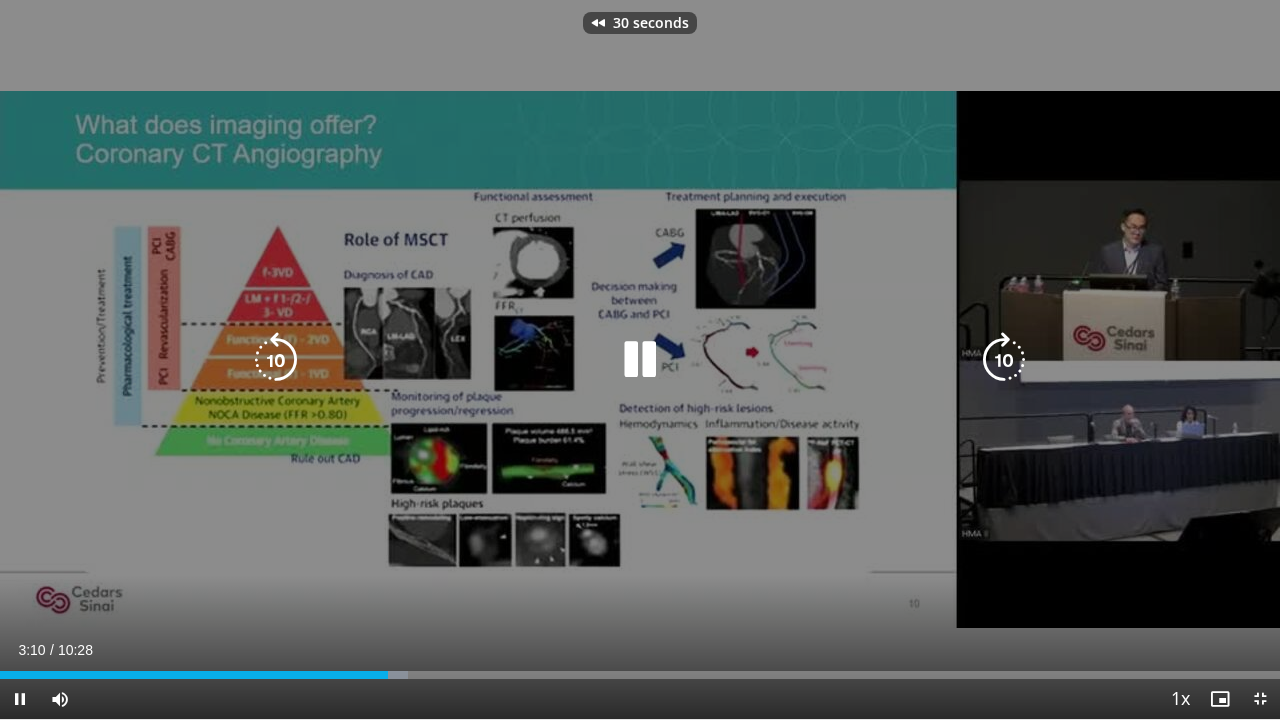 click at bounding box center [276, 360] 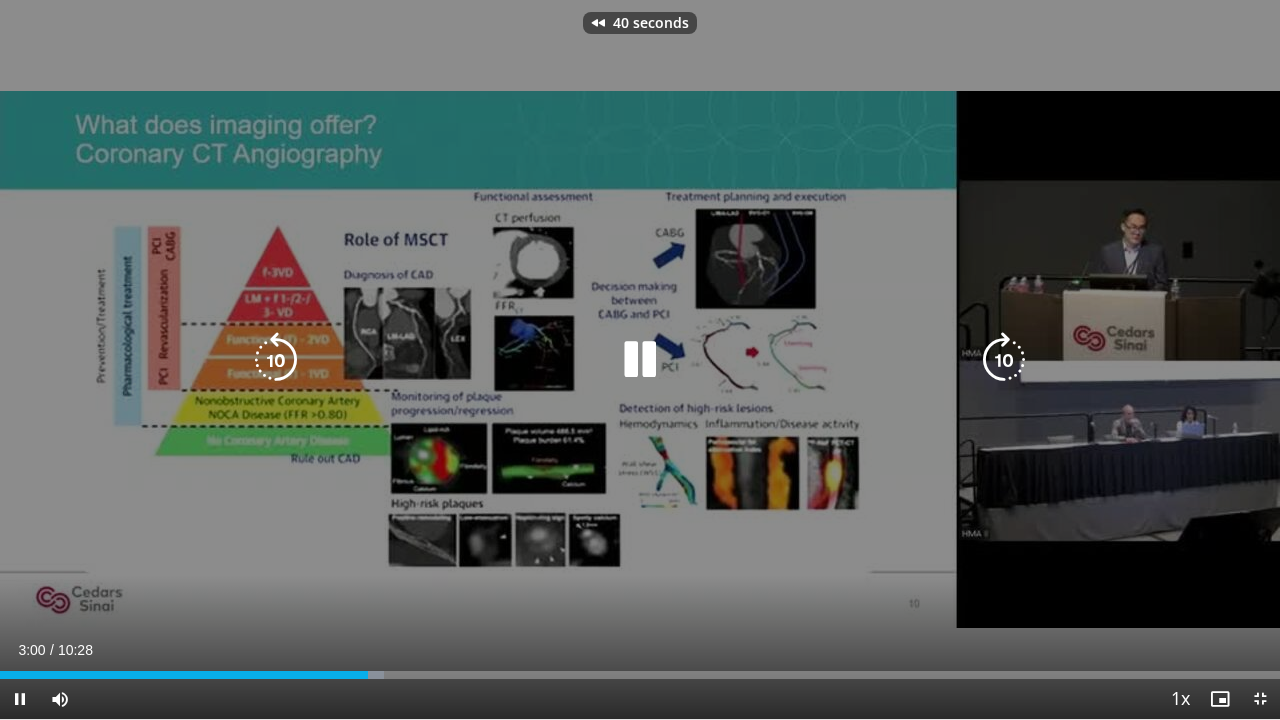 click at bounding box center [276, 360] 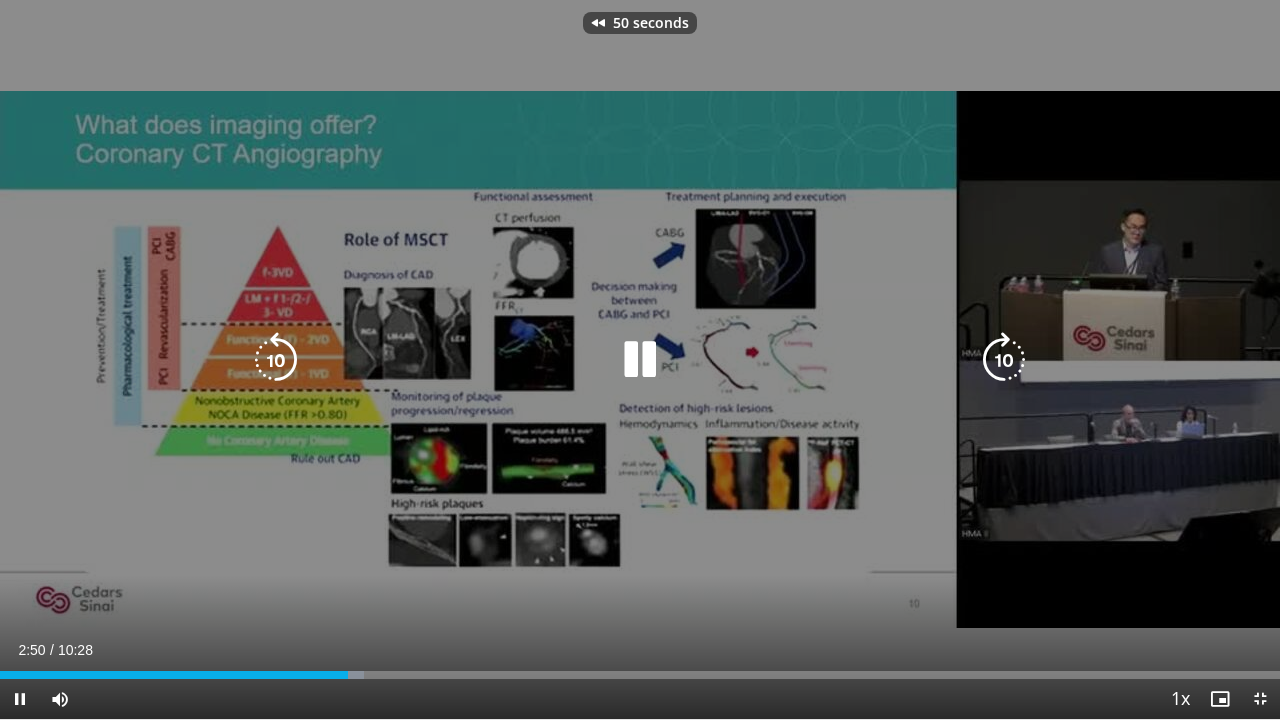 click at bounding box center [276, 360] 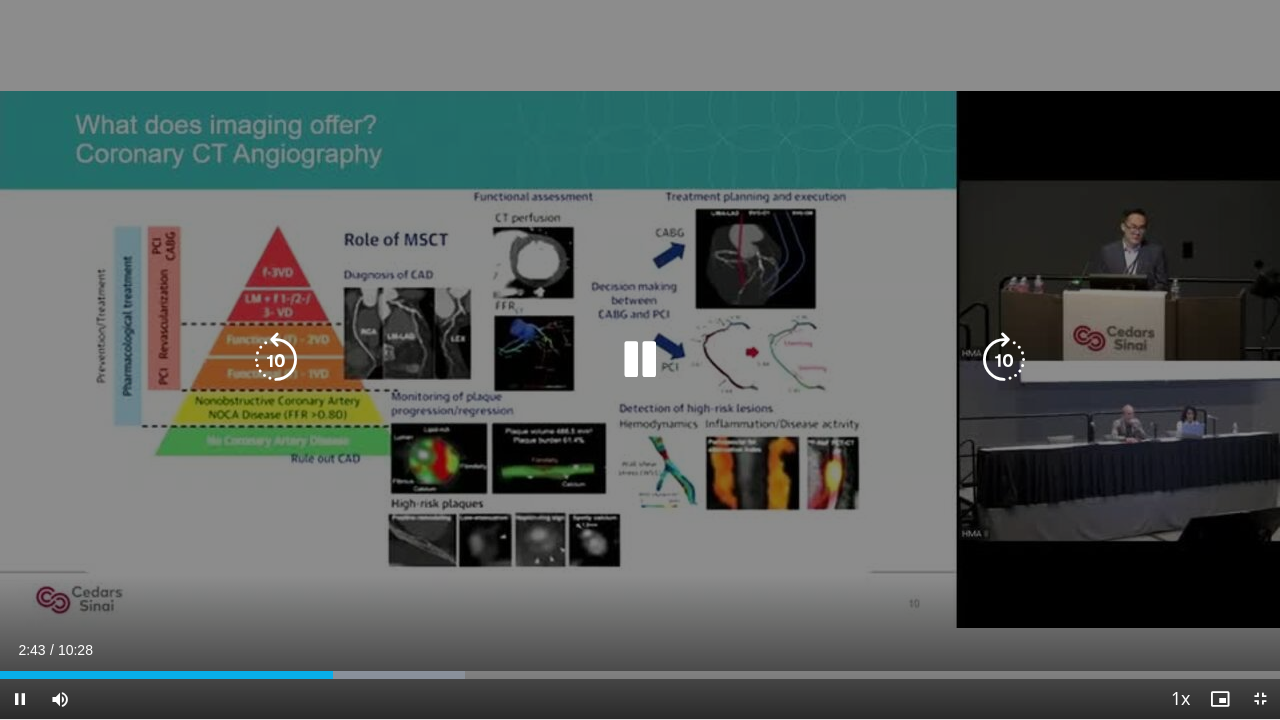 click at bounding box center [1004, 360] 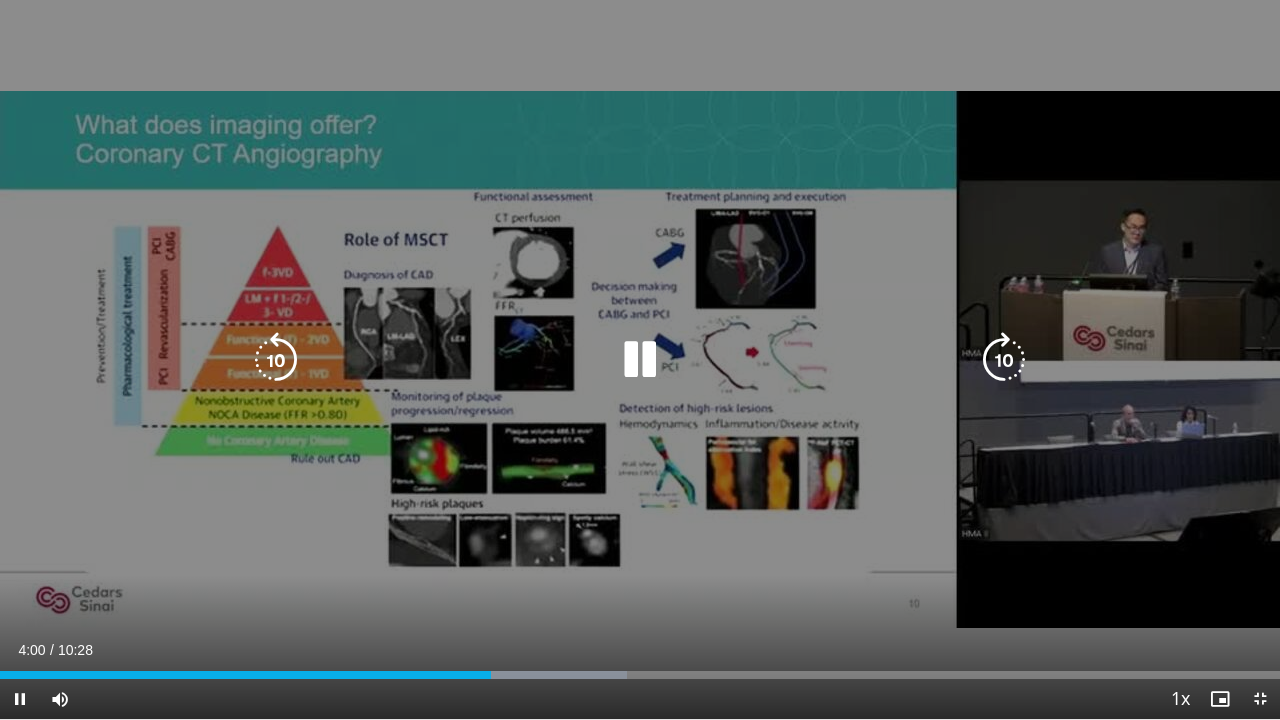 click at bounding box center [640, 360] 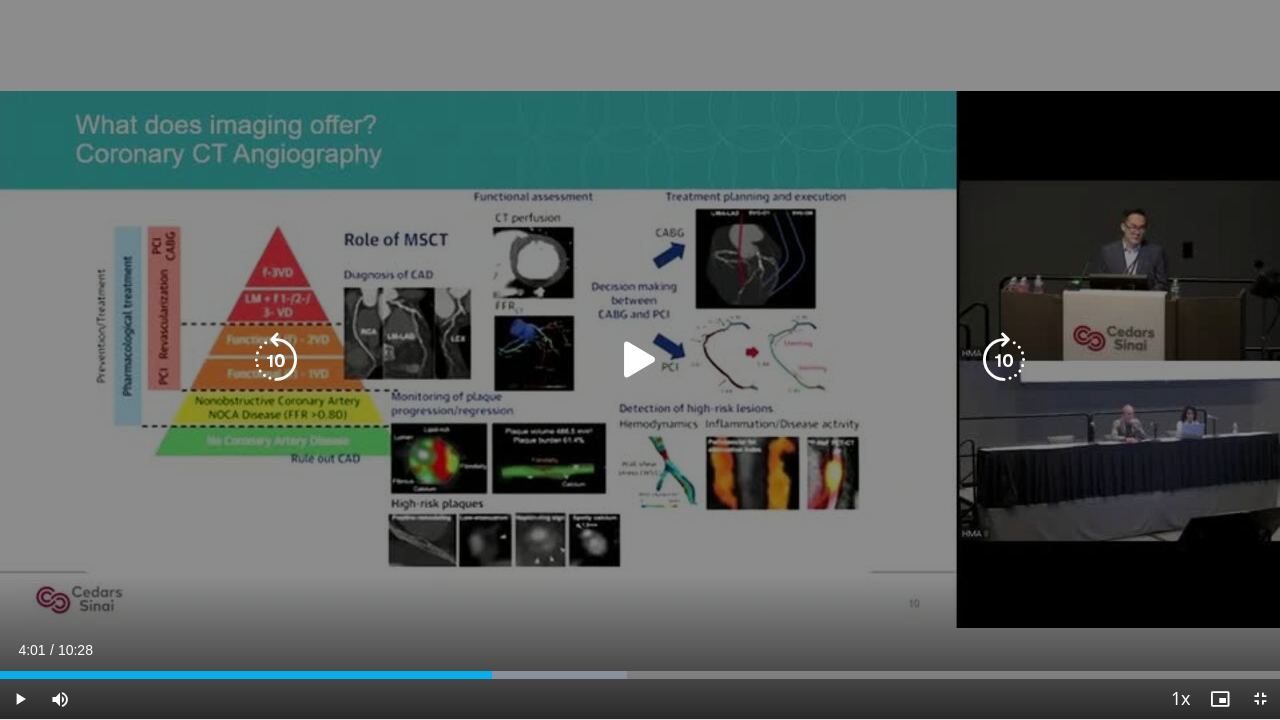 click at bounding box center (276, 360) 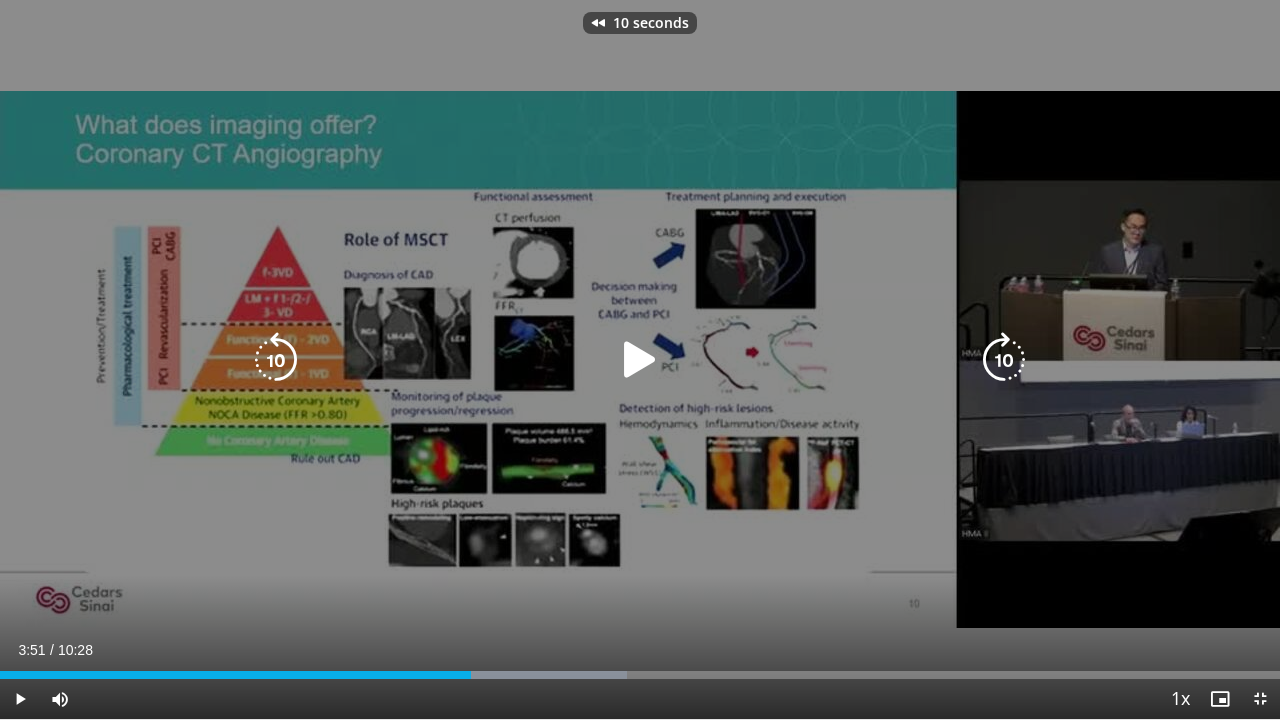 click at bounding box center [276, 360] 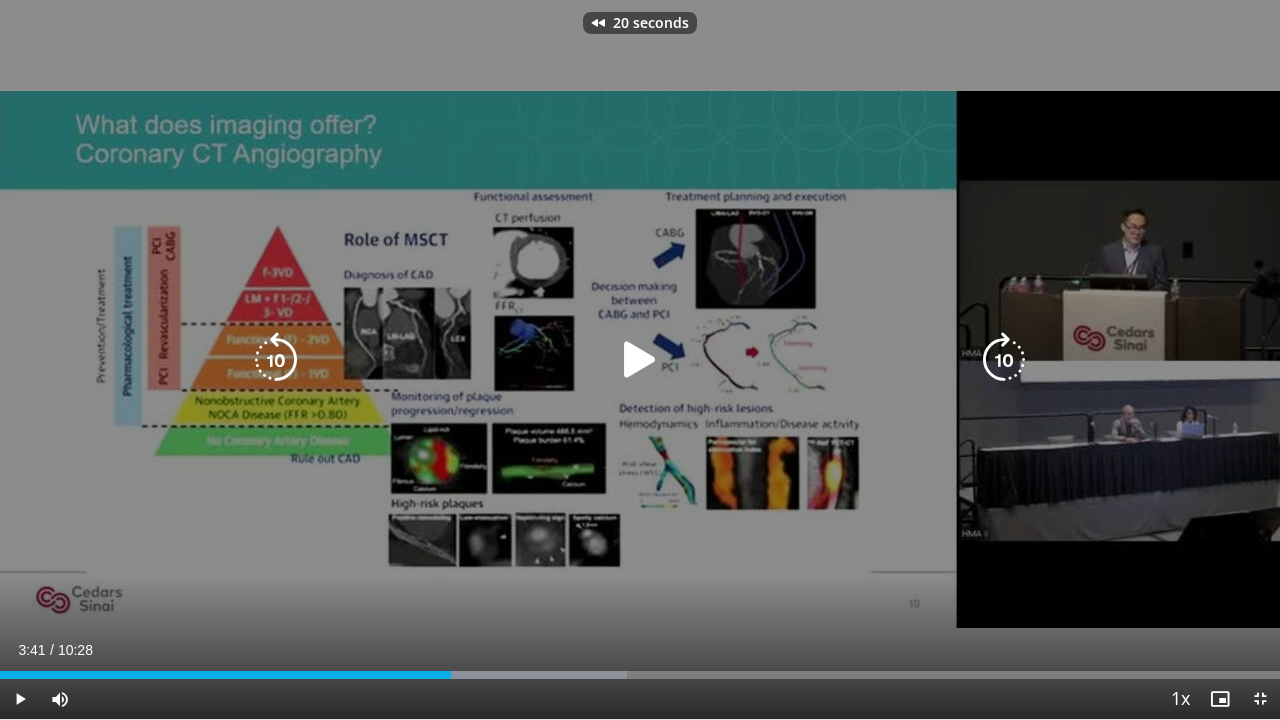 click at bounding box center [640, 360] 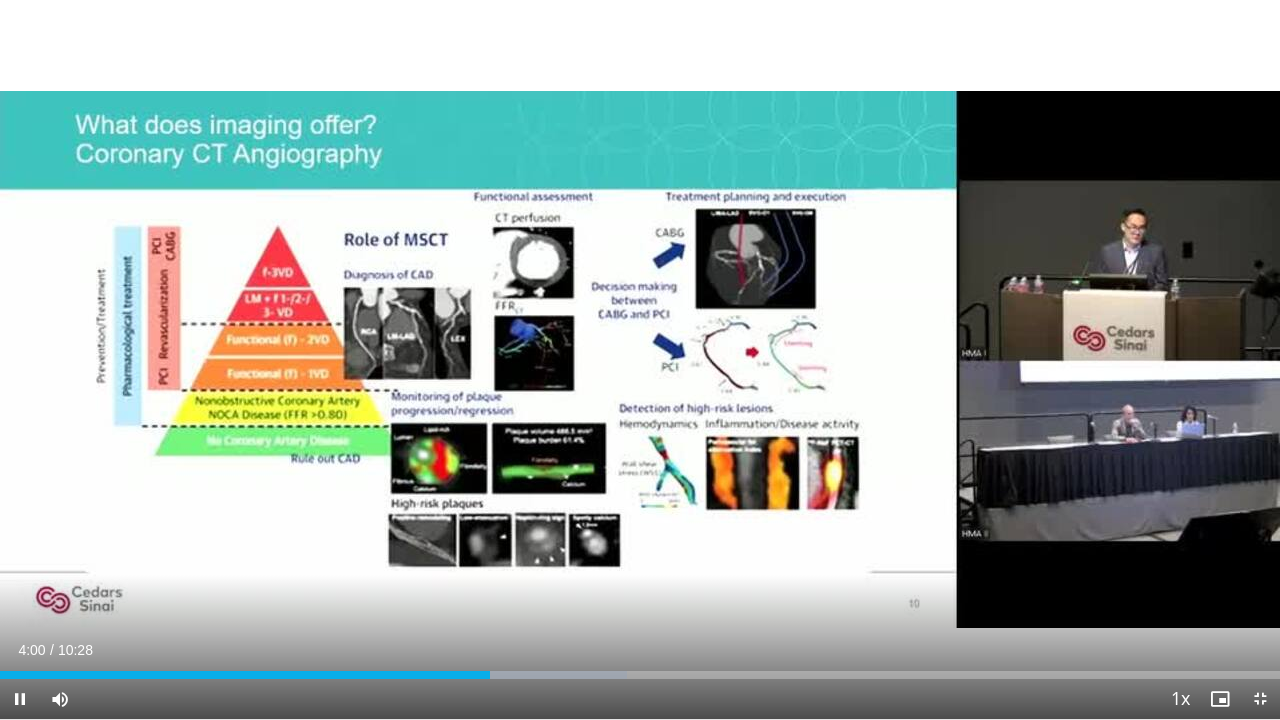 click on "20 seconds
Tap to unmute" at bounding box center [640, 359] 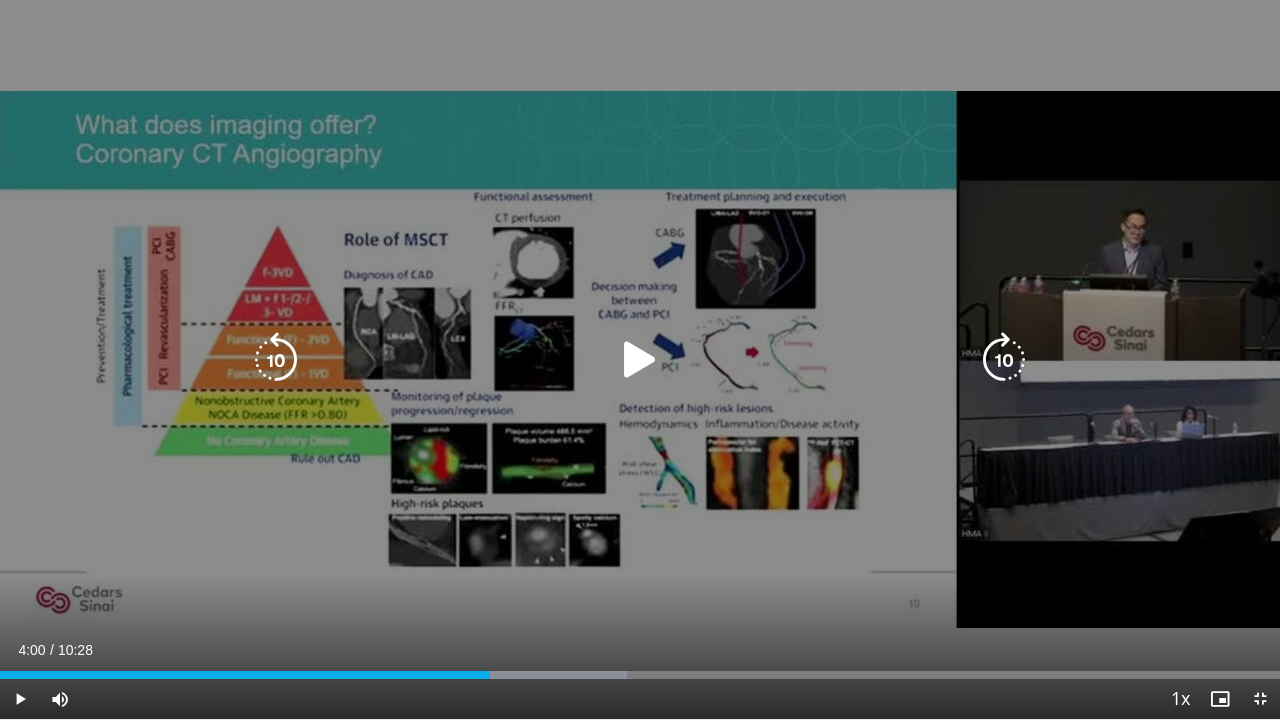 click at bounding box center [276, 360] 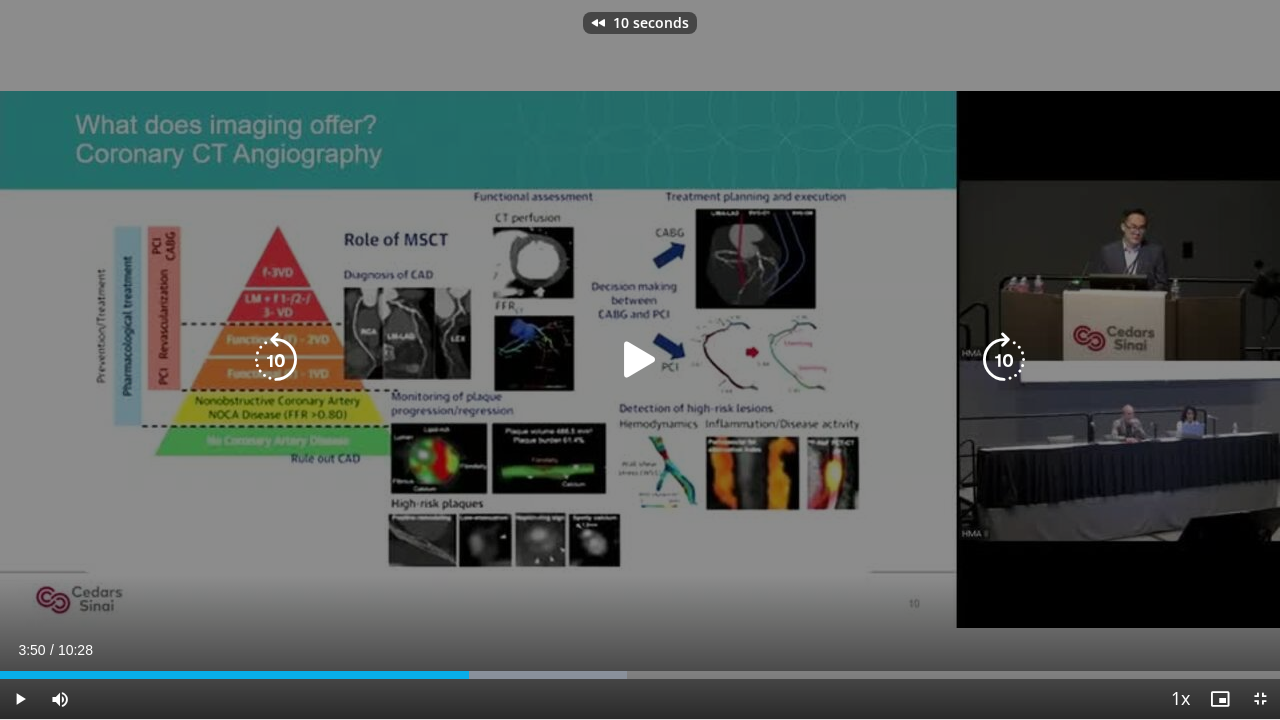 click at bounding box center (640, 360) 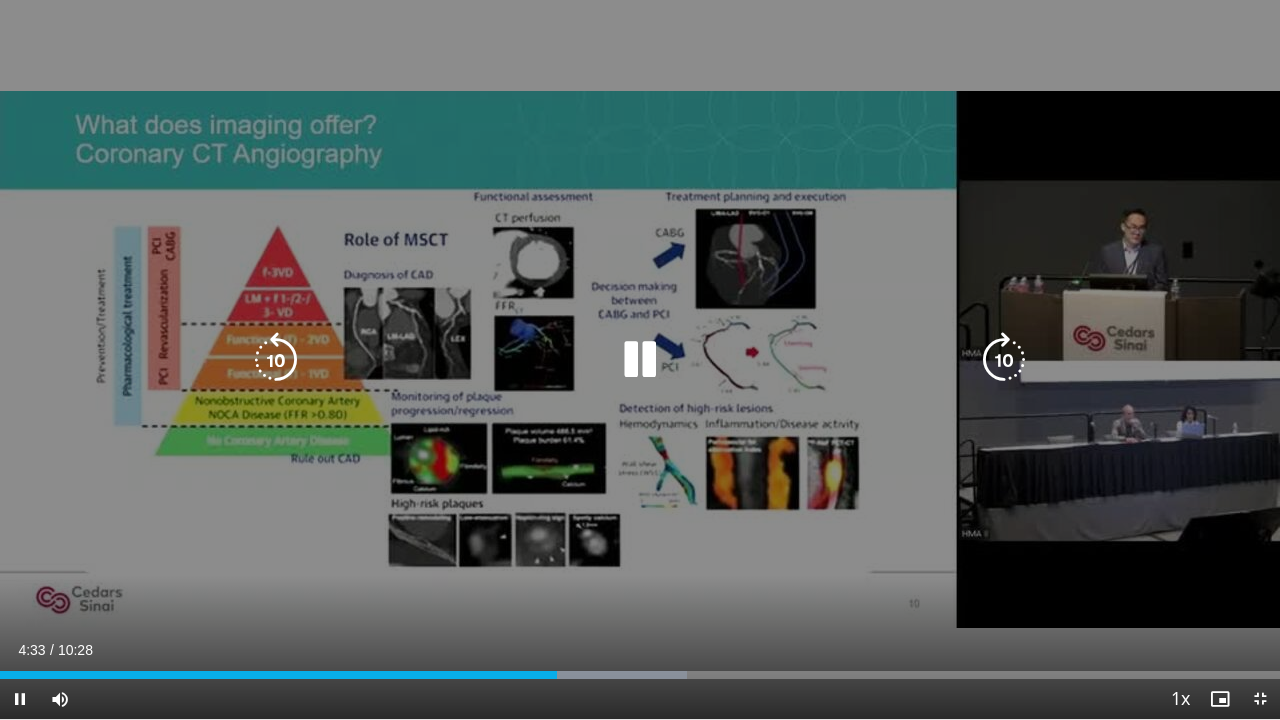 click at bounding box center [640, 360] 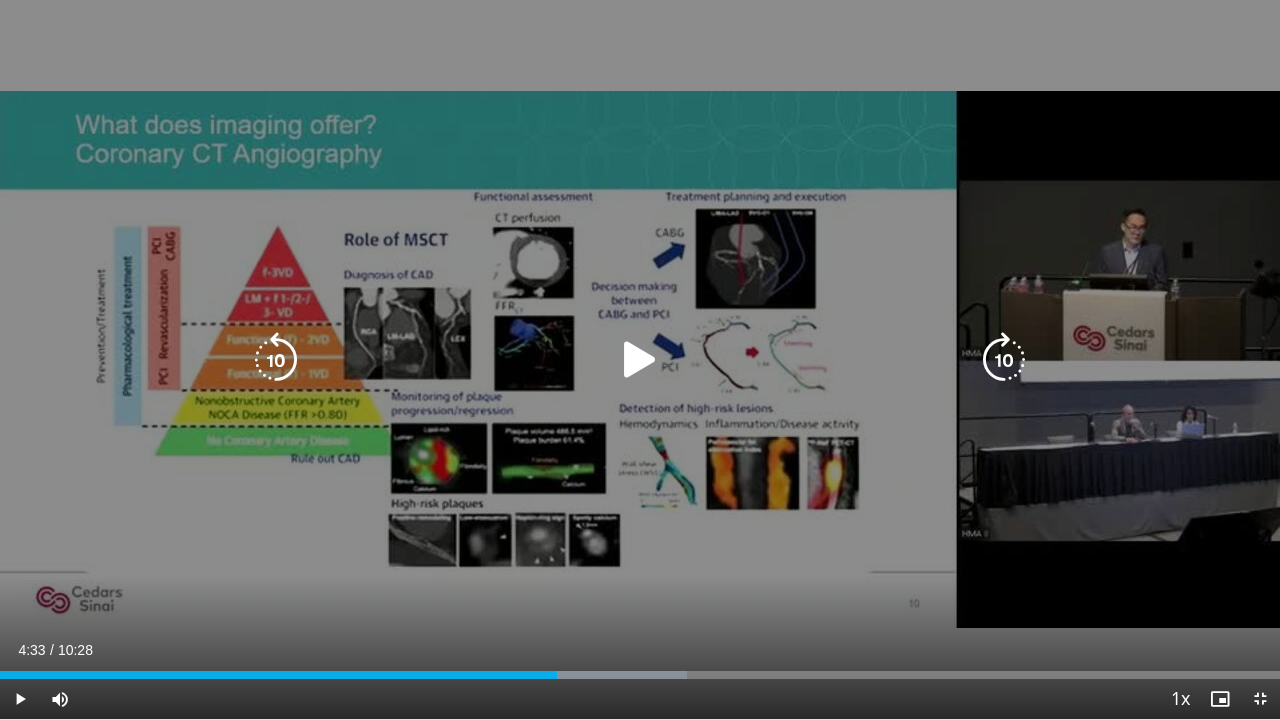 click at bounding box center (276, 360) 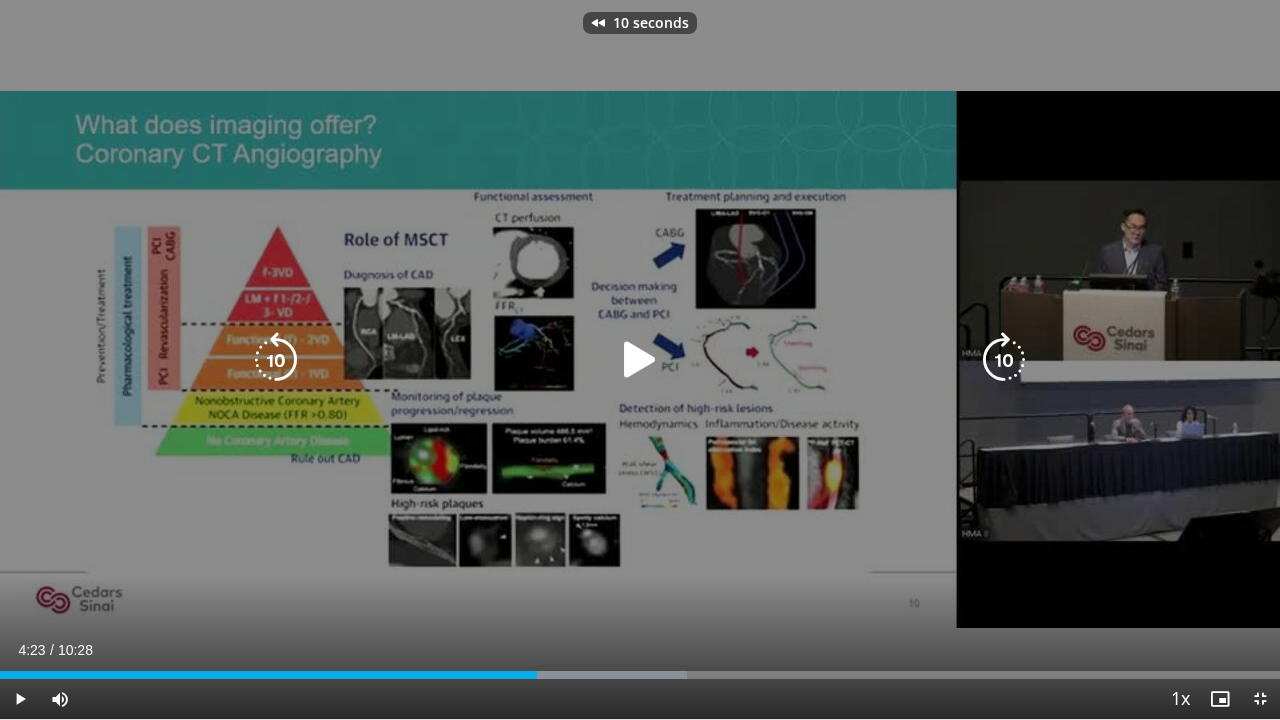 click at bounding box center (640, 360) 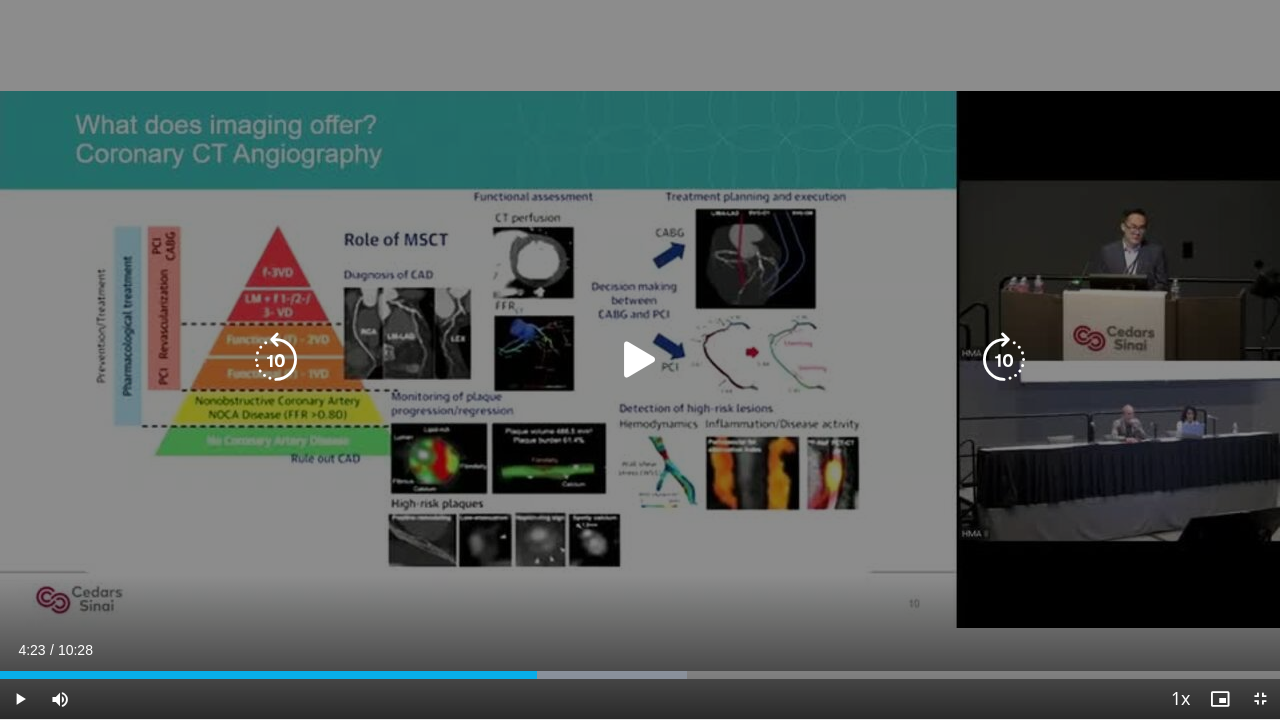 click at bounding box center (640, 360) 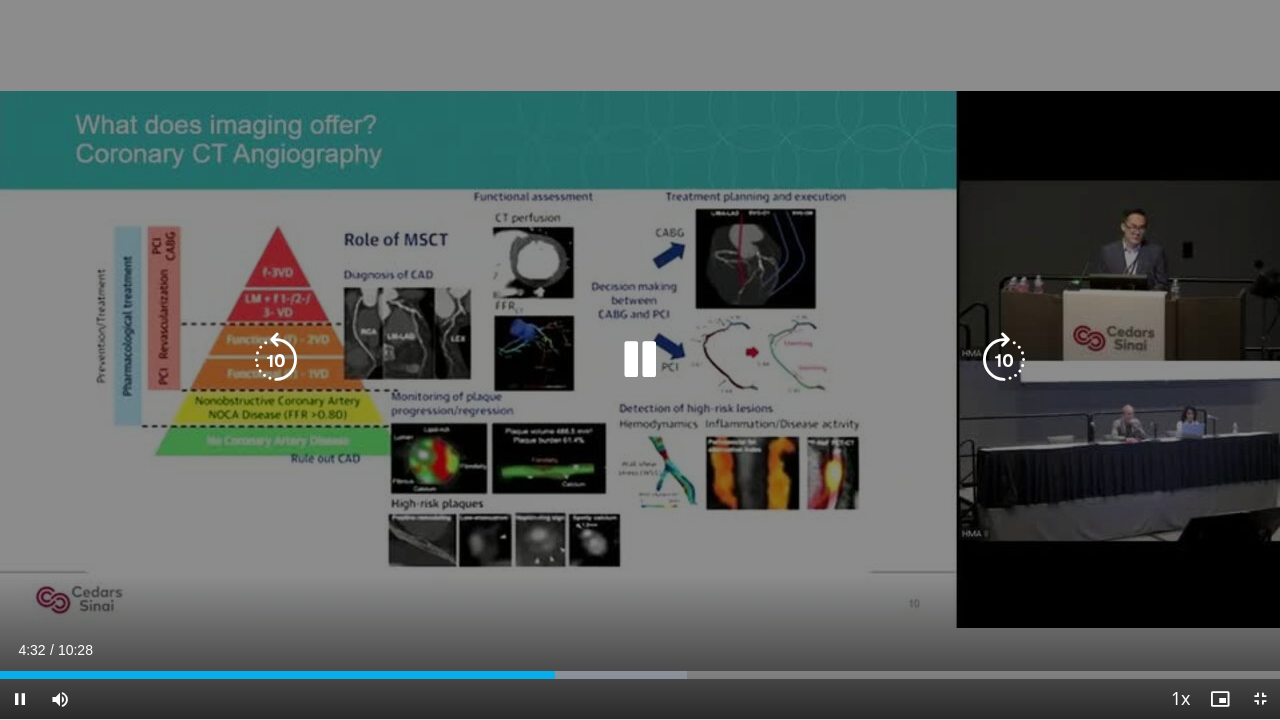 click at bounding box center [640, 360] 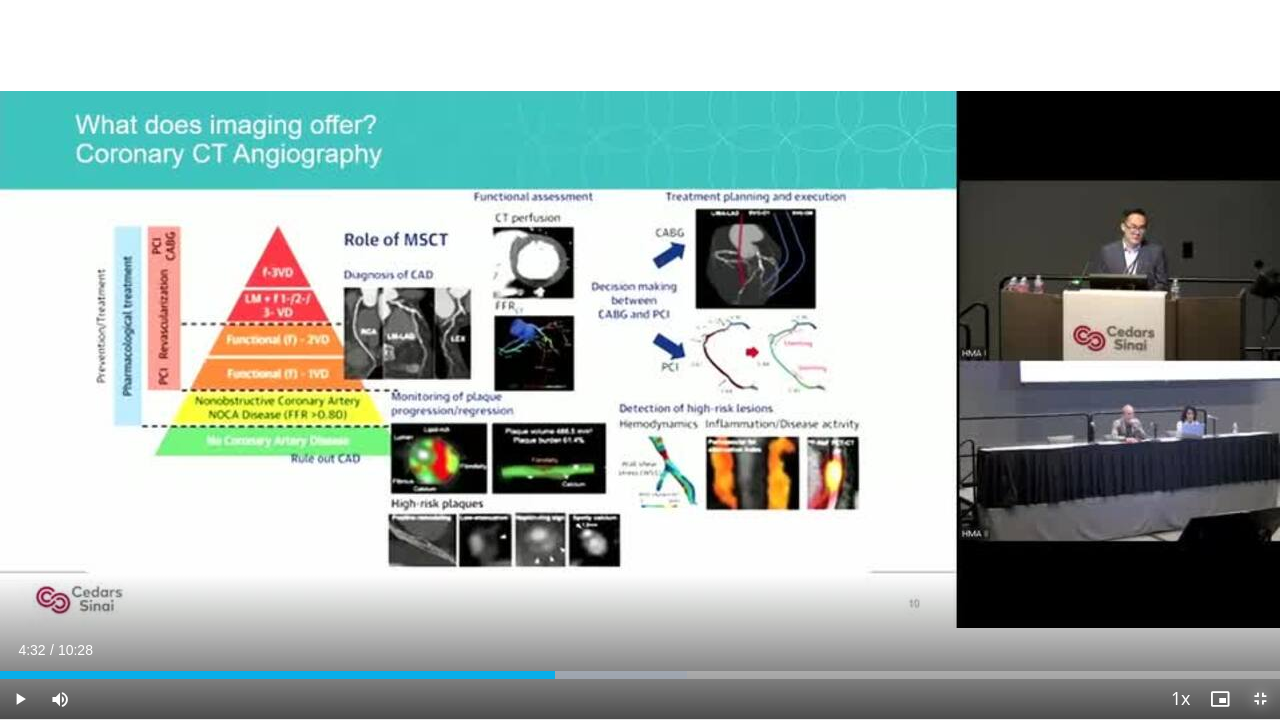 click at bounding box center [1260, 699] 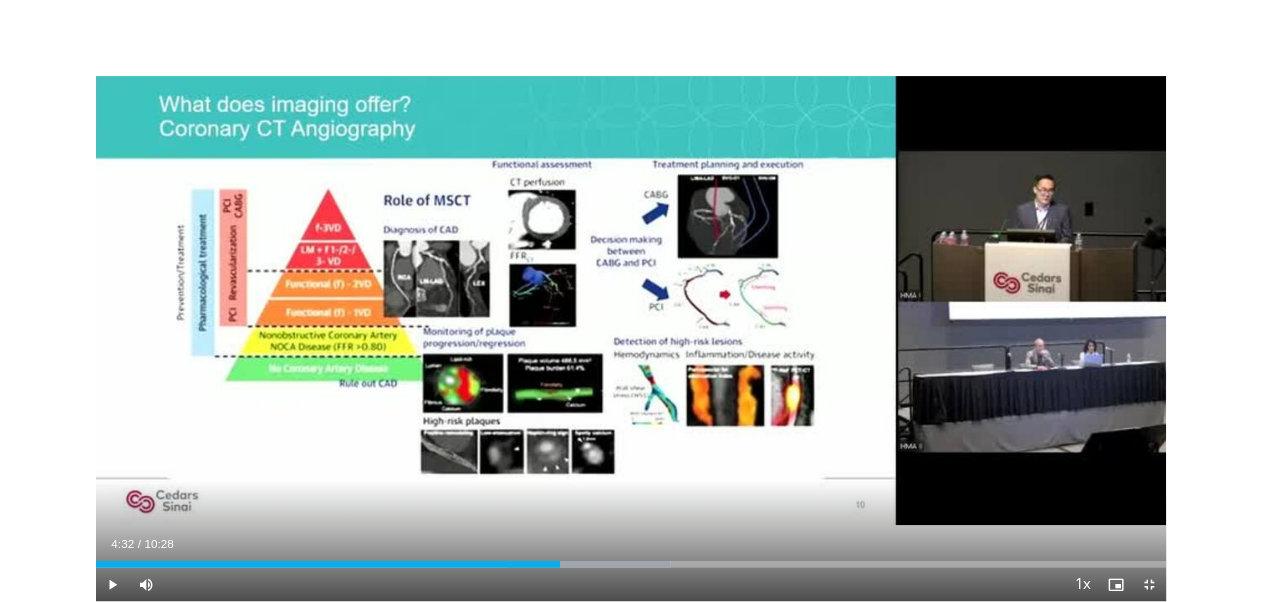 scroll, scrollTop: 159, scrollLeft: 0, axis: vertical 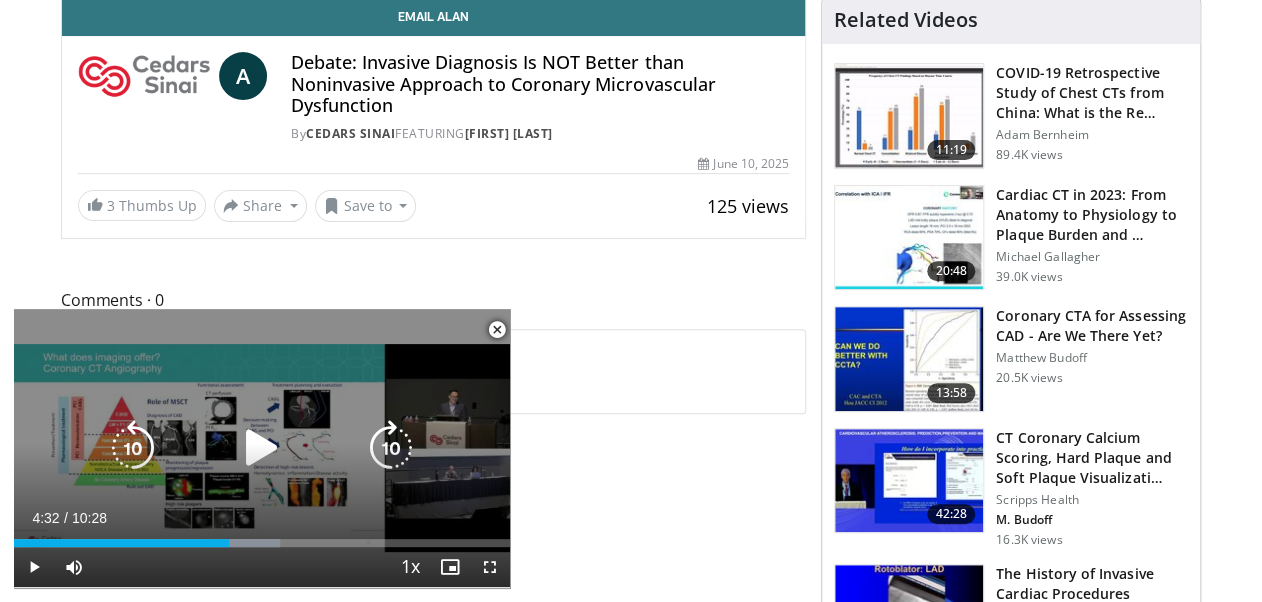 click at bounding box center (133, 448) 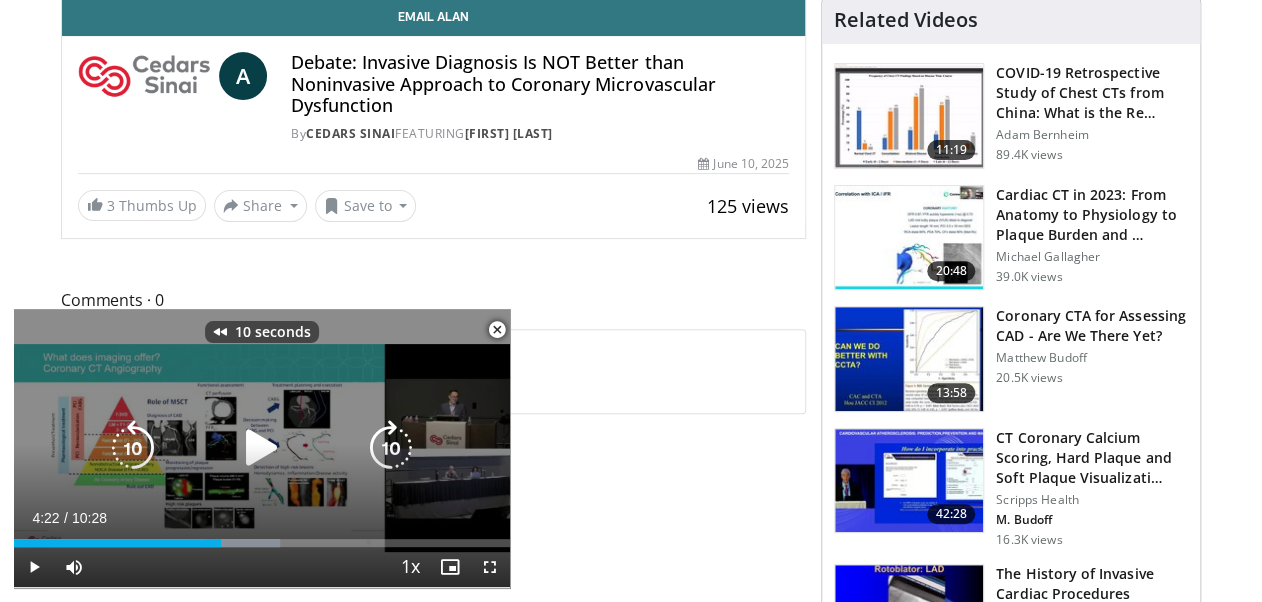 click at bounding box center [133, 448] 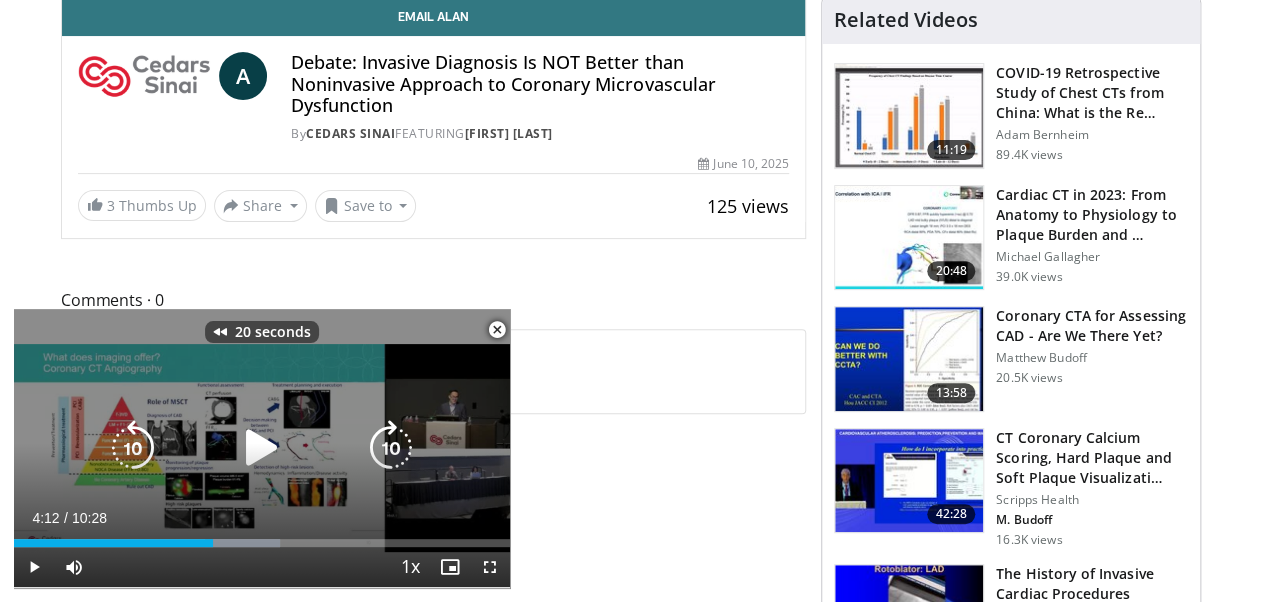 click at bounding box center [262, 448] 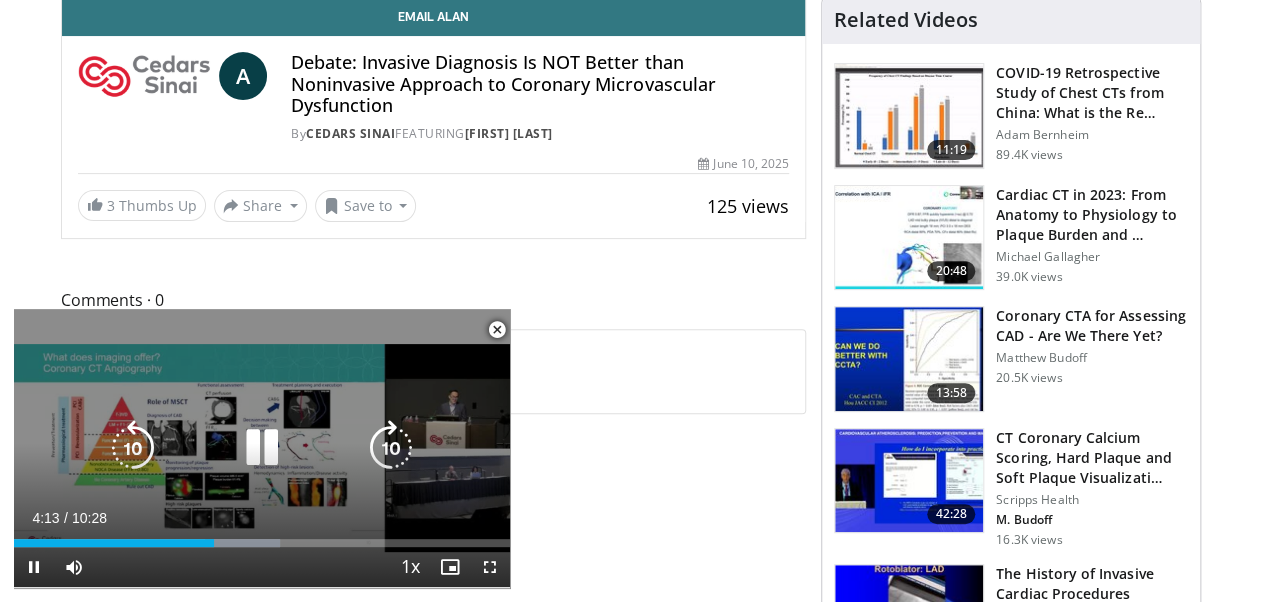 click at bounding box center [391, 448] 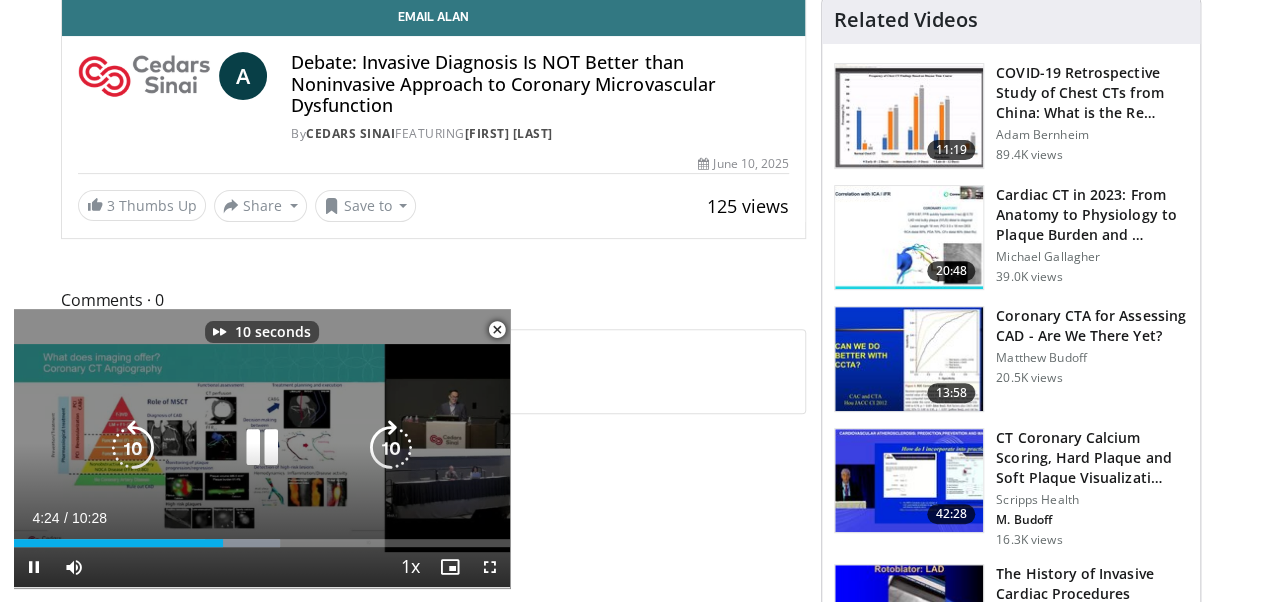 click at bounding box center [133, 448] 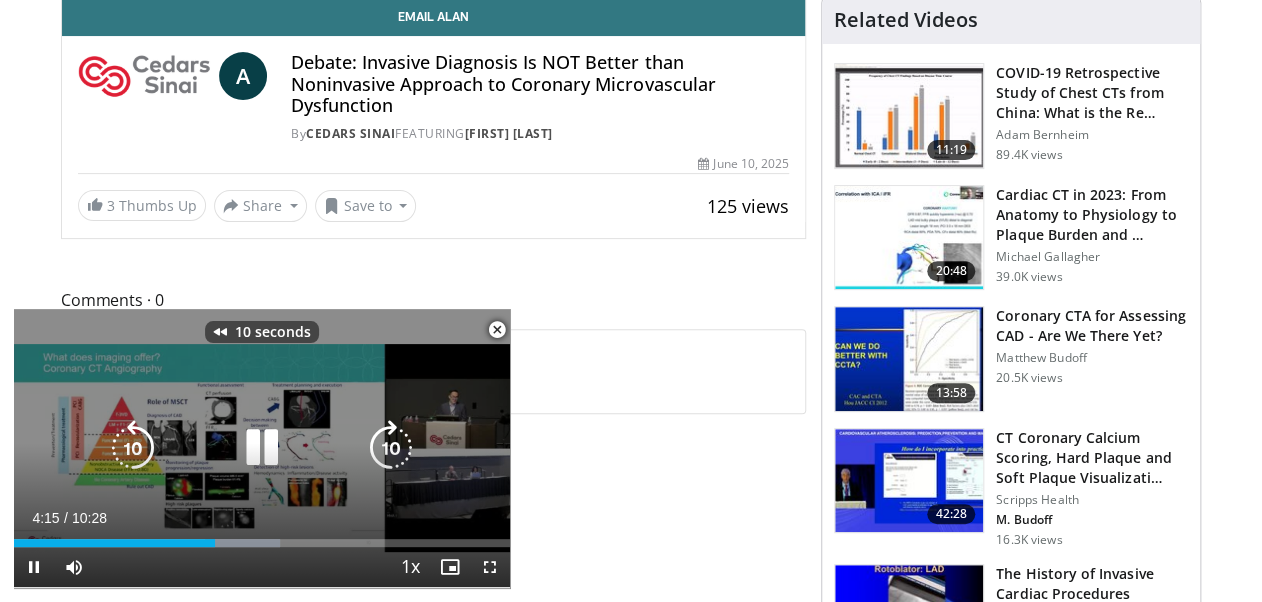 click at bounding box center (133, 448) 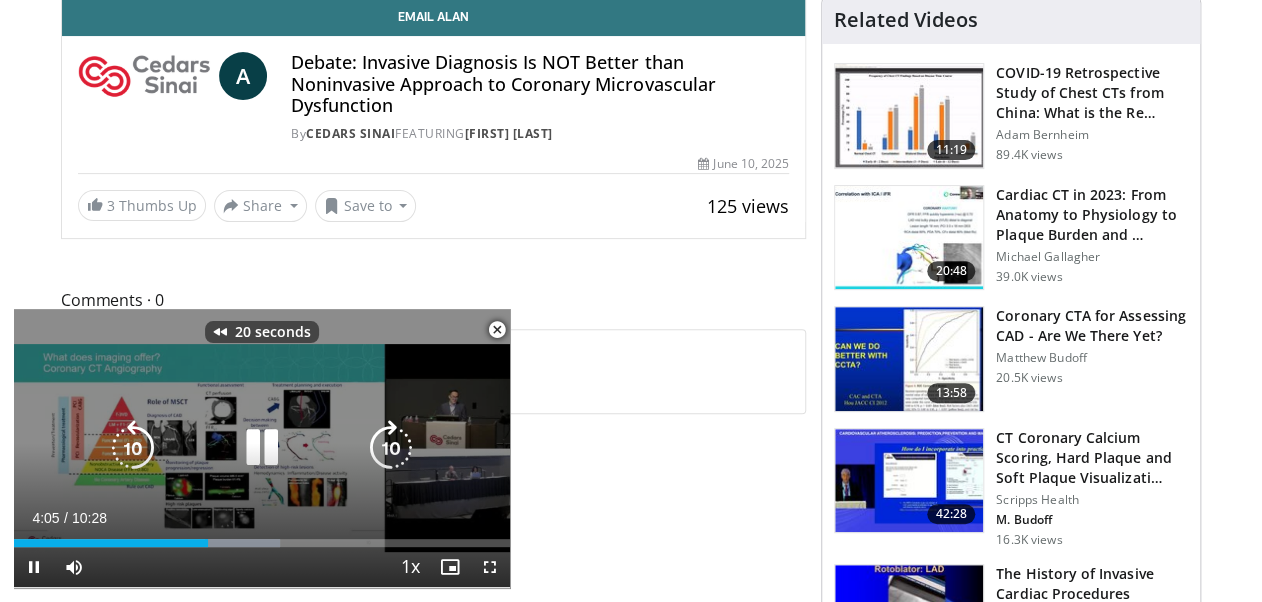 click at bounding box center (262, 448) 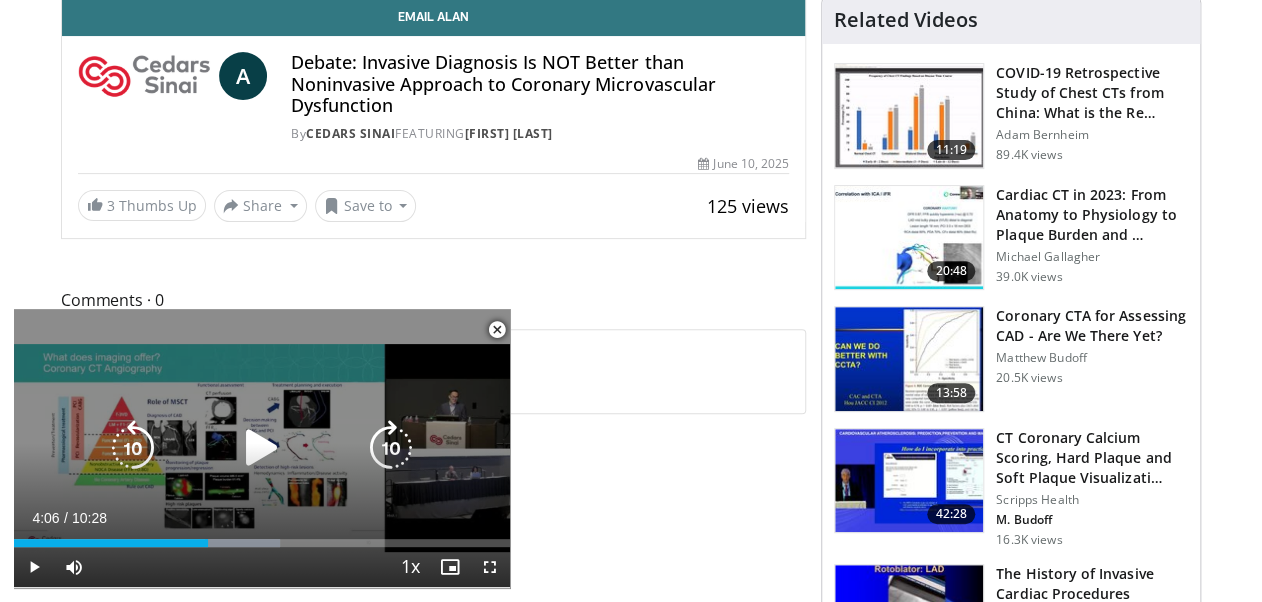 click at bounding box center [262, 448] 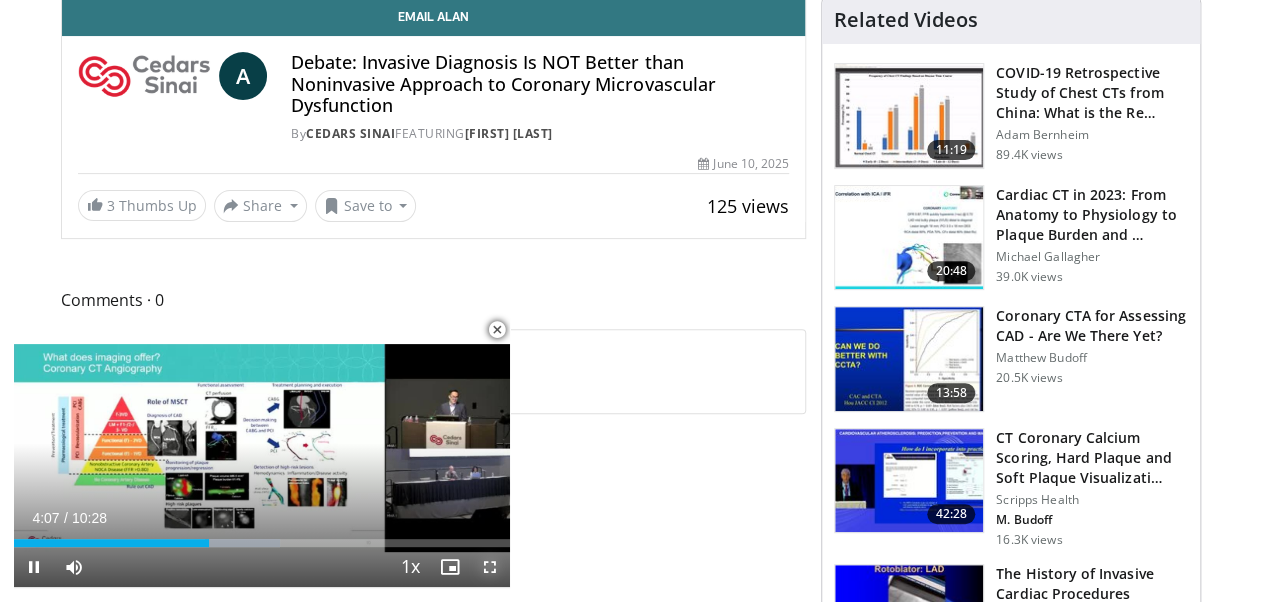 click at bounding box center (490, 567) 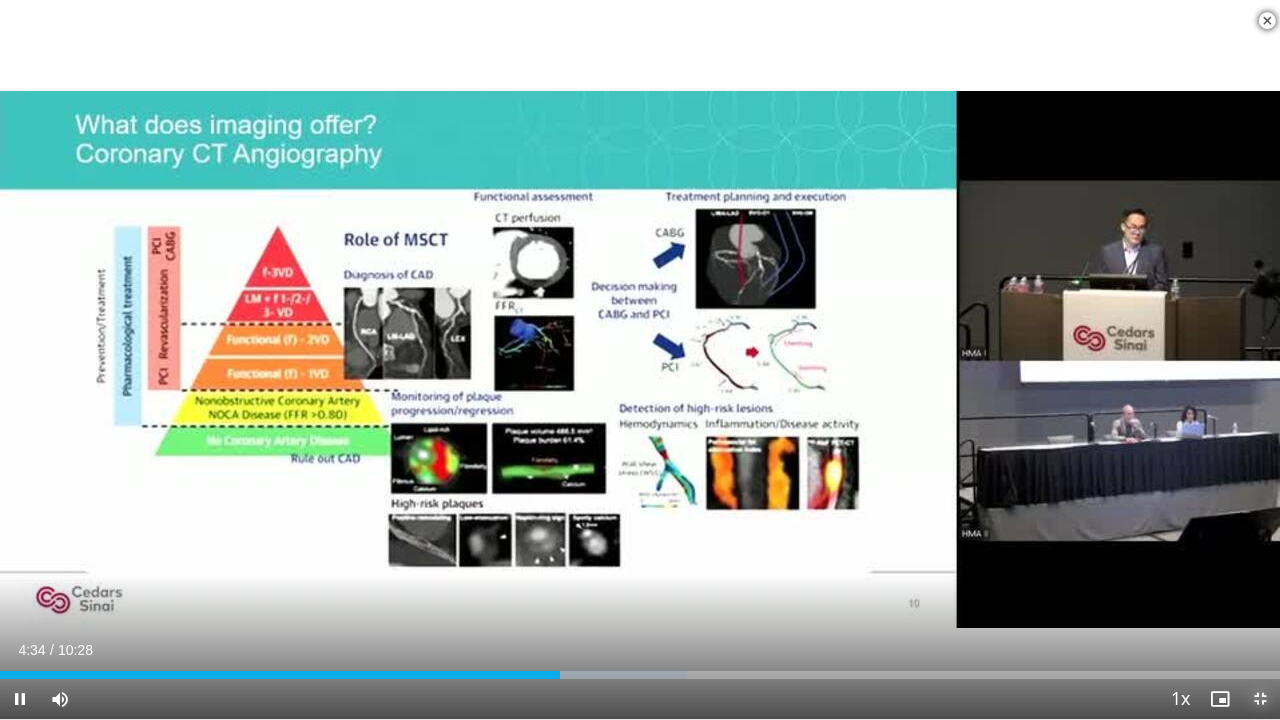 click at bounding box center (1260, 699) 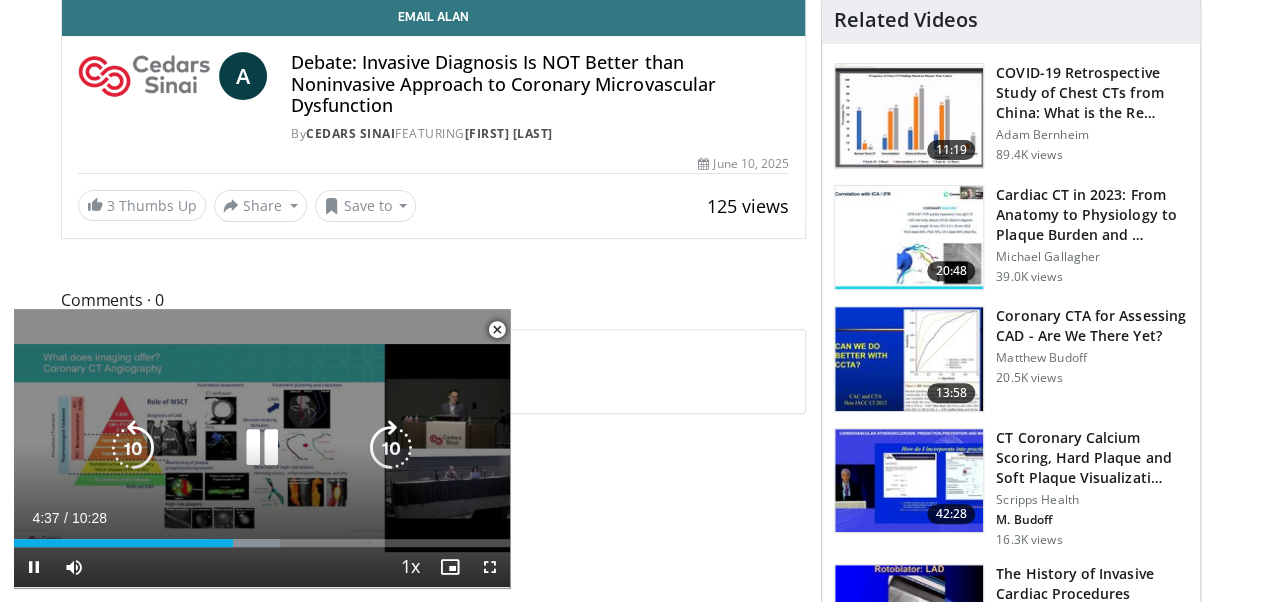 click at bounding box center [262, 448] 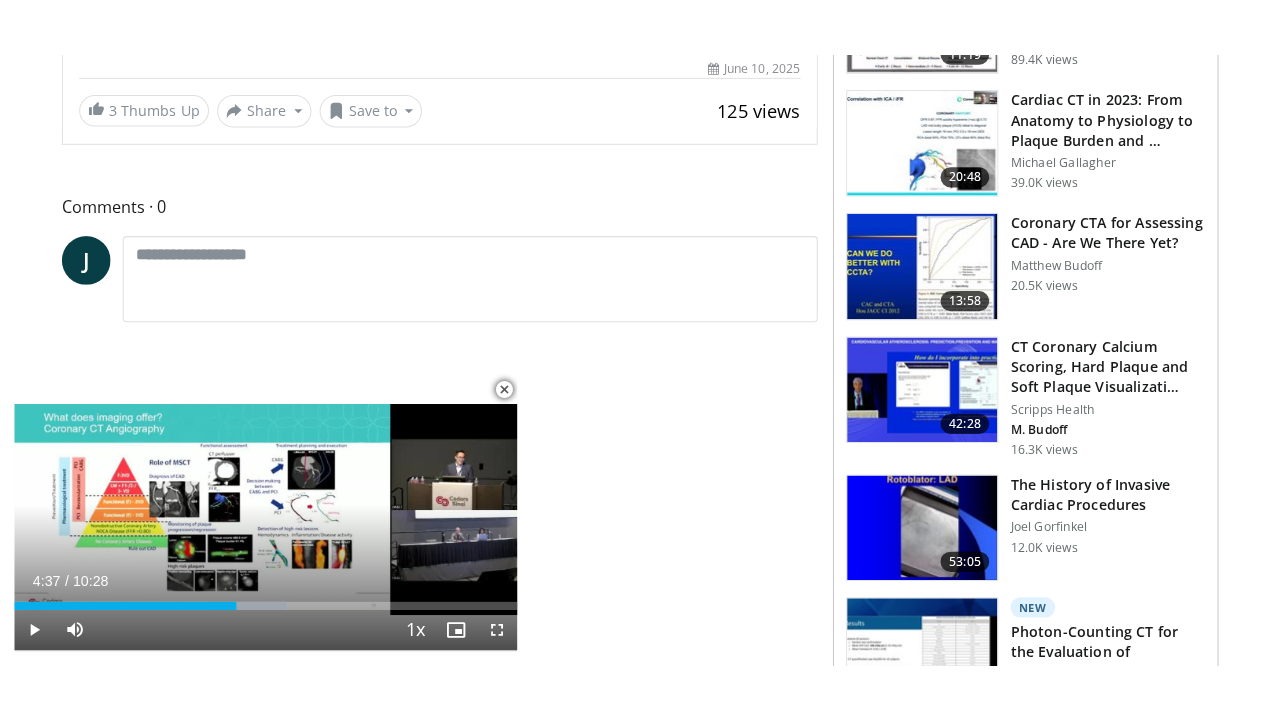 scroll, scrollTop: 319, scrollLeft: 0, axis: vertical 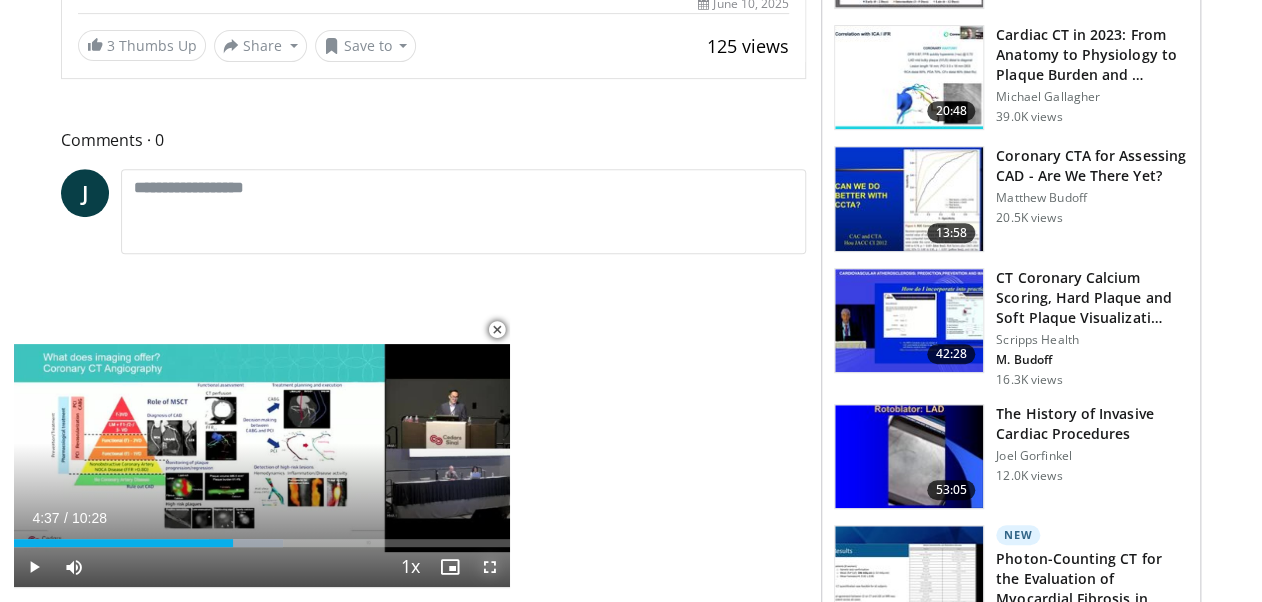 click at bounding box center [490, 567] 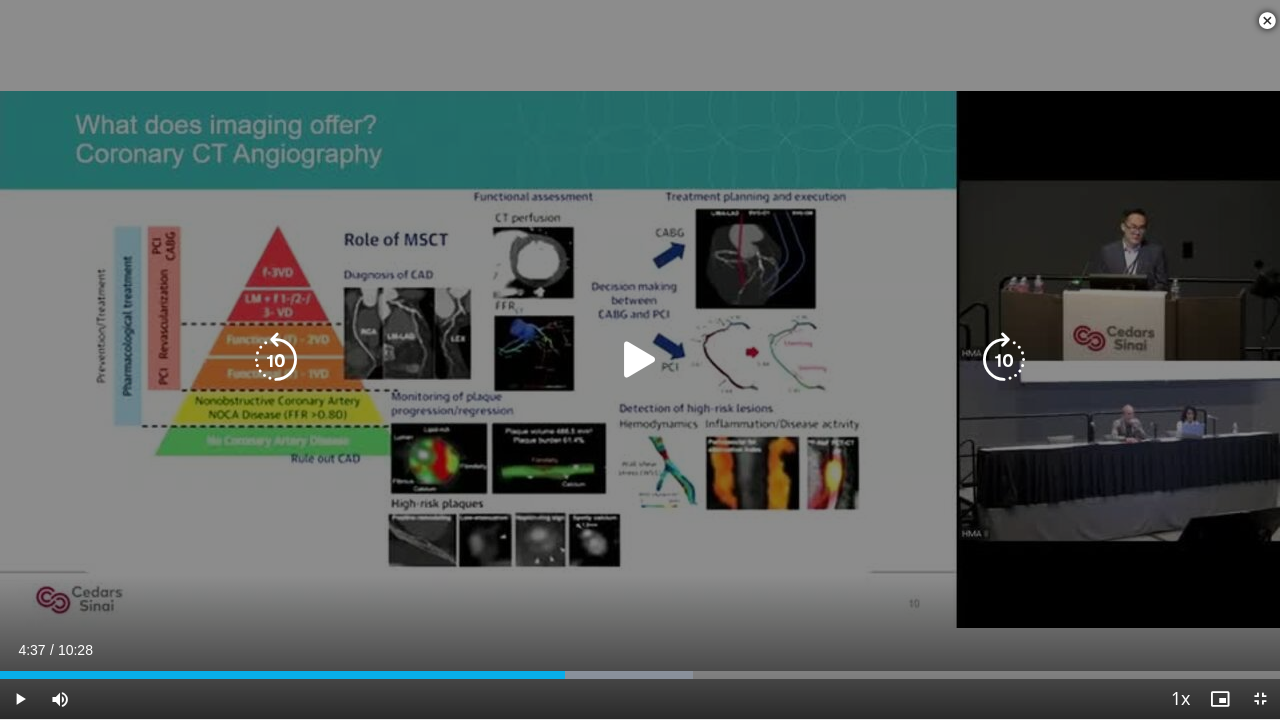 click at bounding box center (640, 360) 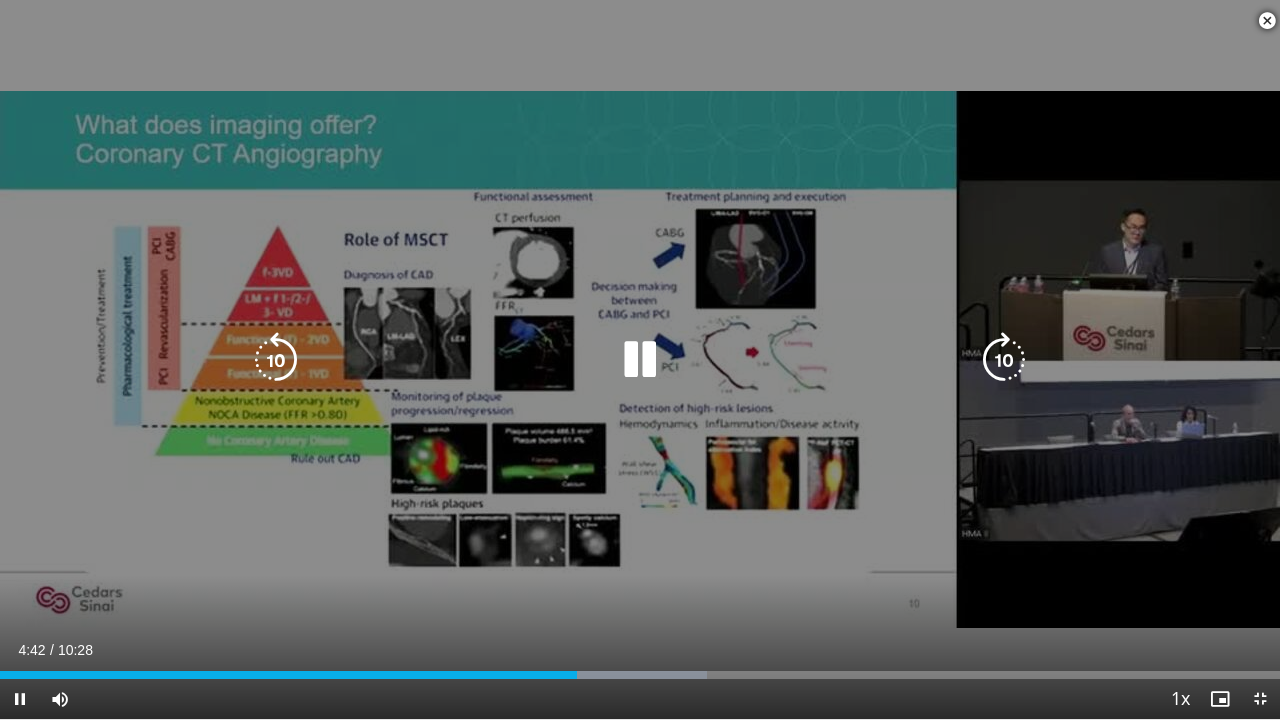 click at bounding box center (276, 360) 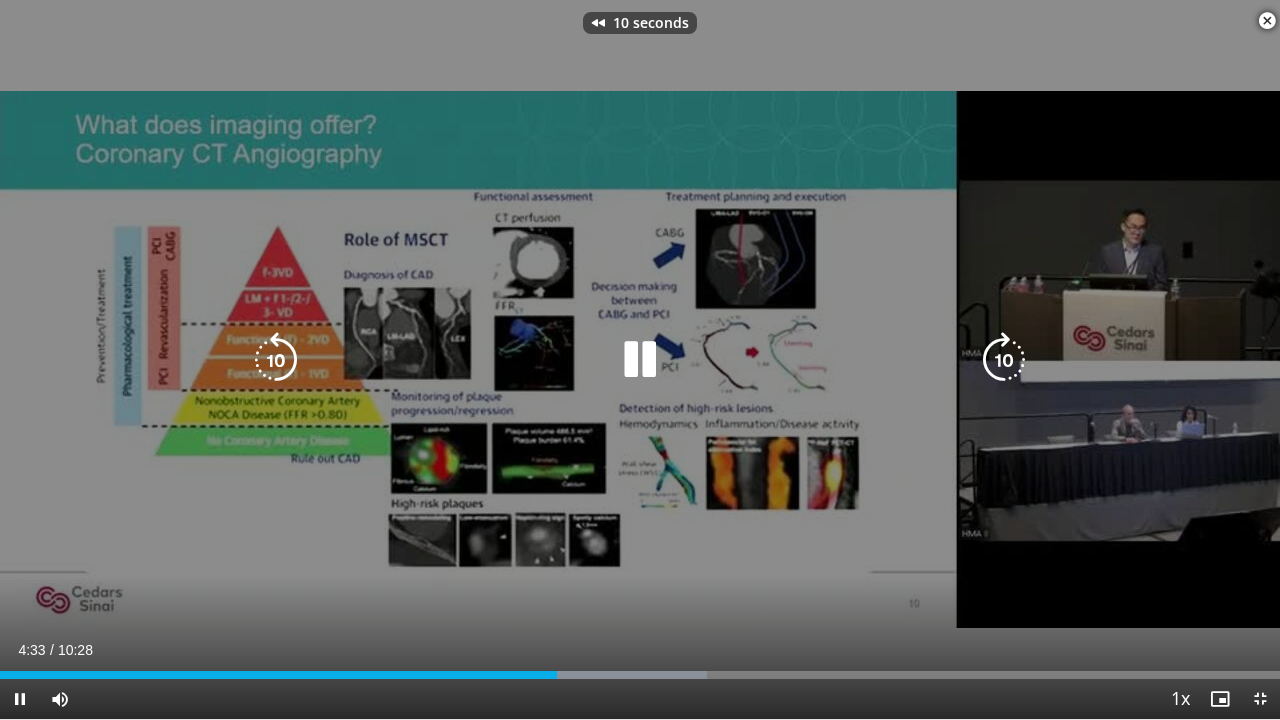 click at bounding box center (276, 360) 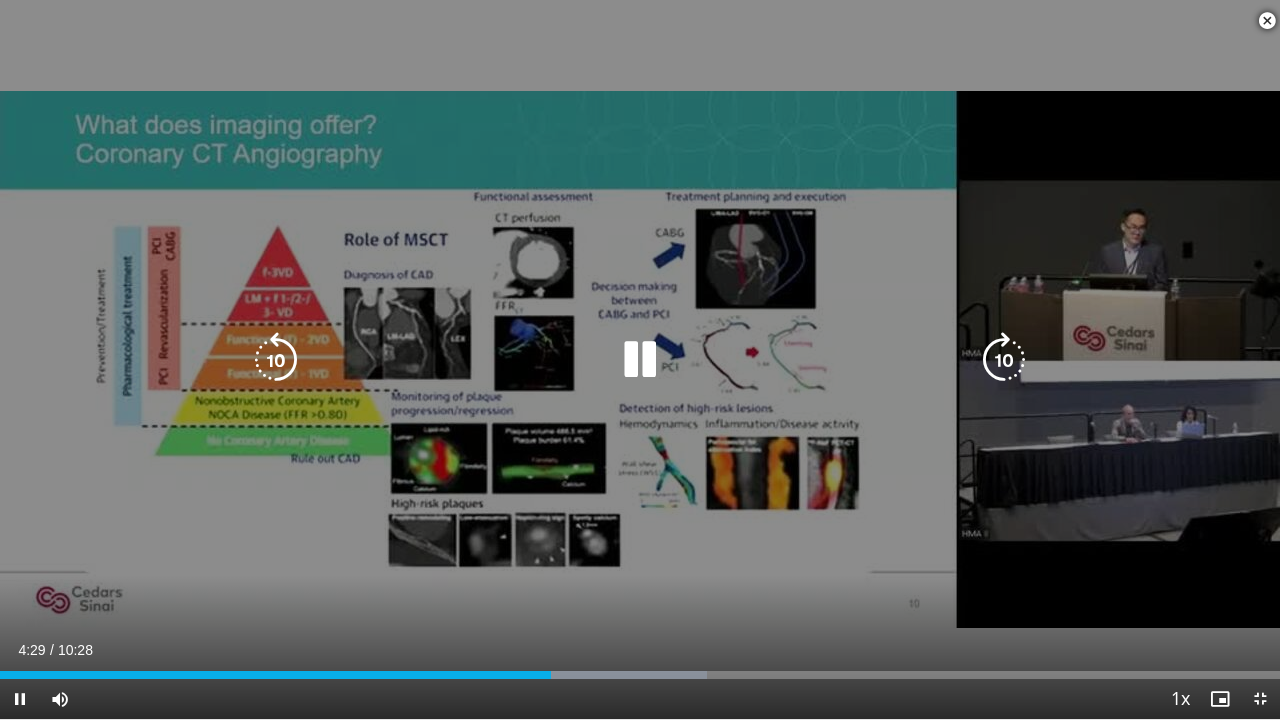 click at bounding box center (640, 360) 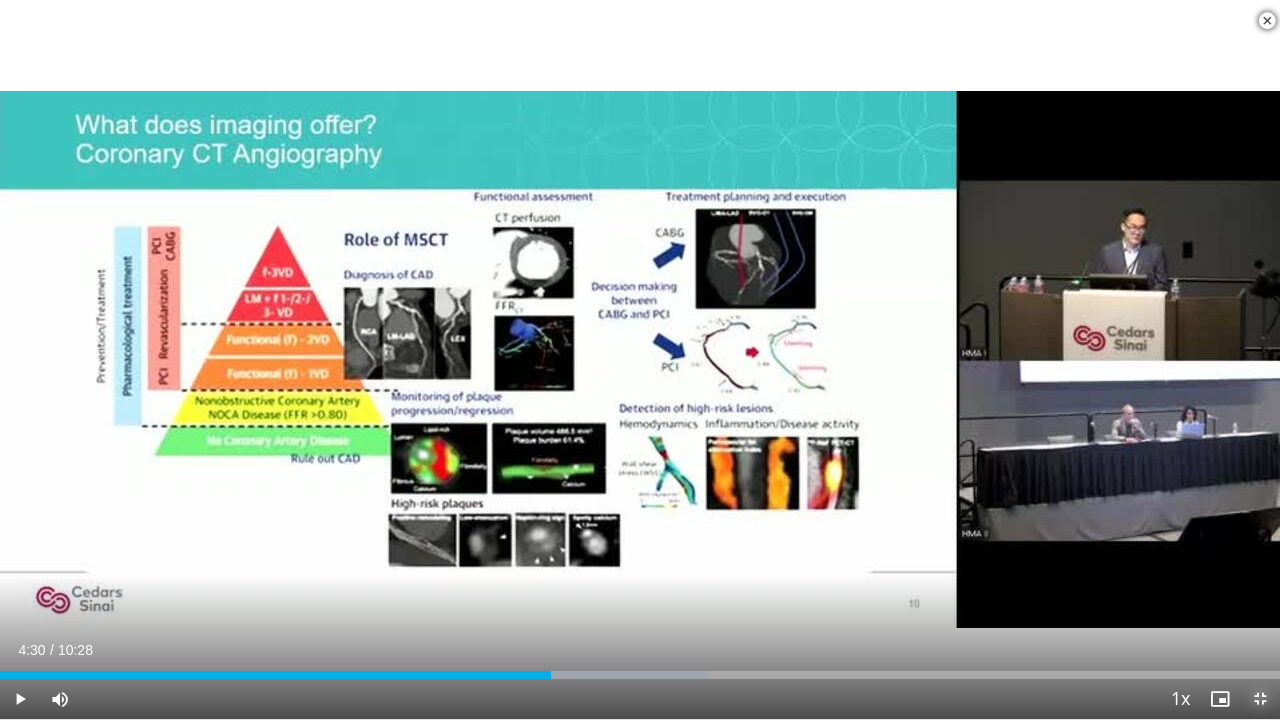 click at bounding box center [1260, 699] 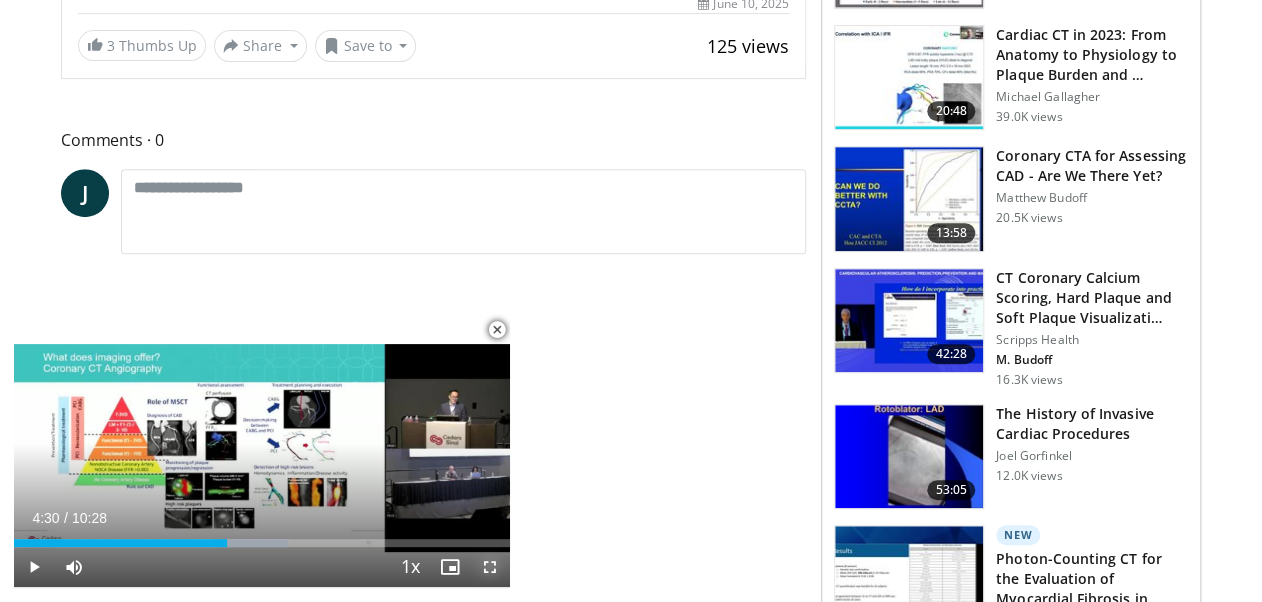 click at bounding box center (490, 567) 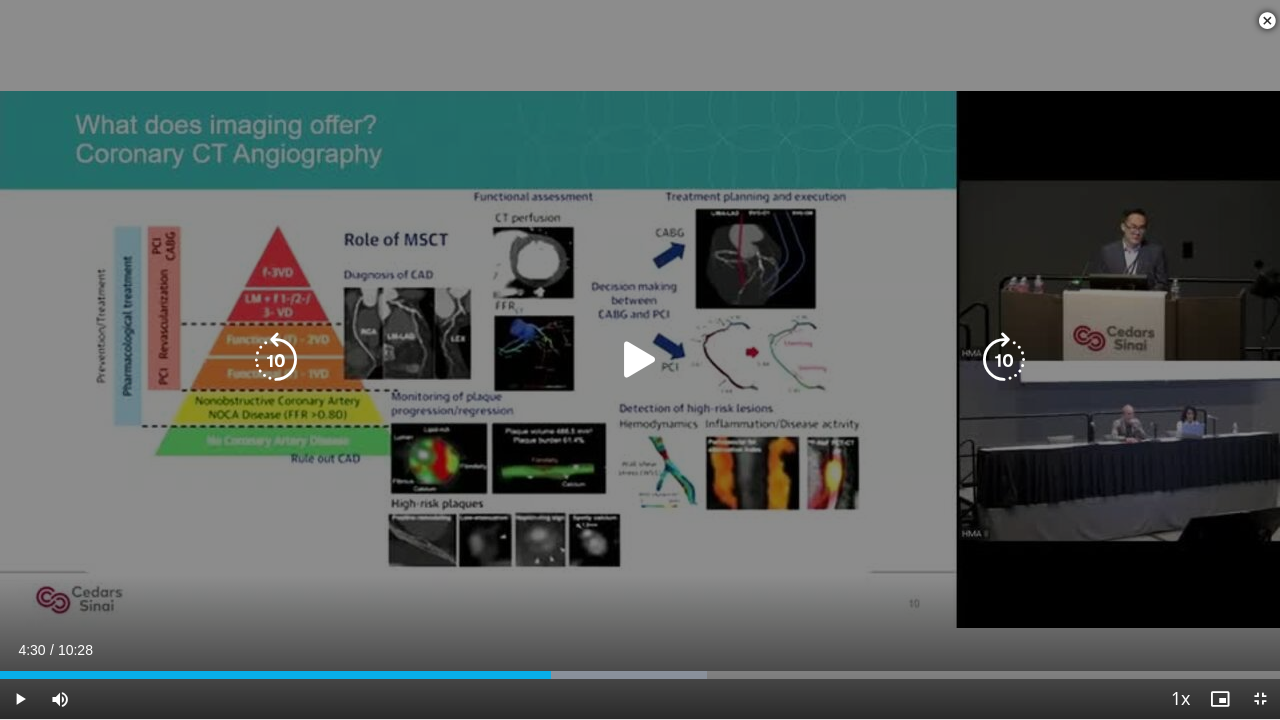 click at bounding box center [640, 360] 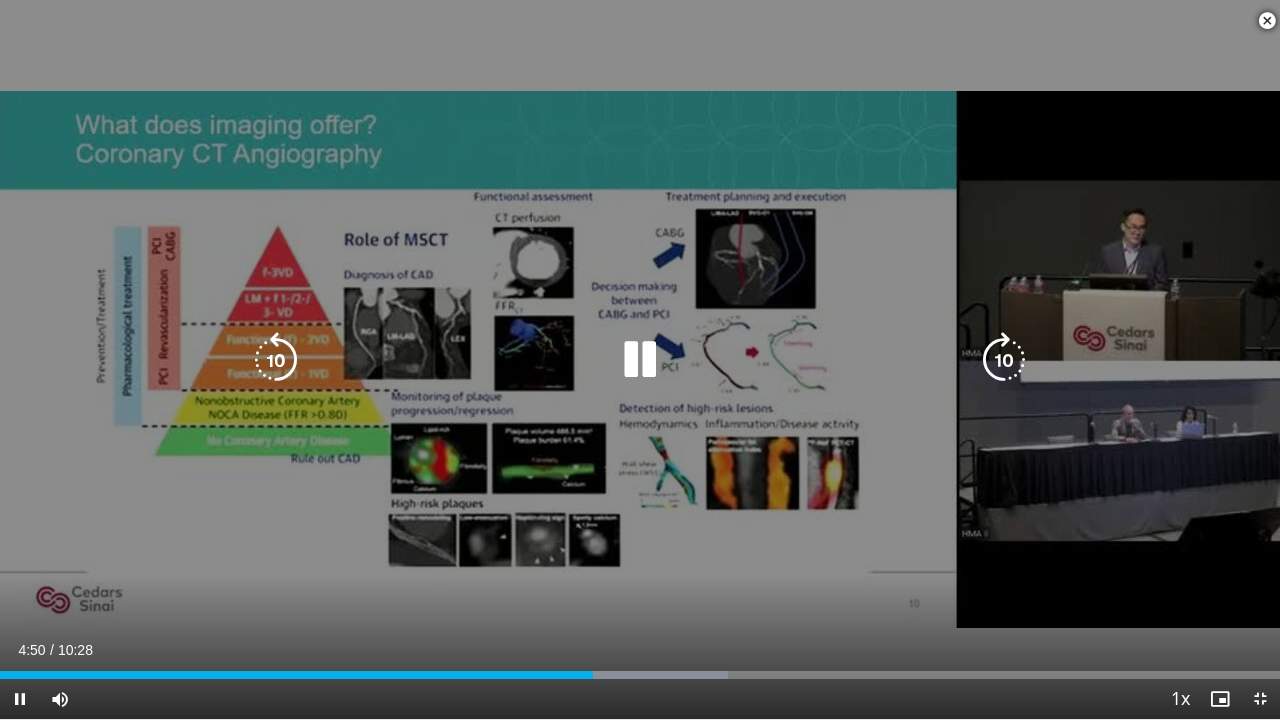 click at bounding box center (640, 360) 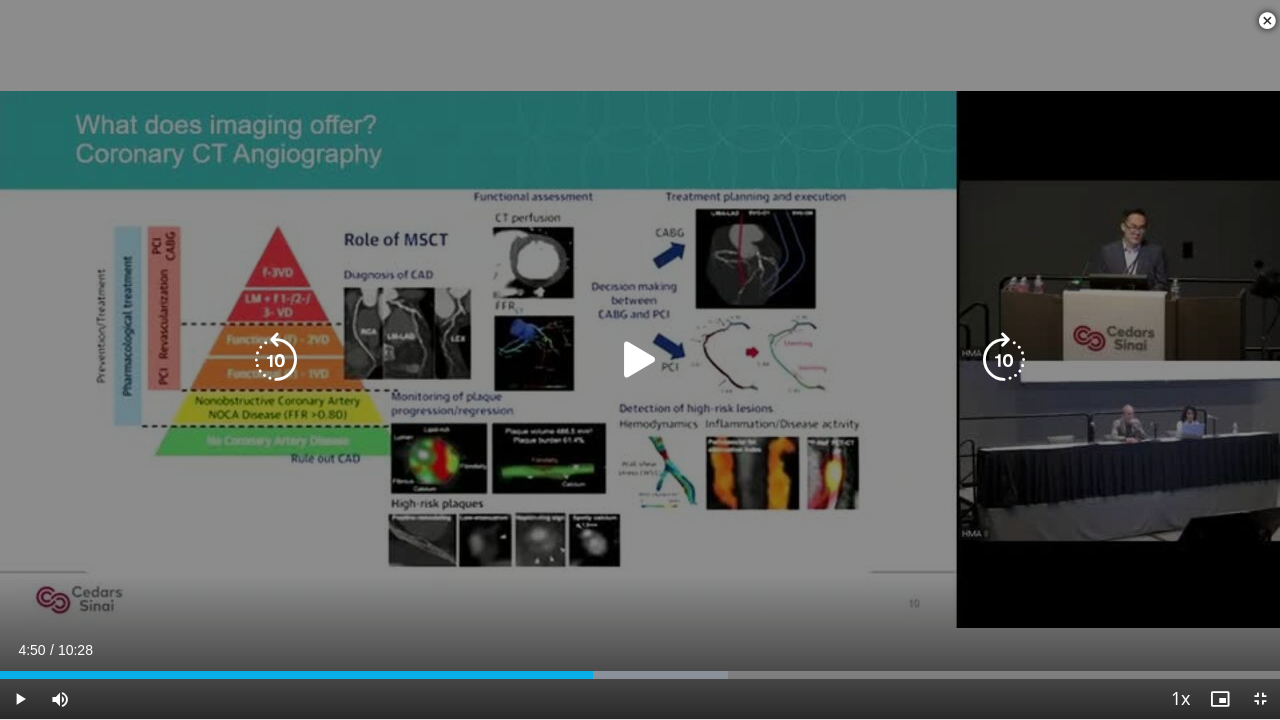 click at bounding box center (276, 360) 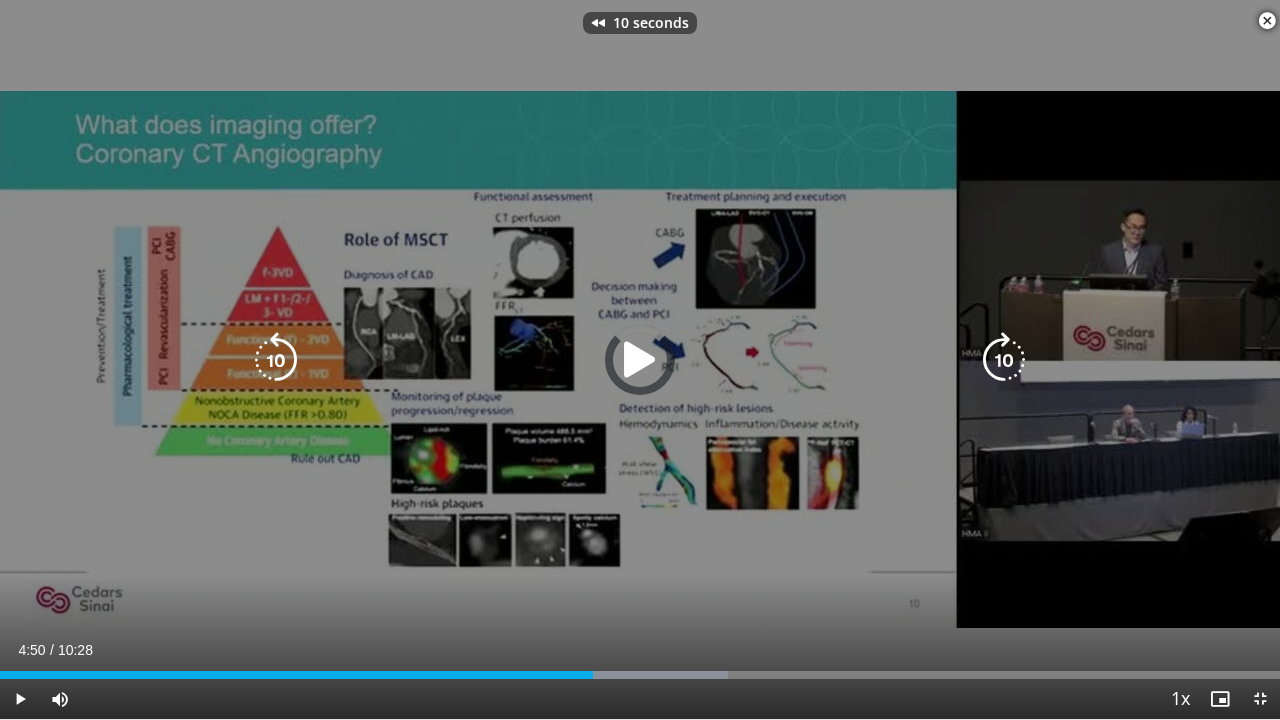 click at bounding box center (276, 360) 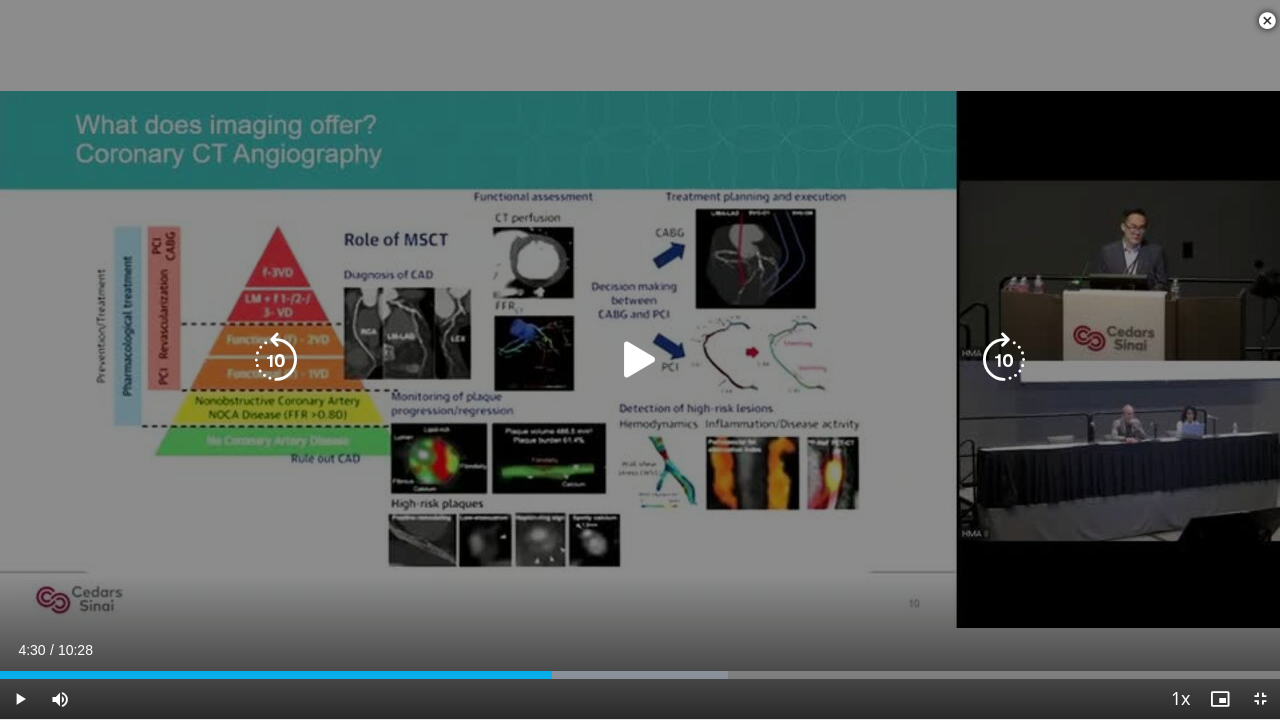 click at bounding box center [1004, 360] 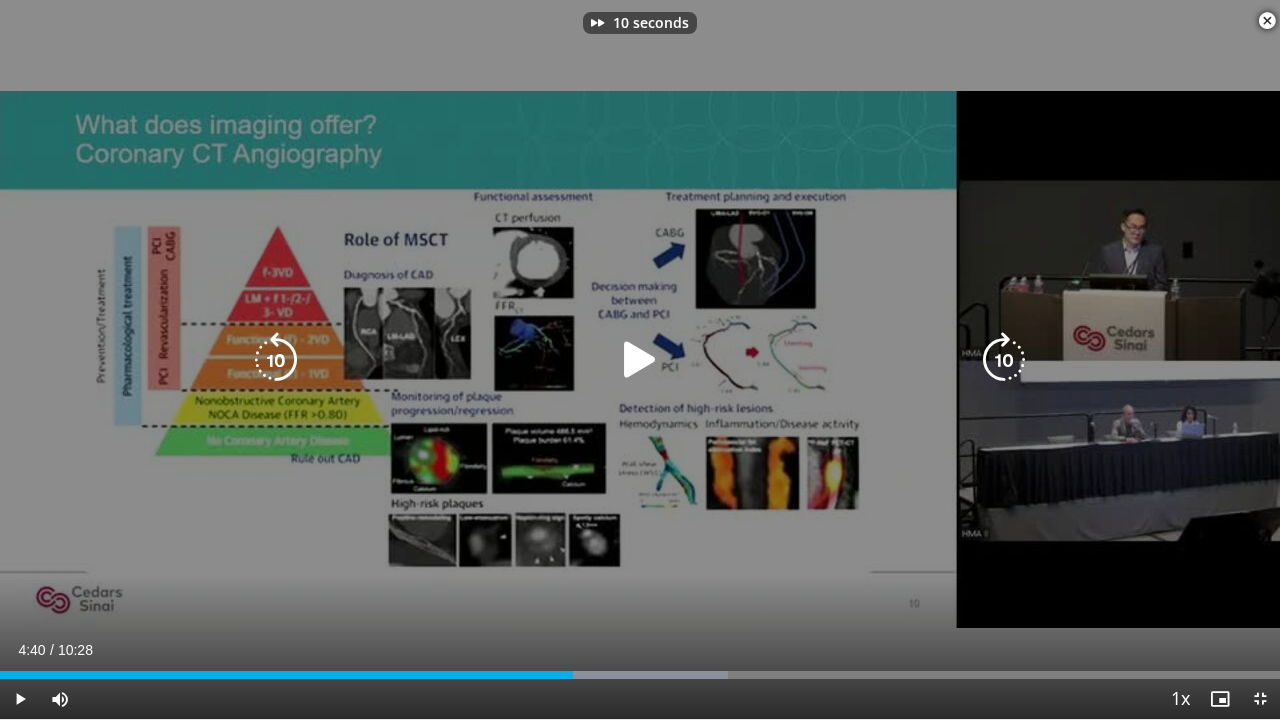 click at bounding box center (640, 360) 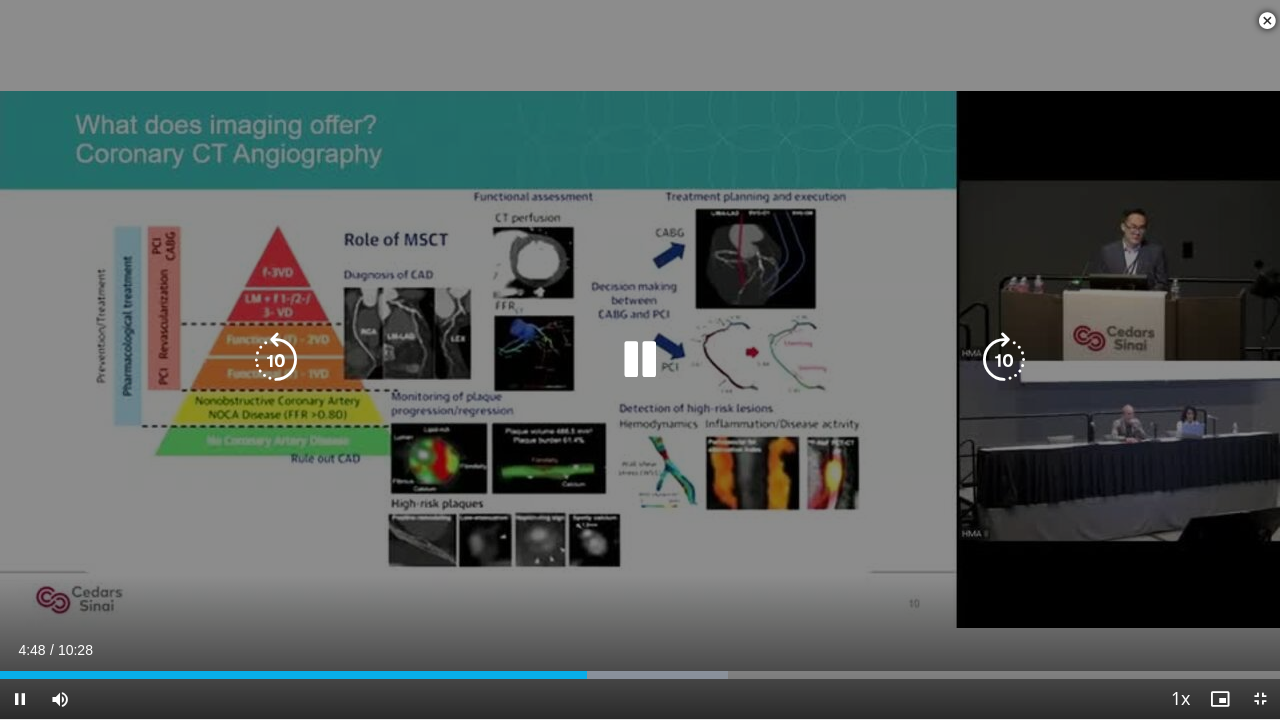 click on "10 seconds
Tap to unmute" at bounding box center [640, 359] 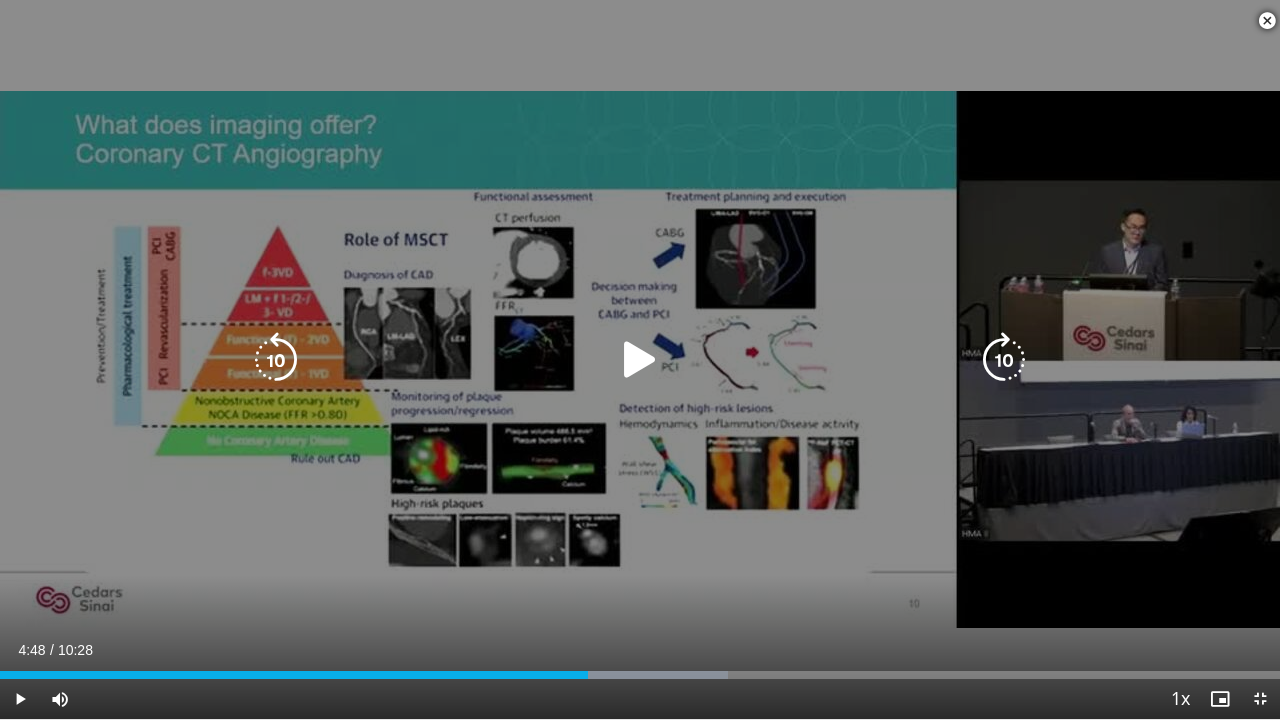 click on "10 seconds
Tap to unmute" at bounding box center (640, 359) 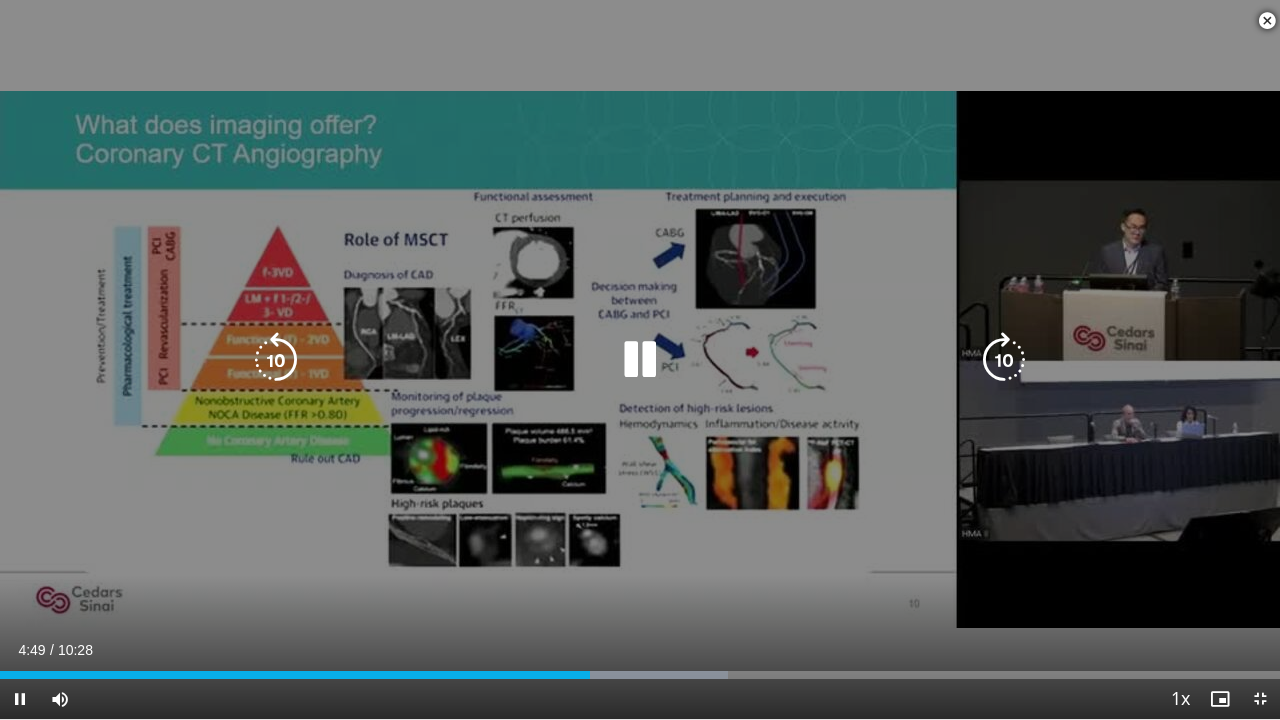 click at bounding box center (640, 360) 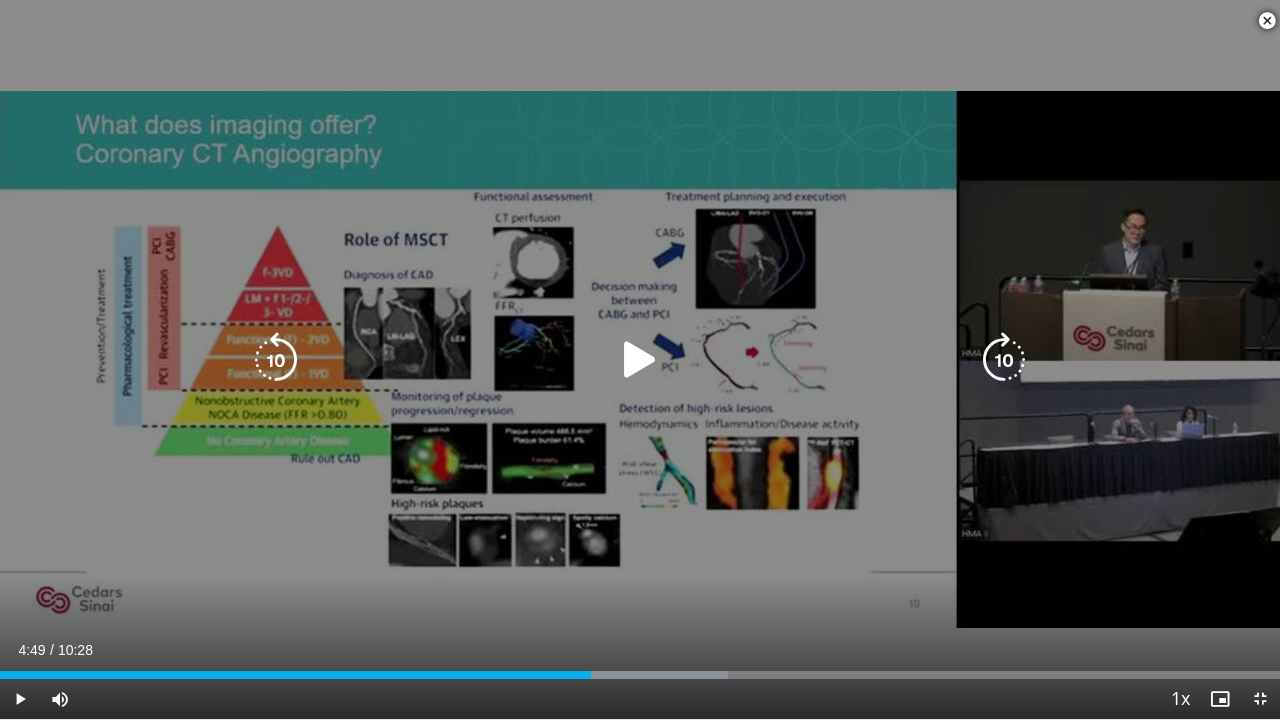 click at bounding box center [640, 360] 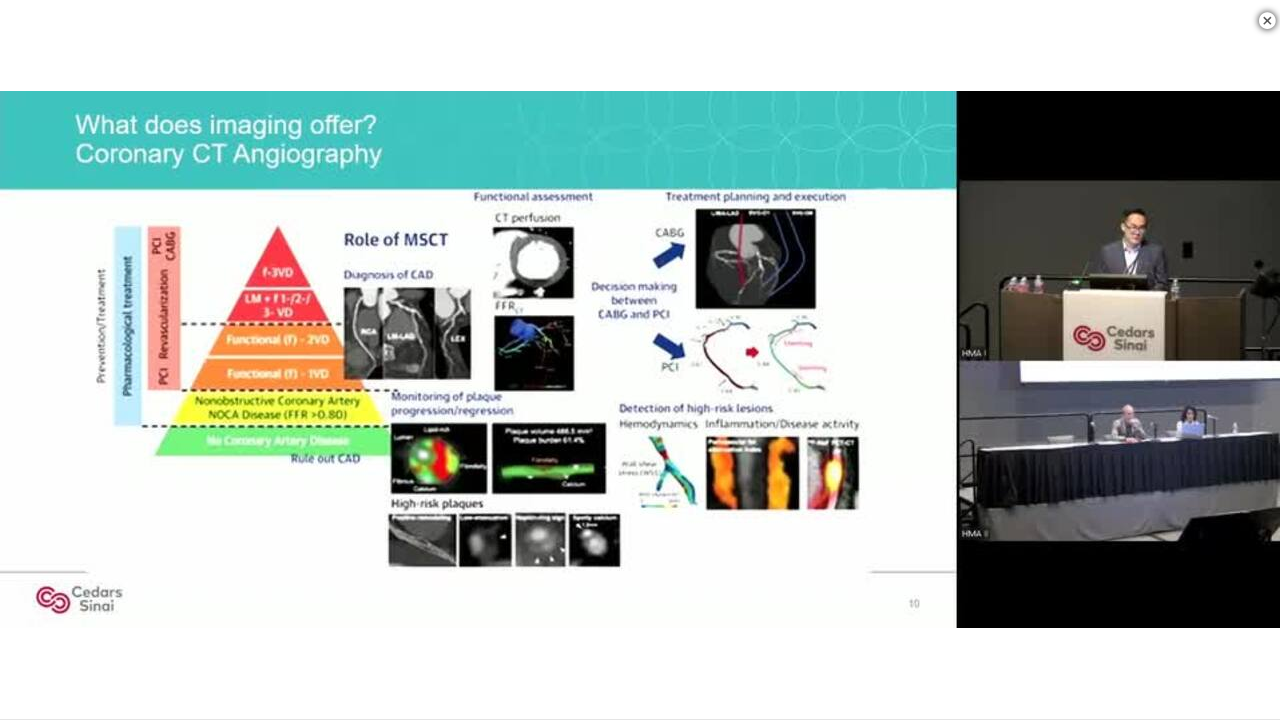 click on "10 seconds
Tap to unmute" at bounding box center [640, 359] 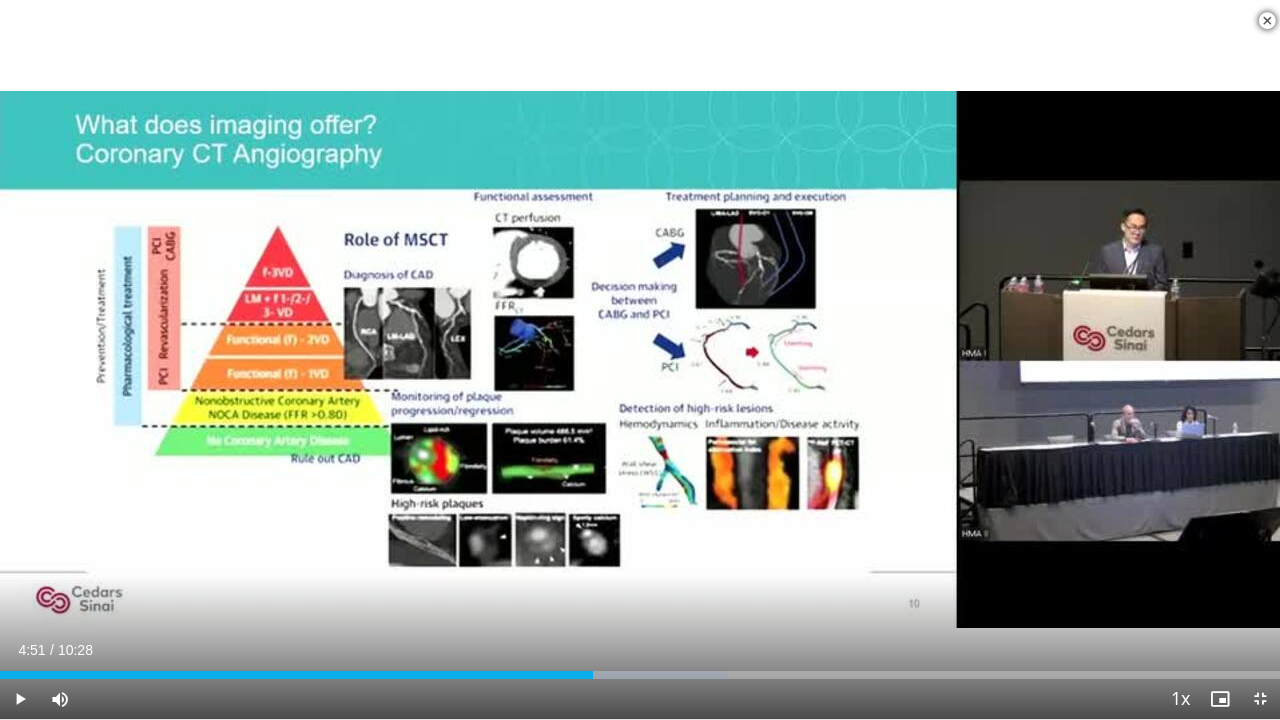 click on "10 seconds
Tap to unmute" at bounding box center [640, 359] 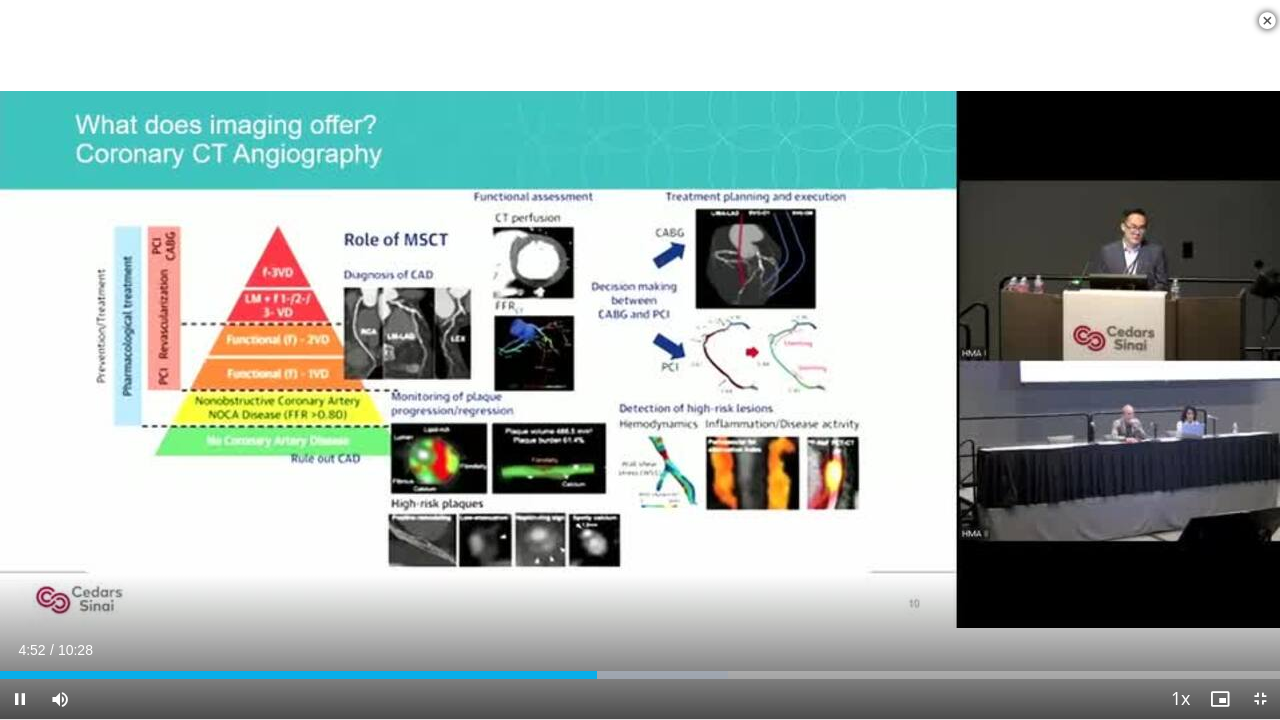 click on "10 seconds
Tap to unmute" at bounding box center [640, 359] 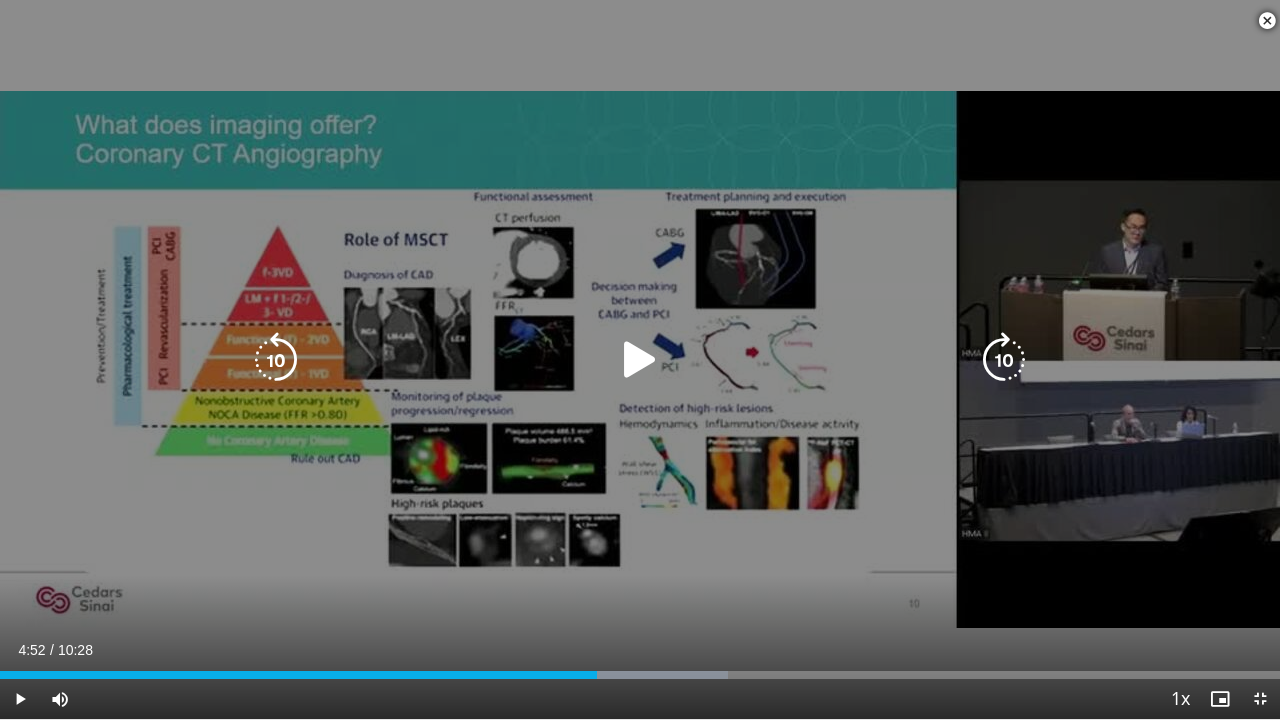 click at bounding box center (276, 360) 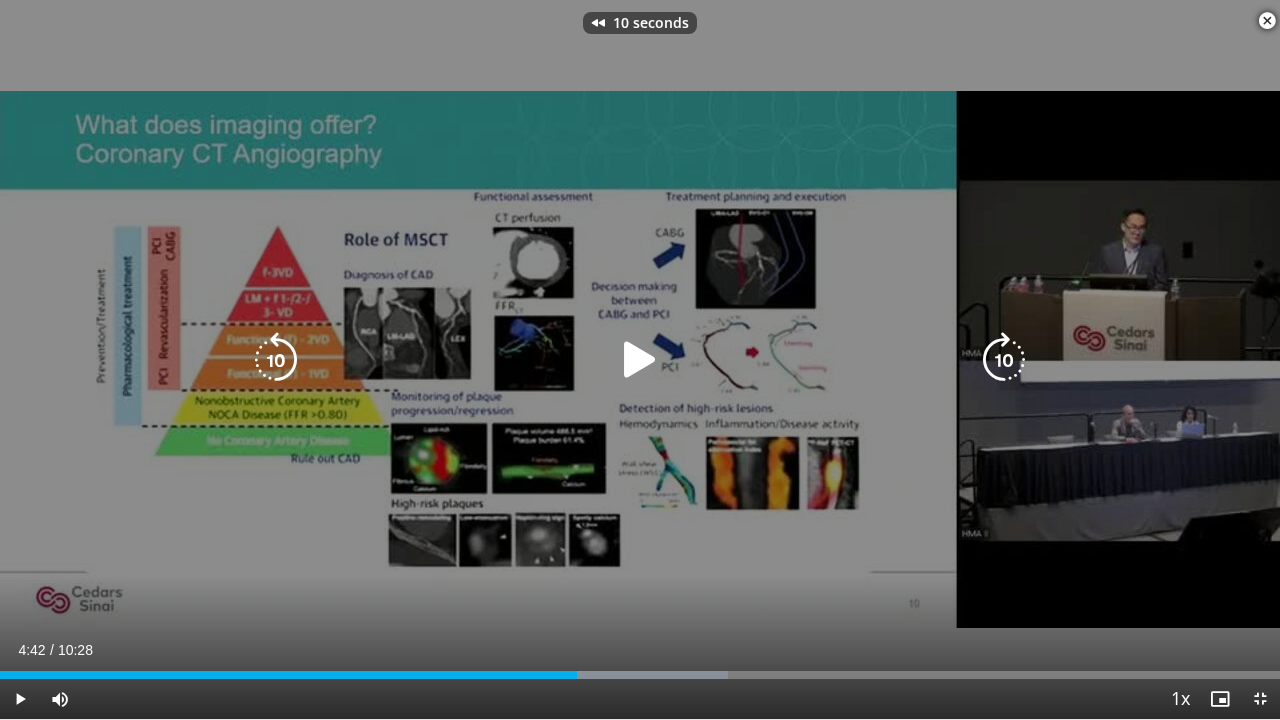 click at bounding box center (276, 360) 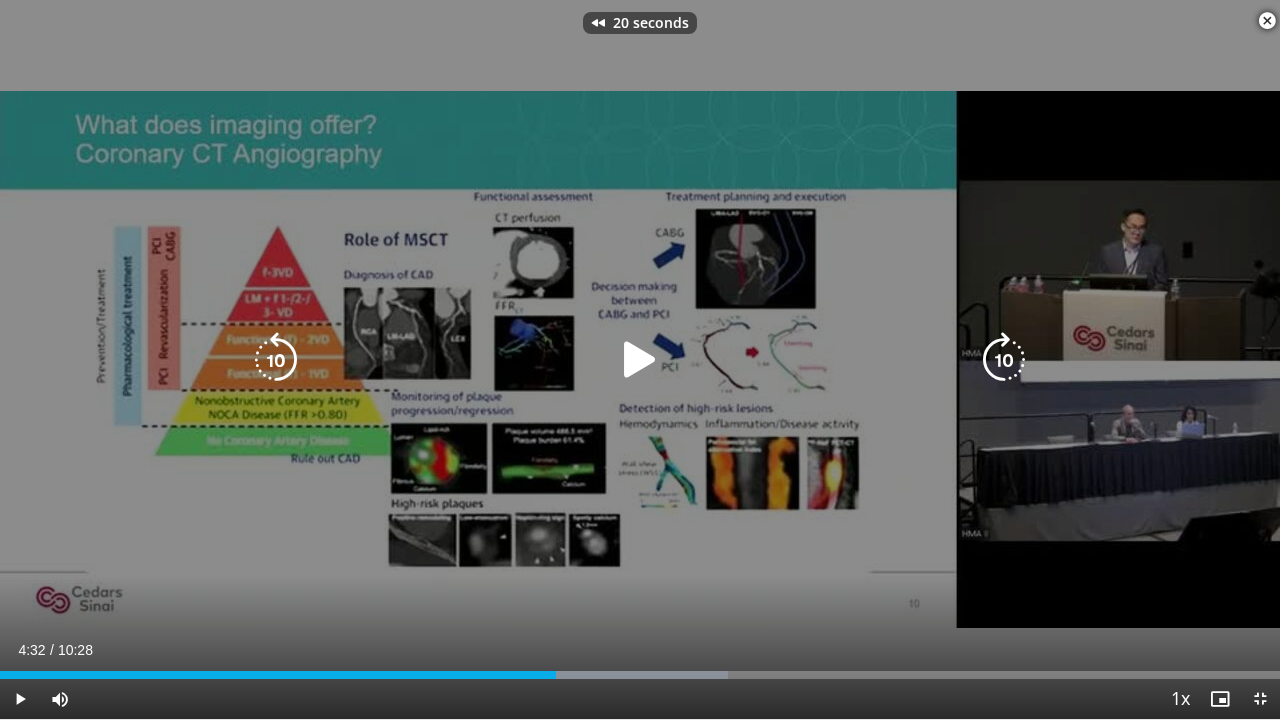 click at bounding box center [640, 360] 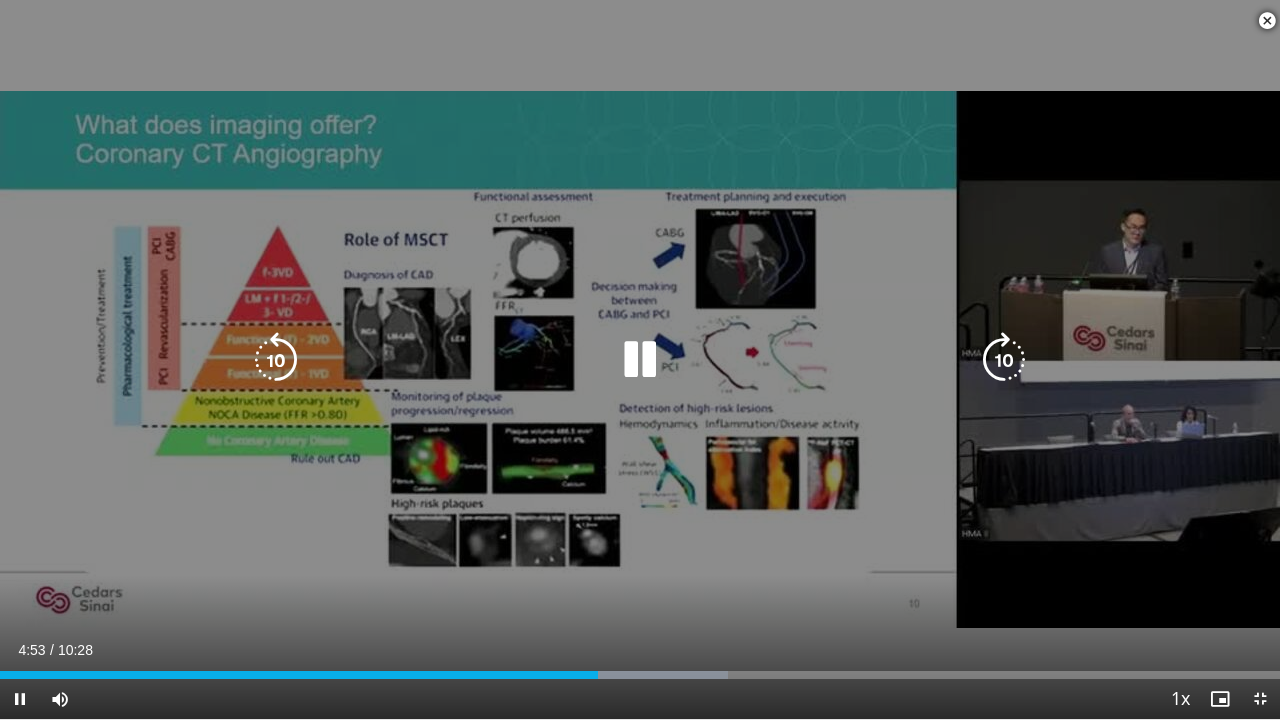 click at bounding box center [640, 360] 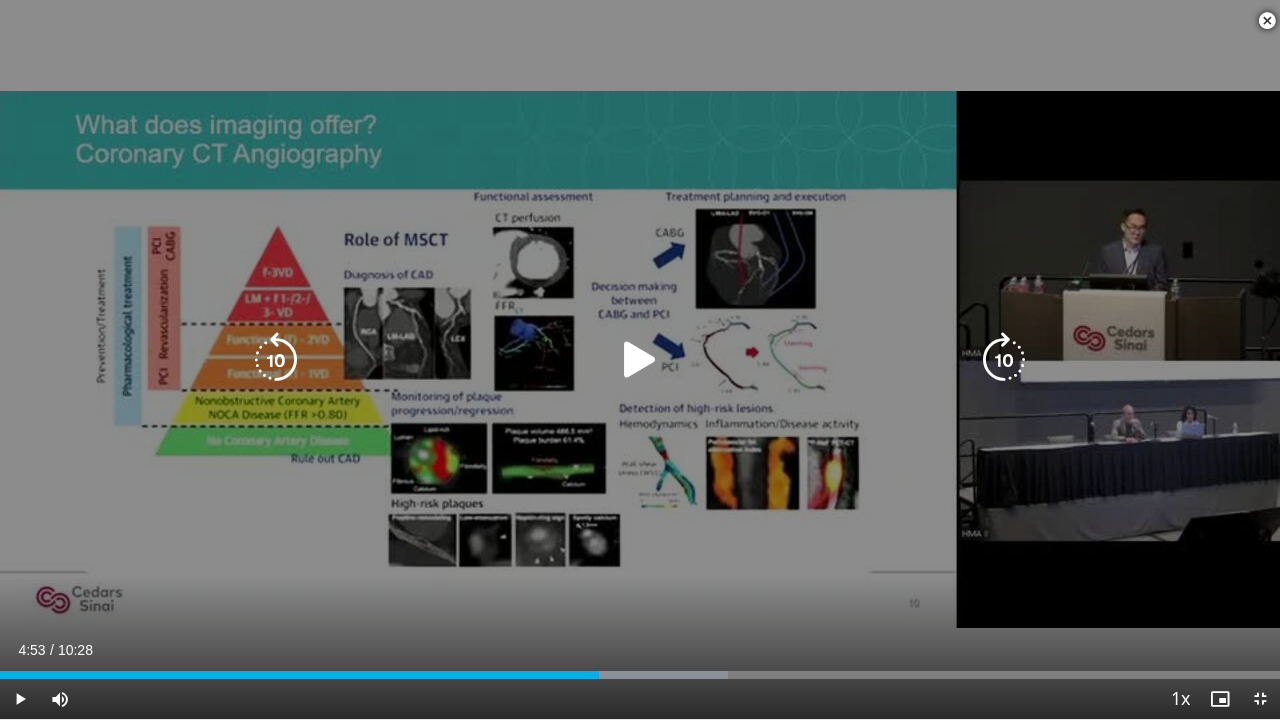 click at bounding box center [276, 360] 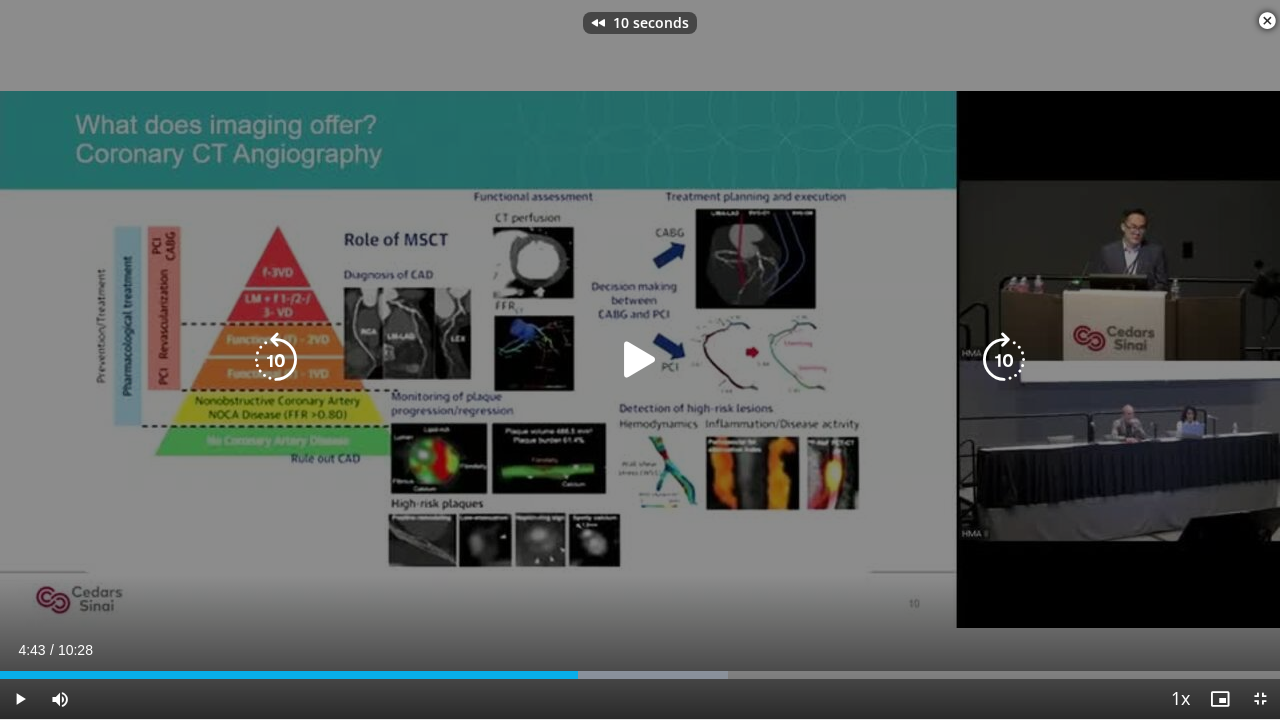 click at bounding box center [640, 360] 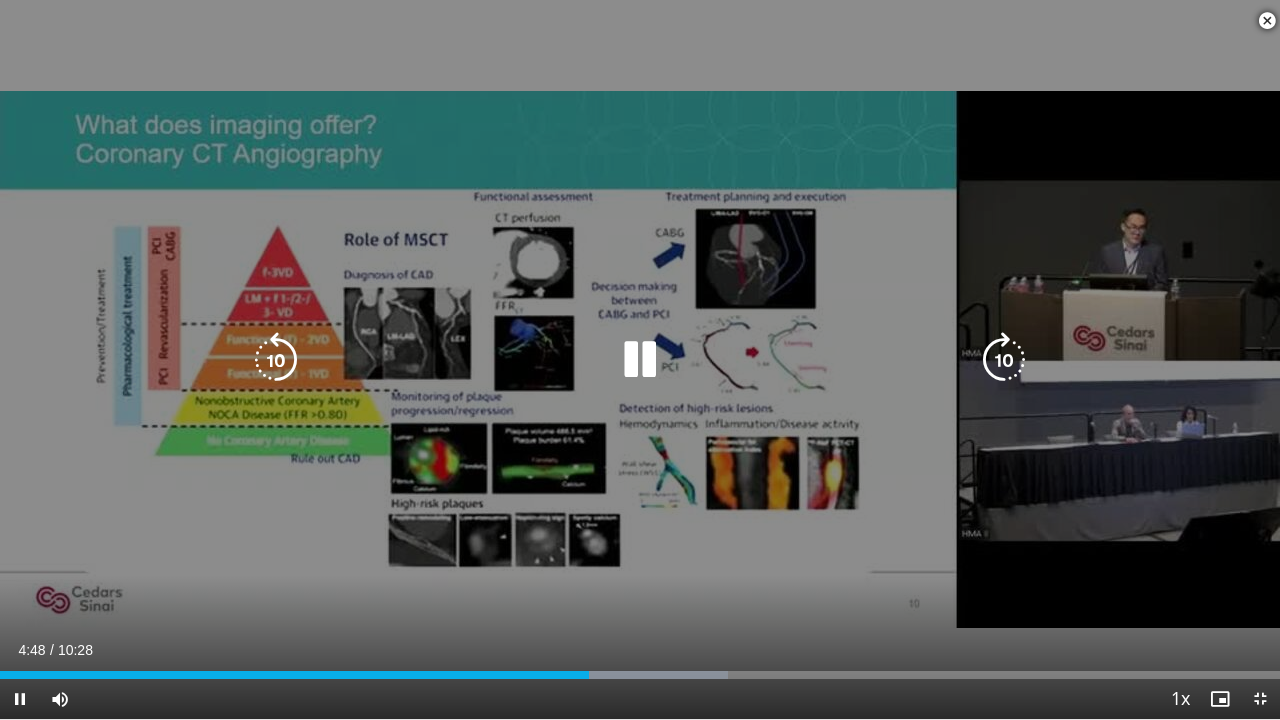 click at bounding box center [640, 360] 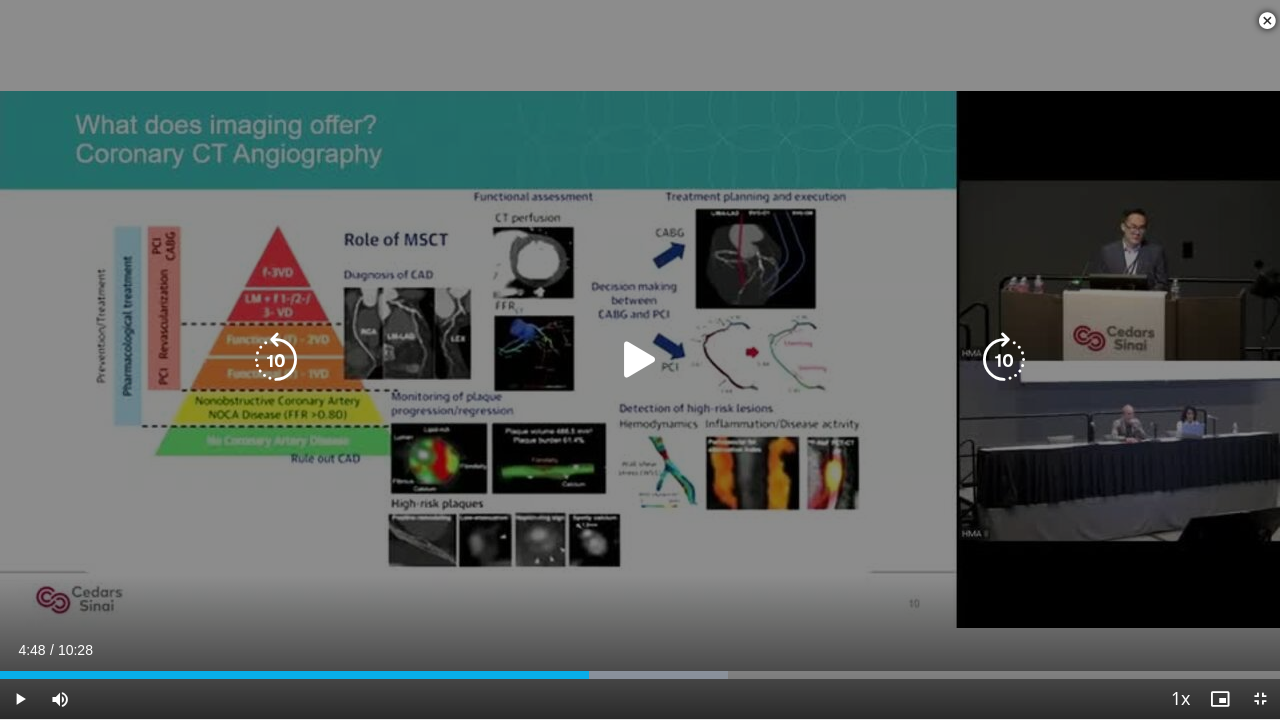 click at bounding box center [640, 360] 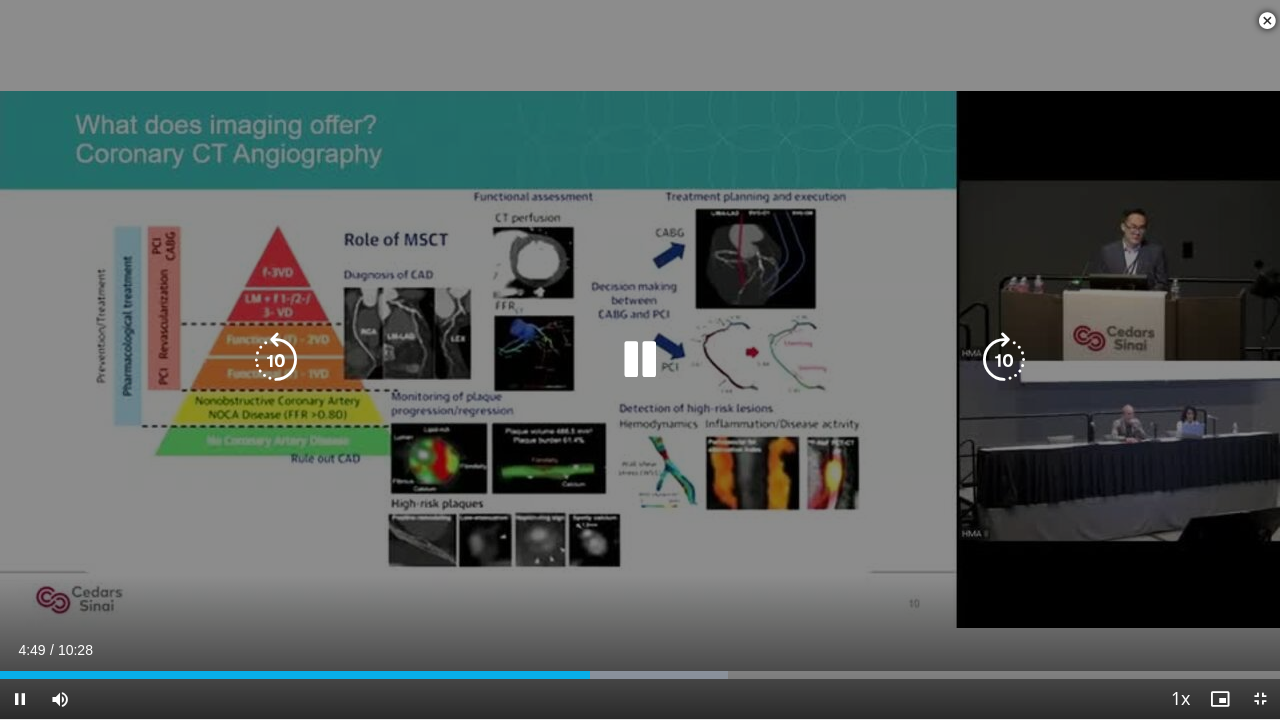 click at bounding box center [640, 360] 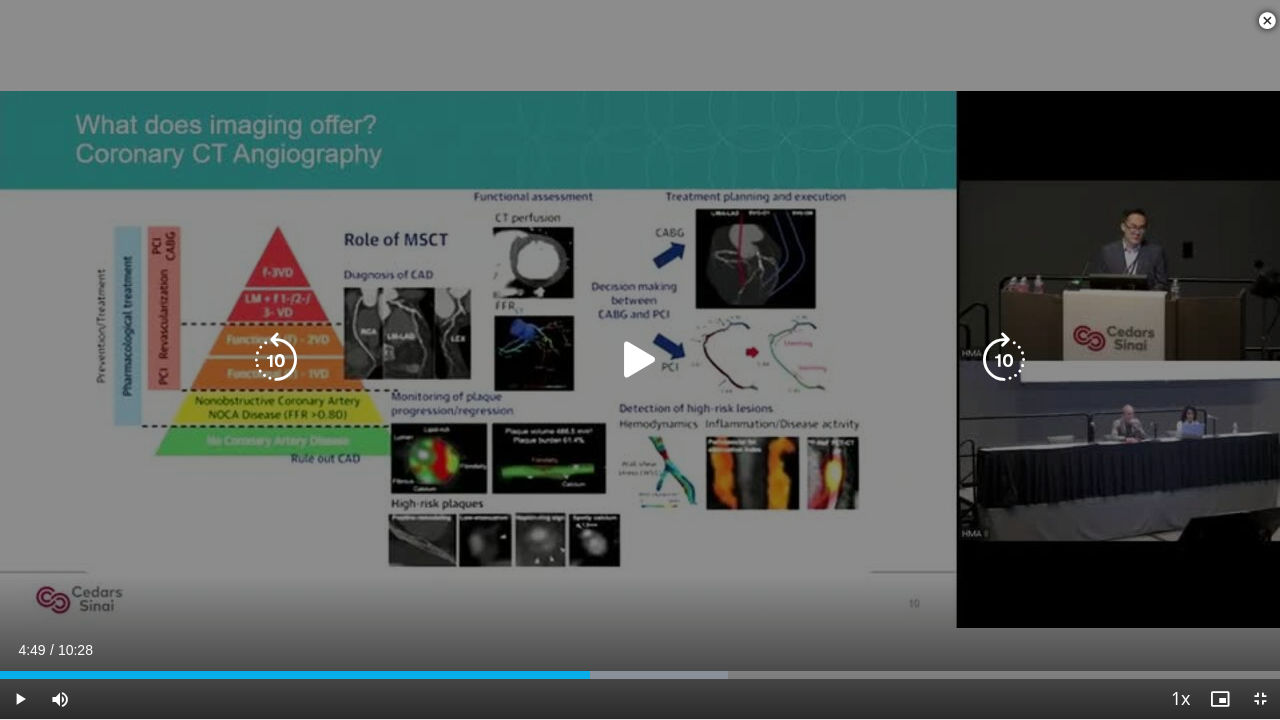 click at bounding box center (640, 360) 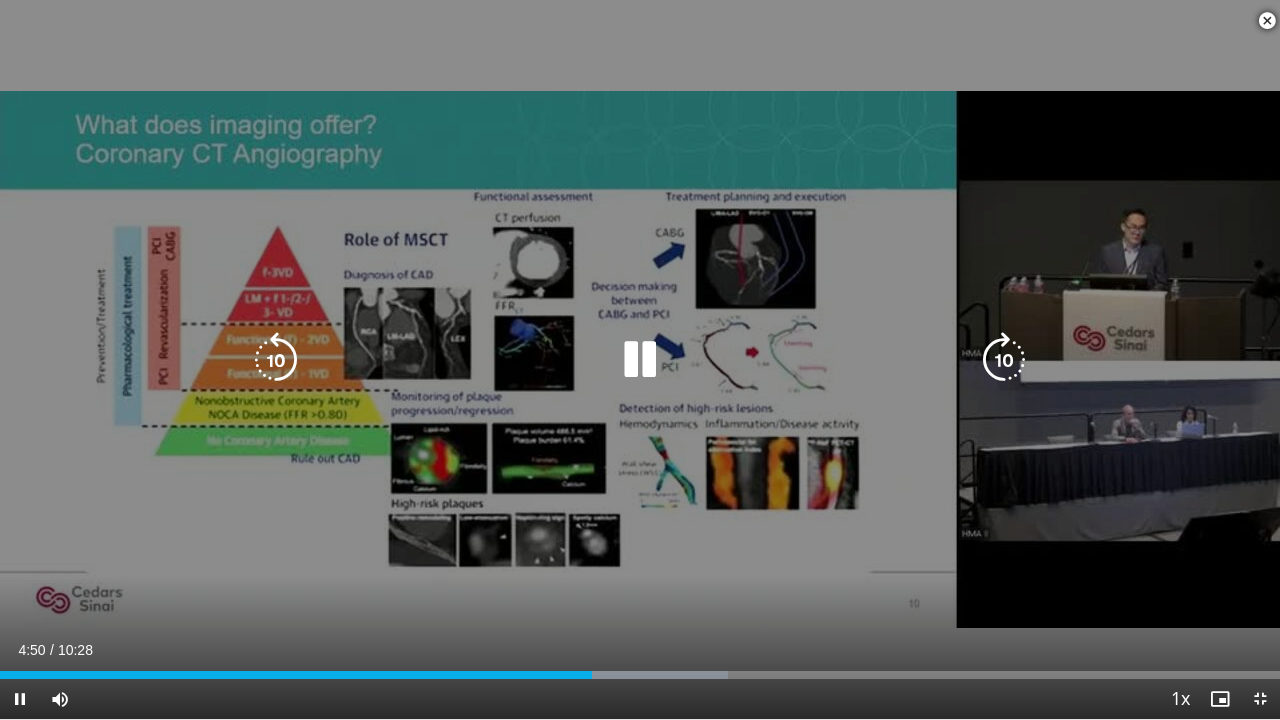 click at bounding box center [640, 360] 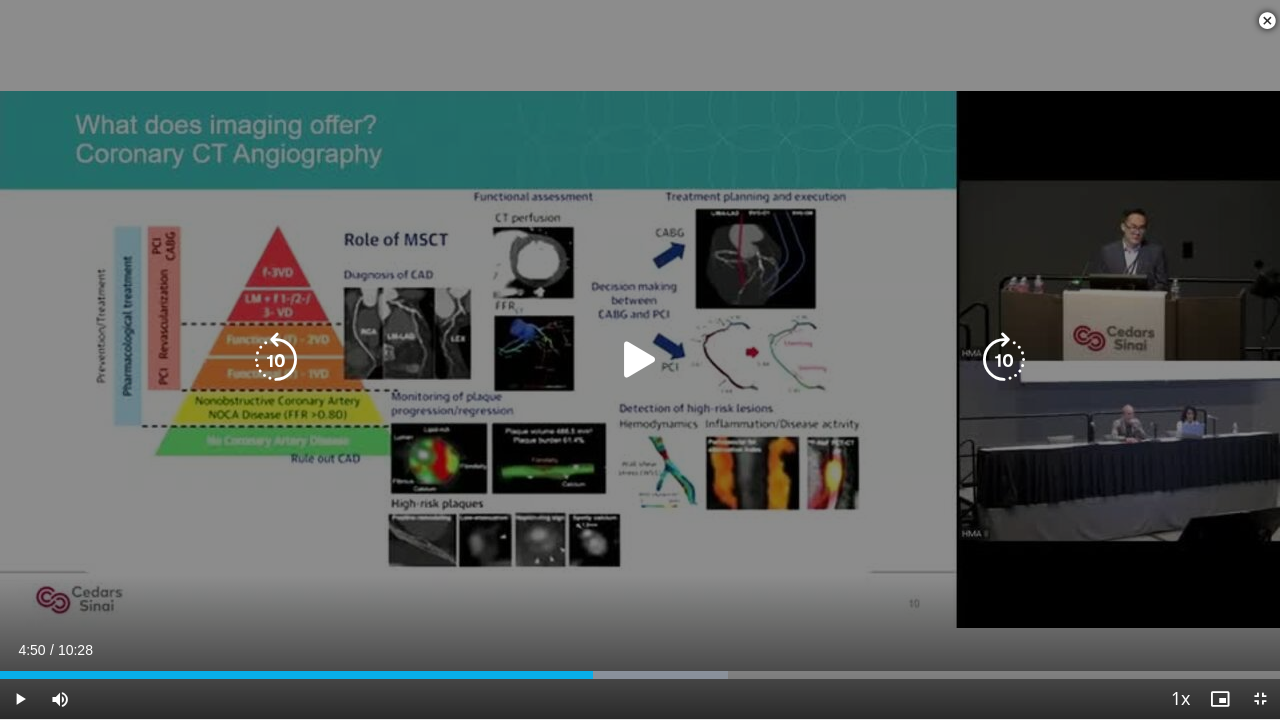 click at bounding box center (640, 360) 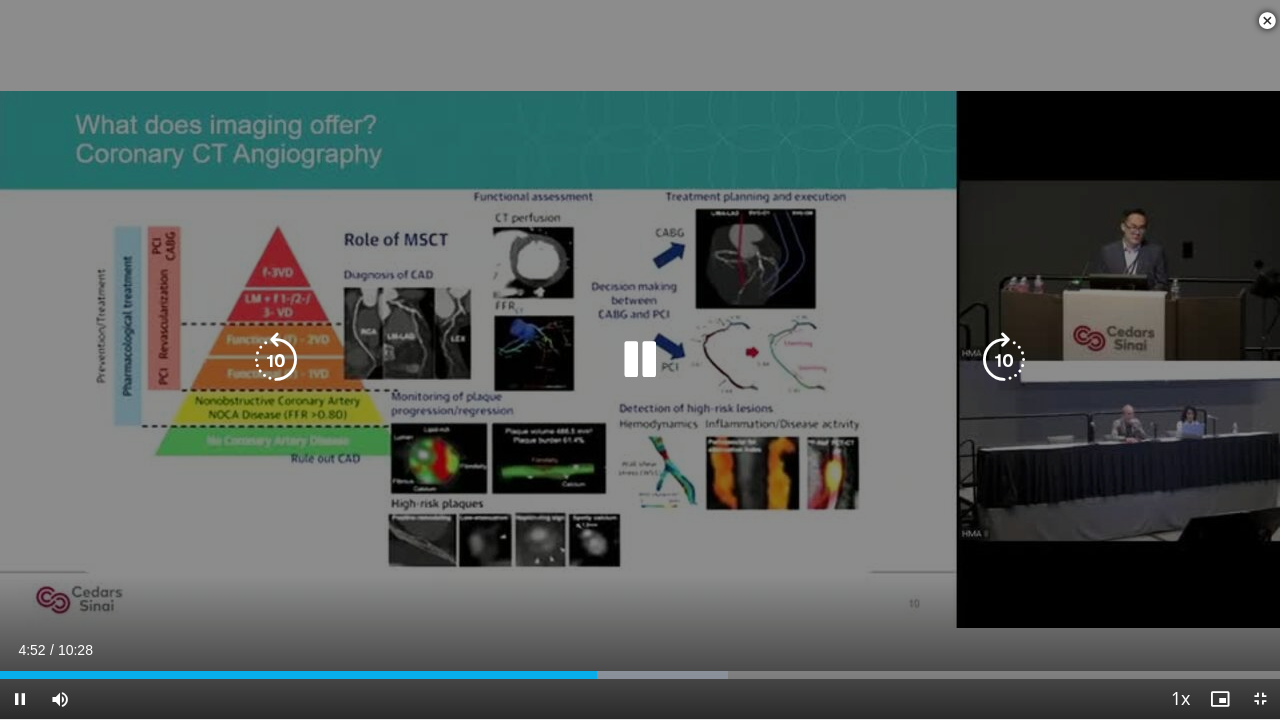 click at bounding box center (640, 360) 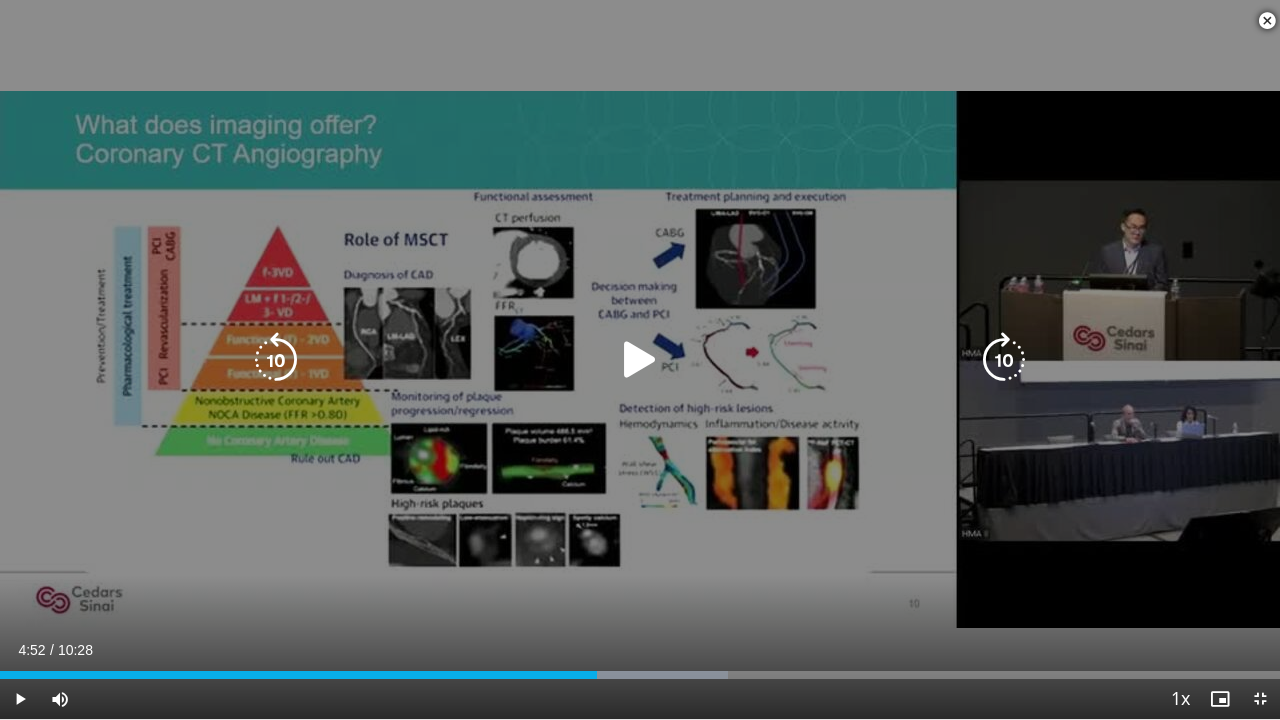 click at bounding box center [640, 360] 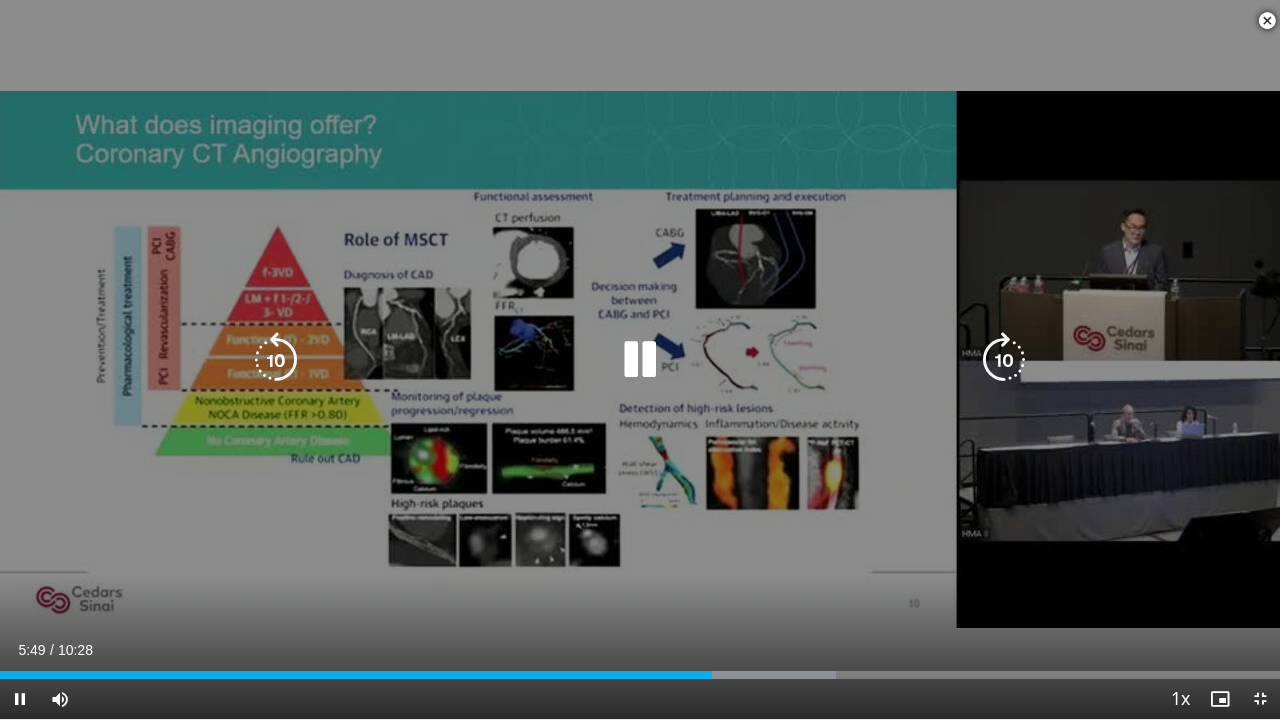 click at bounding box center [276, 360] 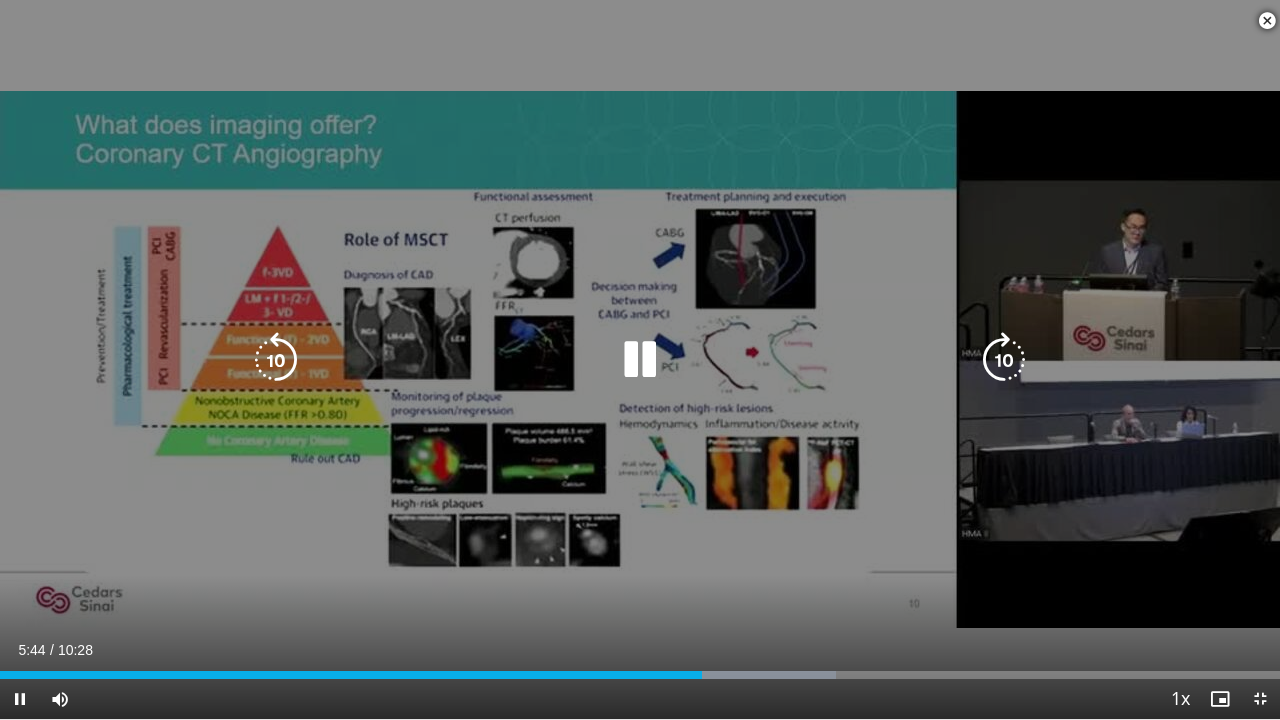 click at bounding box center [640, 360] 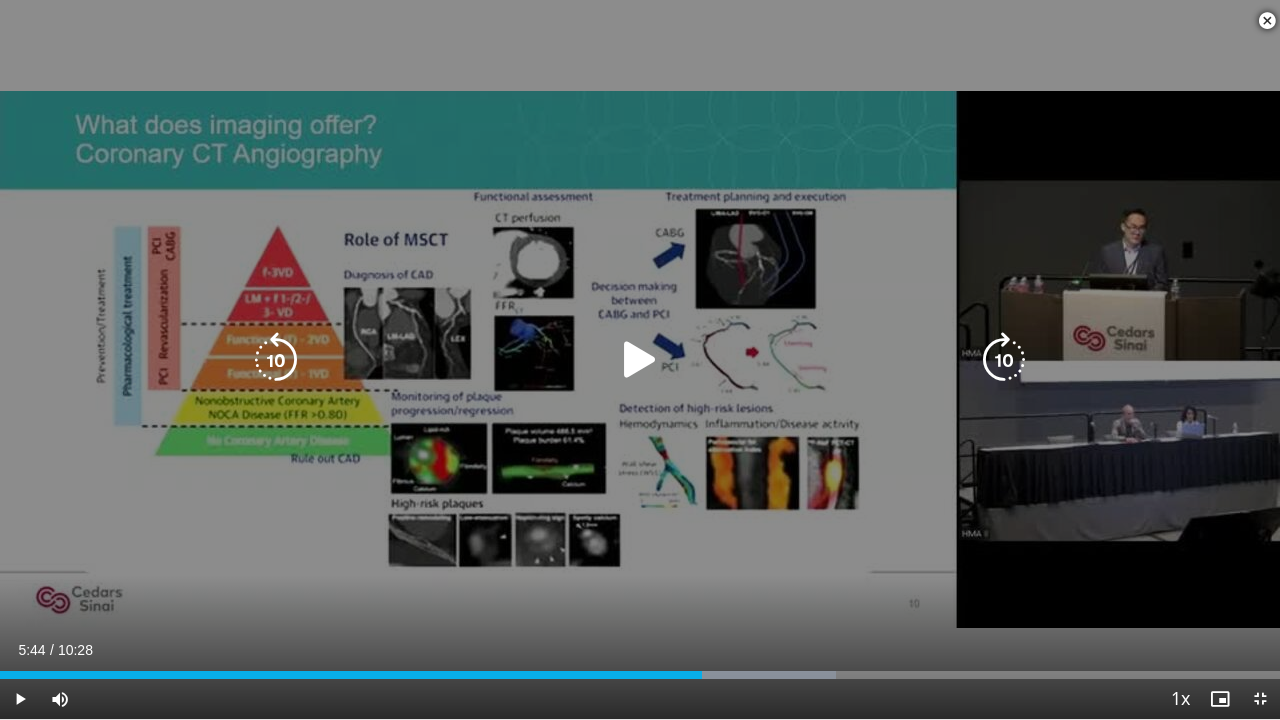 click at bounding box center (640, 360) 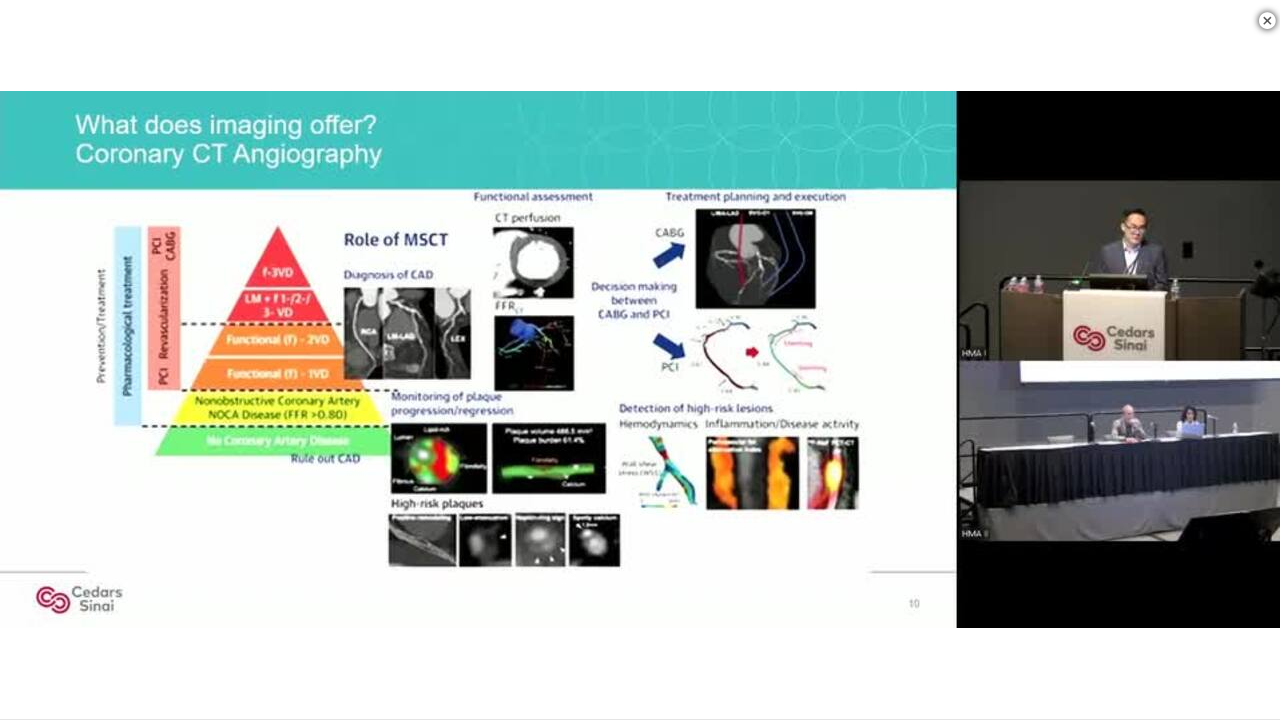 click on "10 seconds
Tap to unmute" at bounding box center (640, 359) 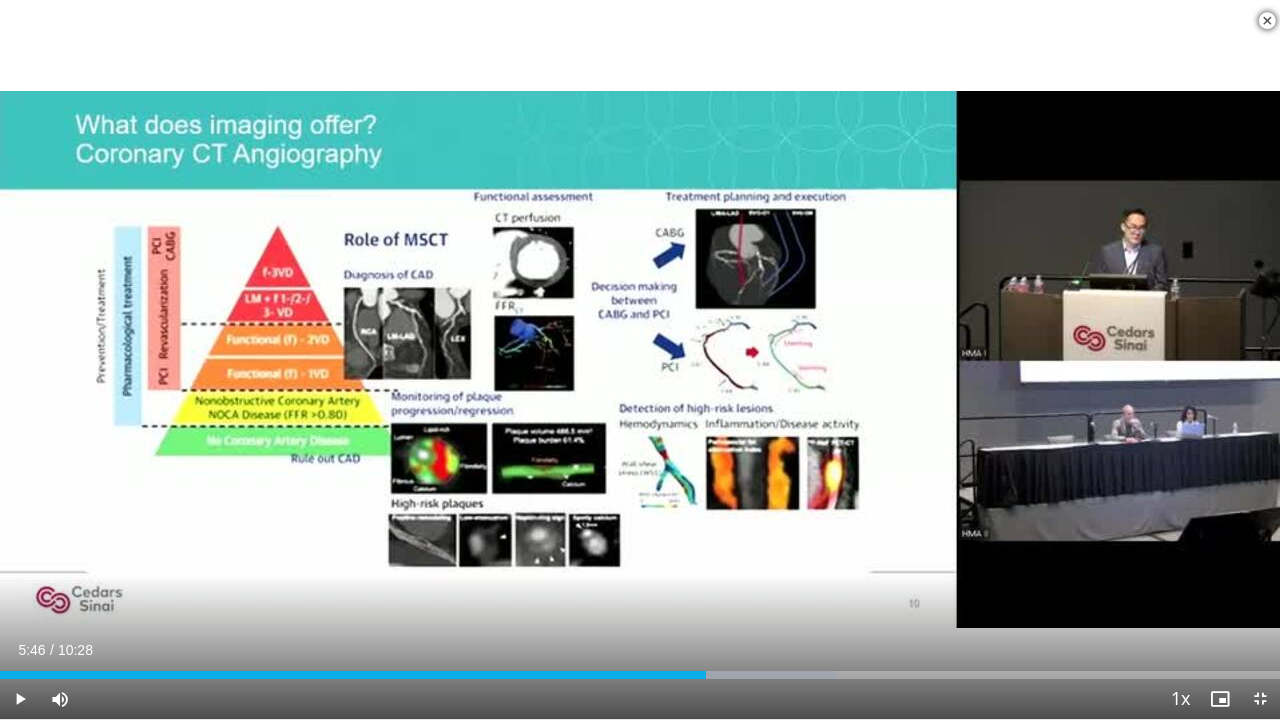 click on "10 seconds
Tap to unmute" at bounding box center (640, 359) 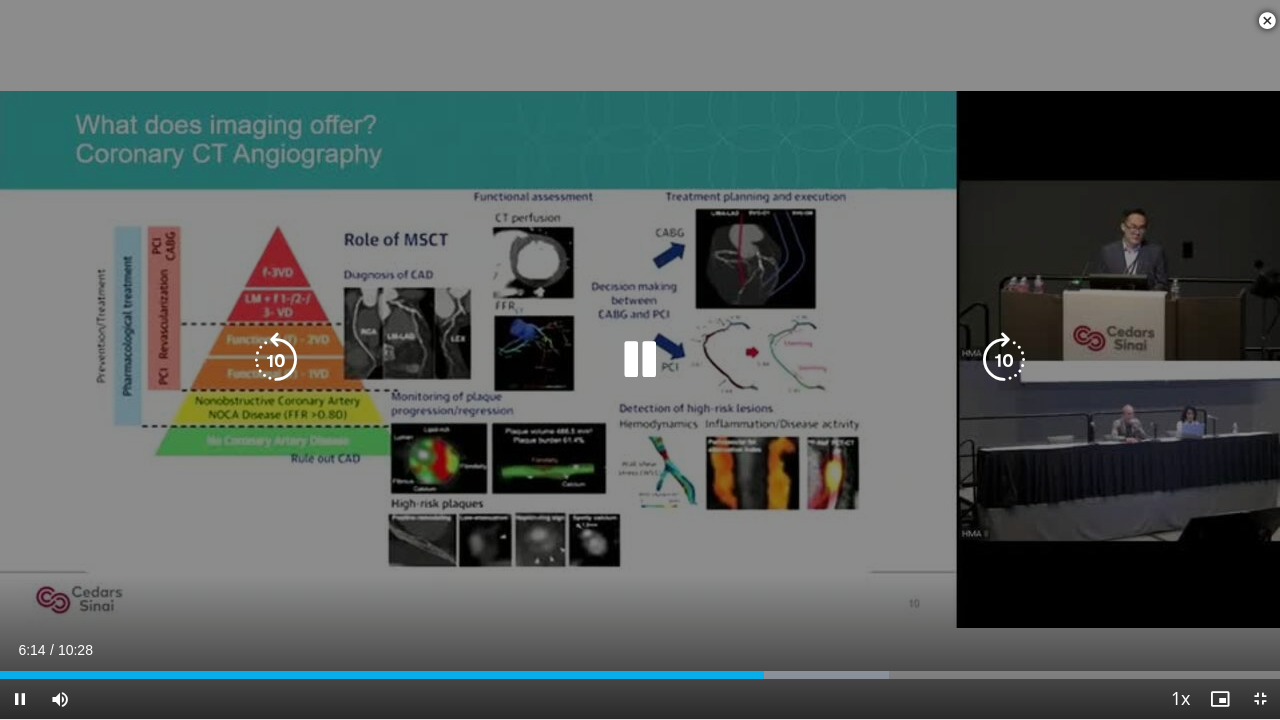 click at bounding box center (276, 360) 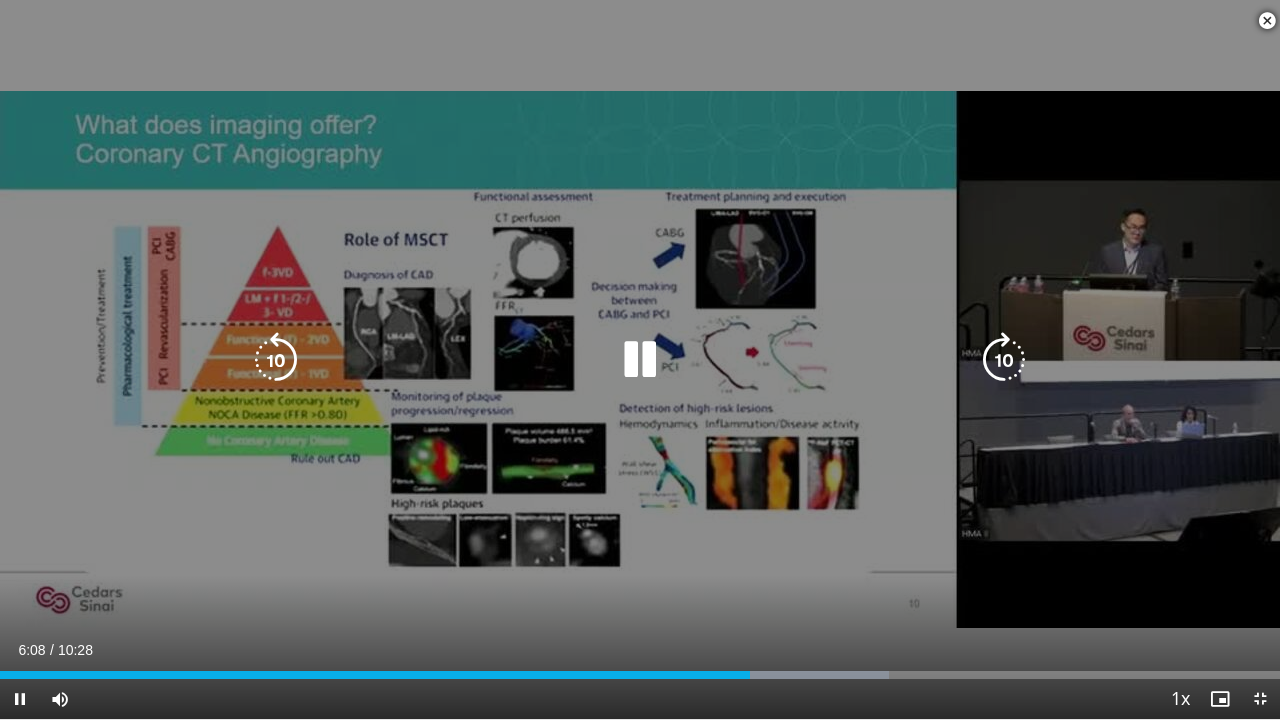 click at bounding box center (276, 360) 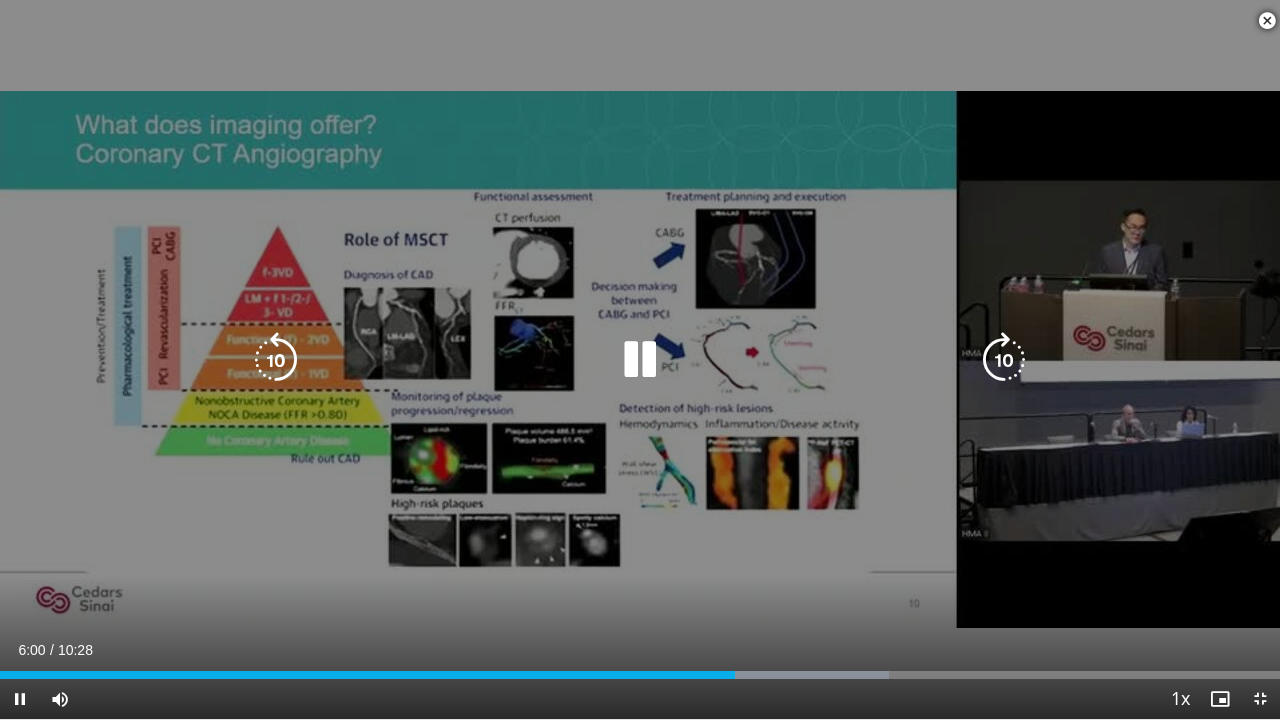 click at bounding box center (640, 360) 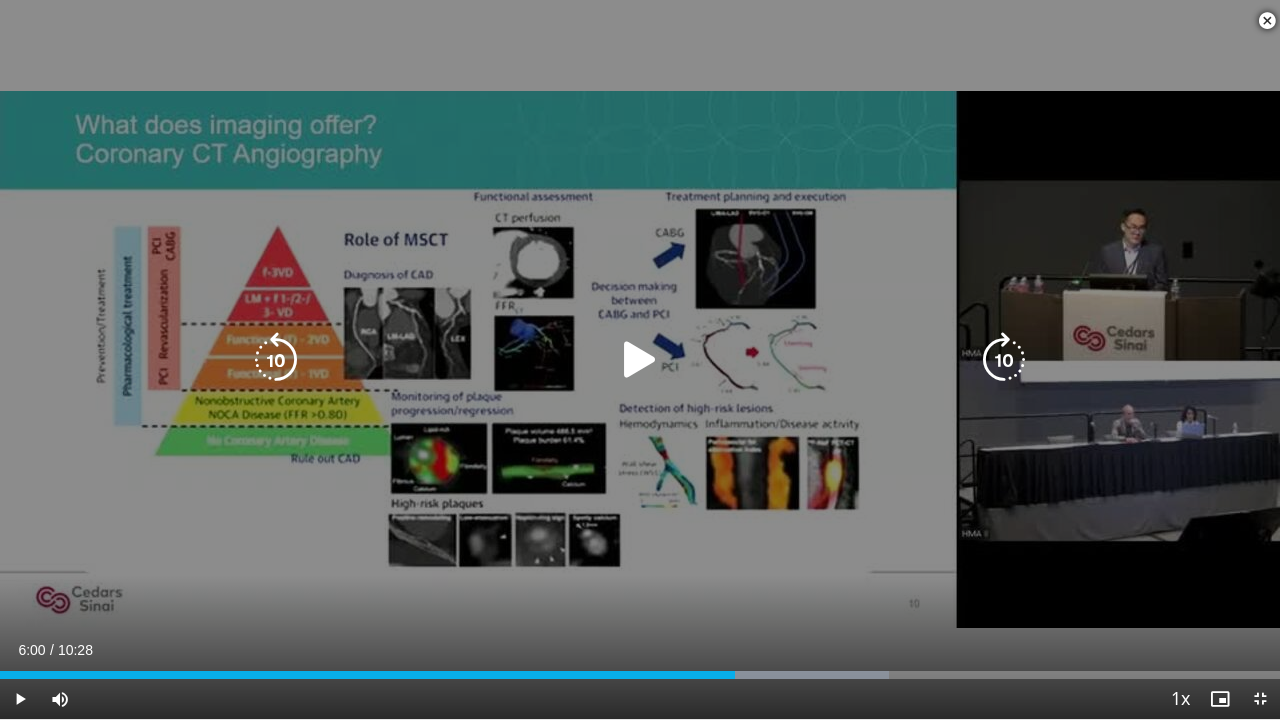 click at bounding box center (640, 360) 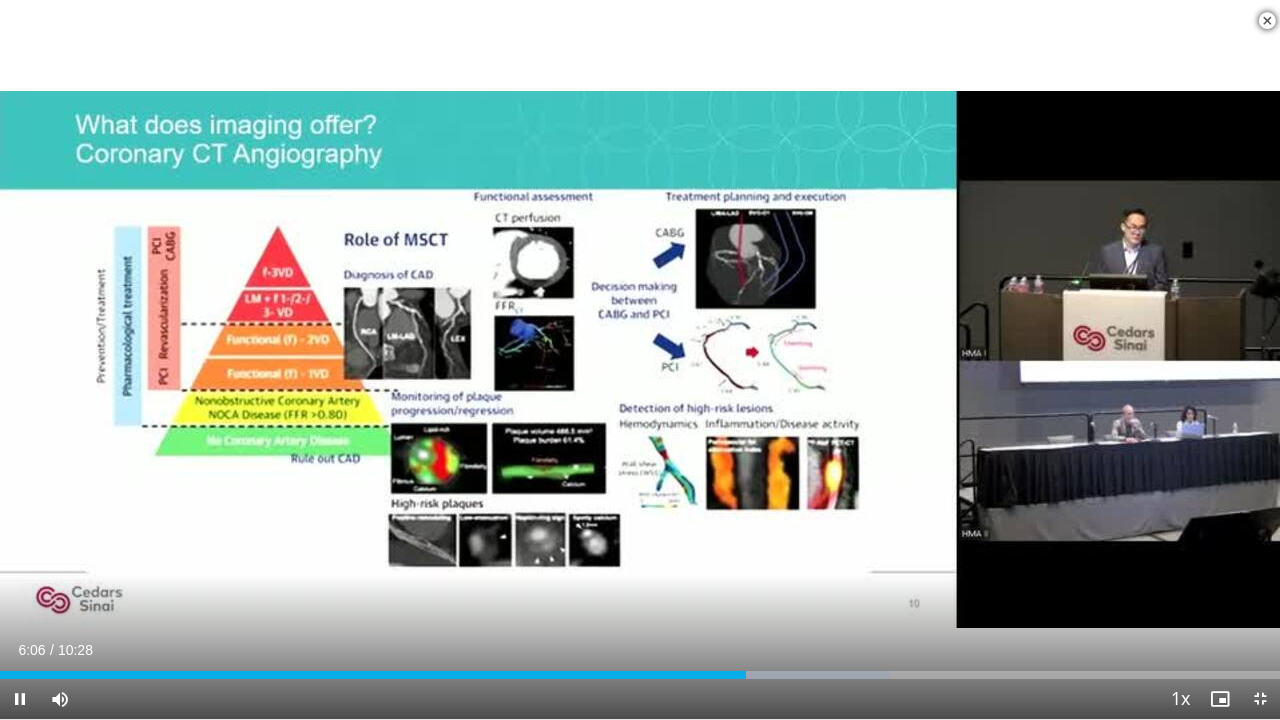 click on "10 seconds
Tap to unmute" at bounding box center (640, 359) 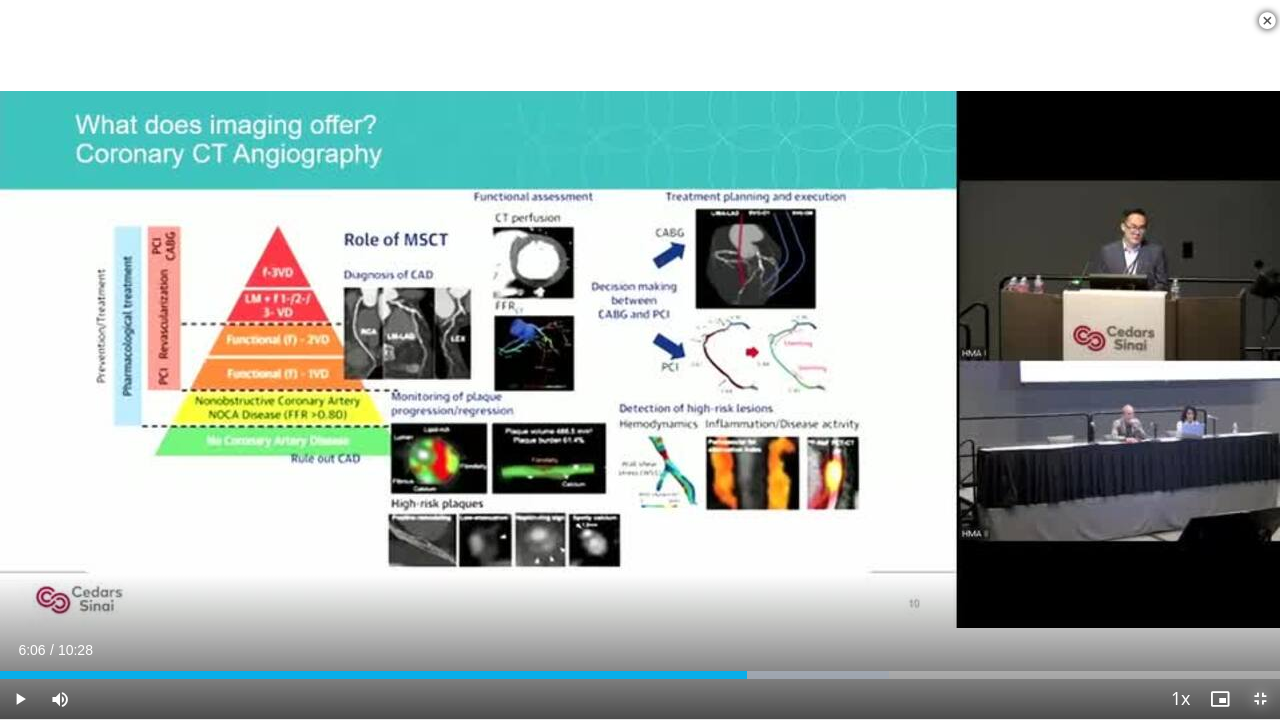 click at bounding box center (1260, 699) 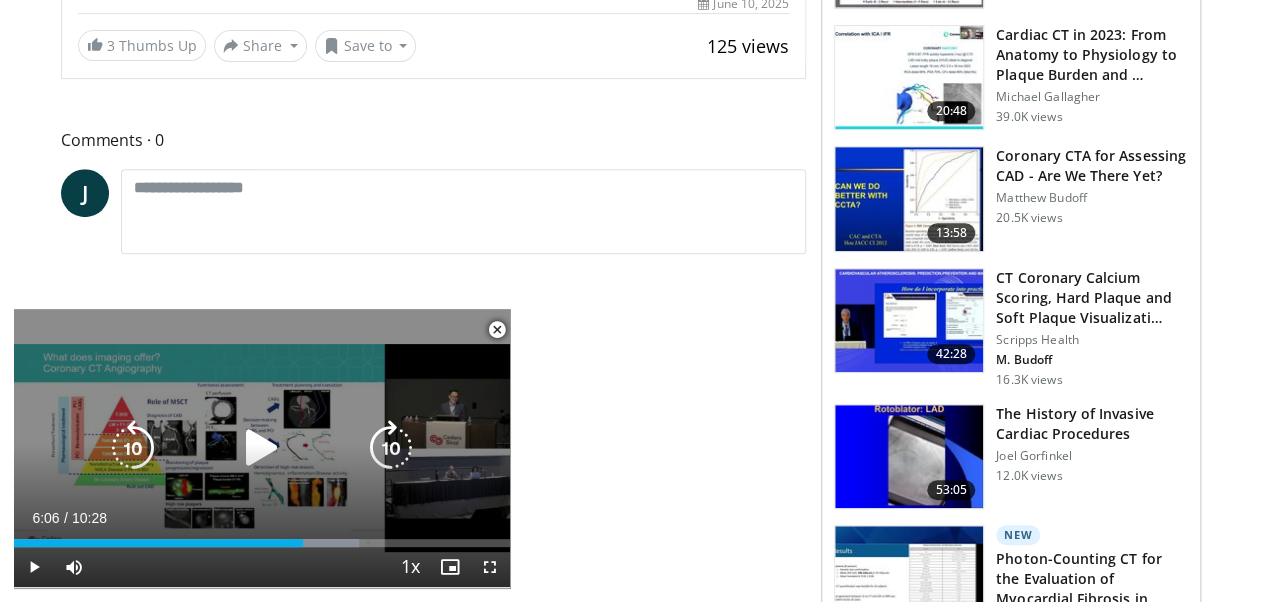 click at bounding box center (262, 448) 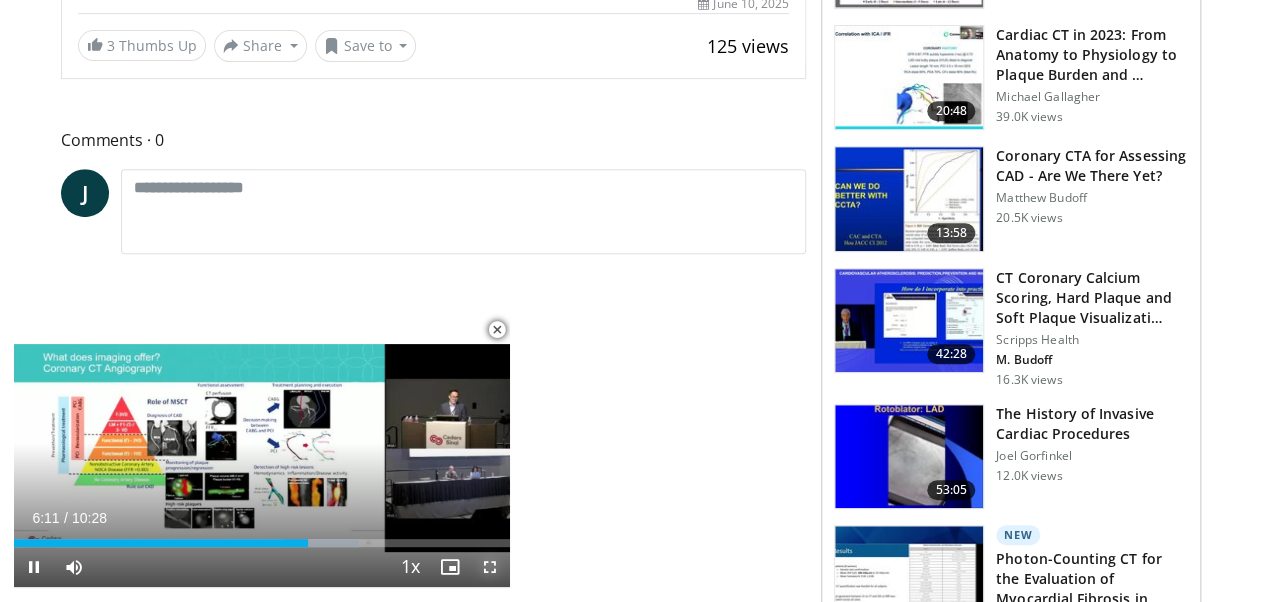 click at bounding box center [490, 567] 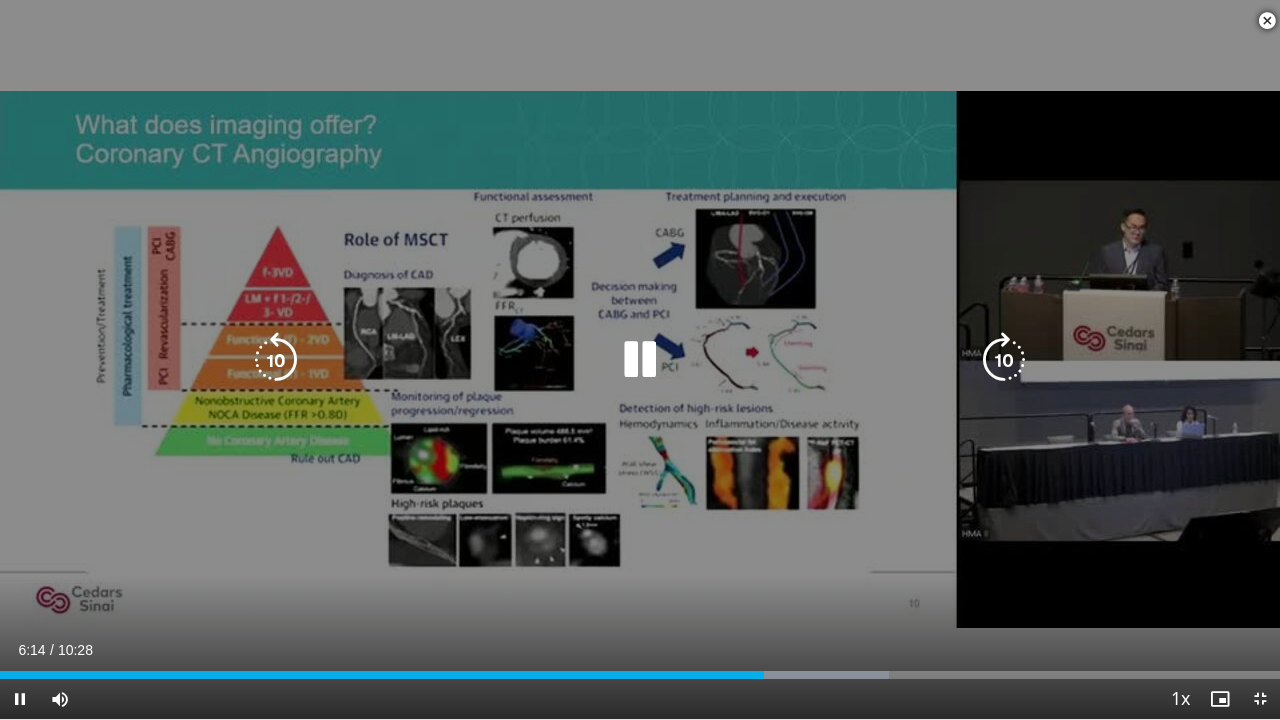 click at bounding box center [276, 360] 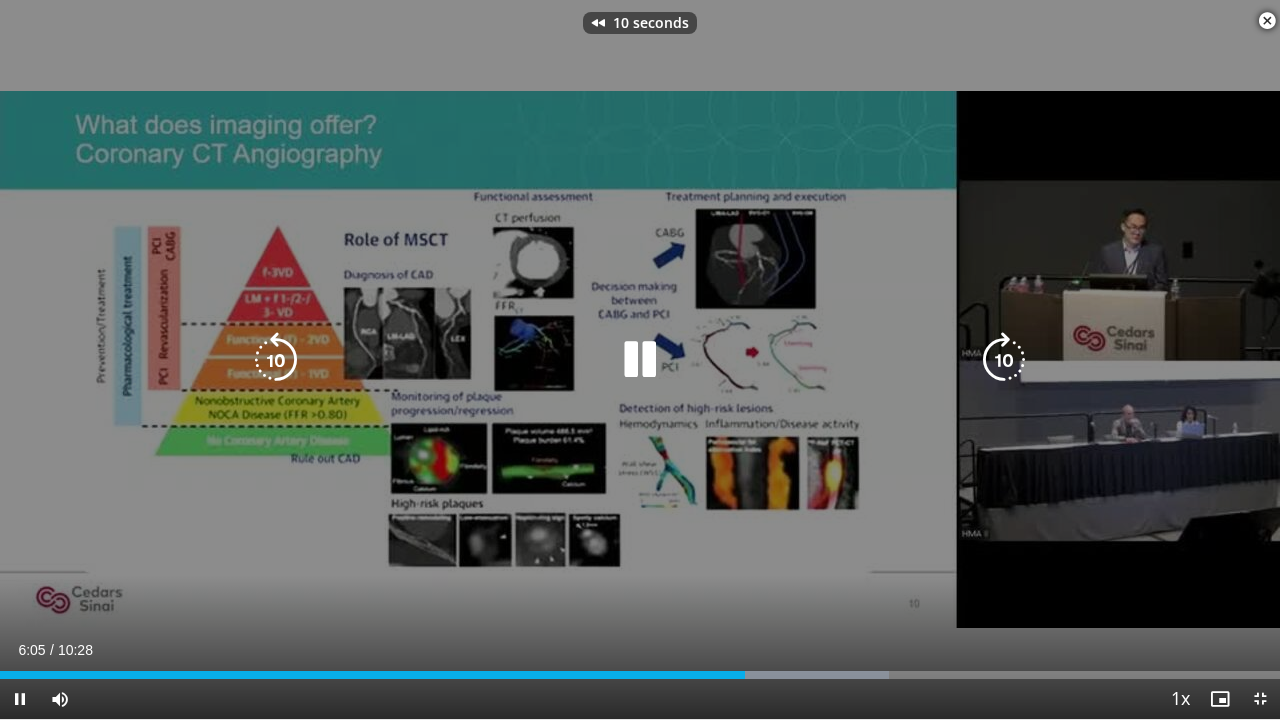 click at bounding box center [276, 360] 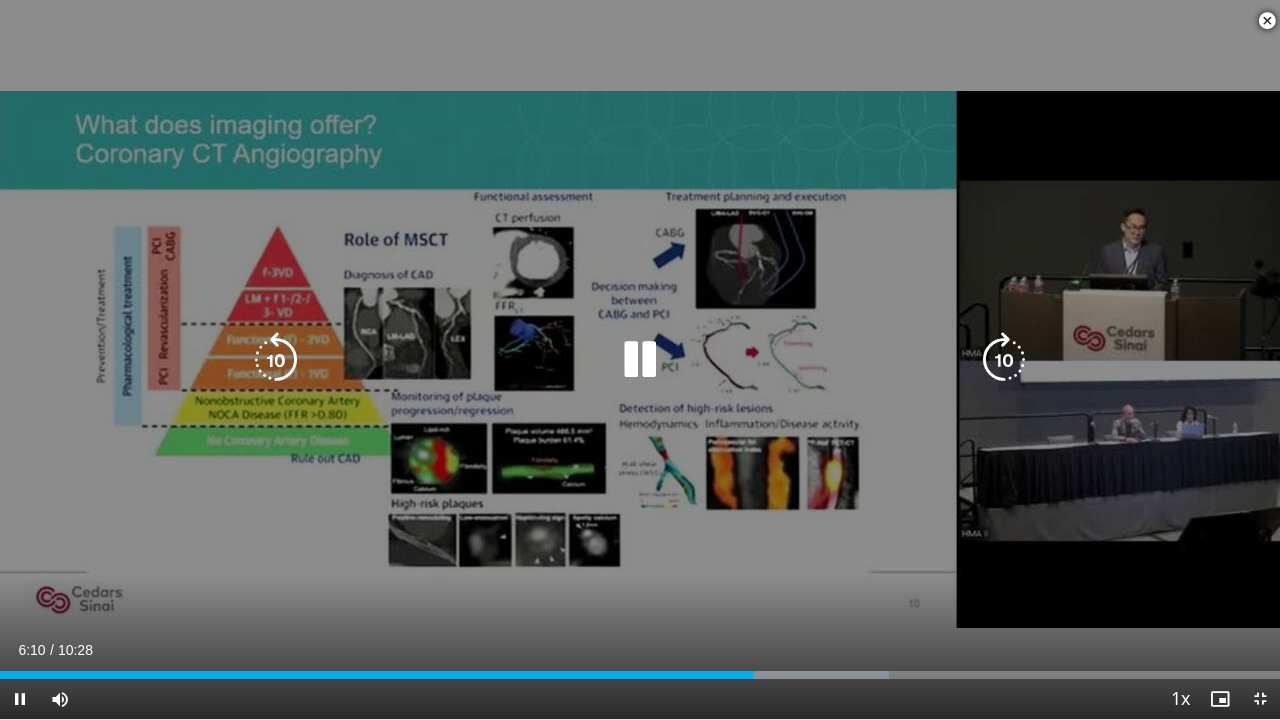 click at bounding box center (640, 360) 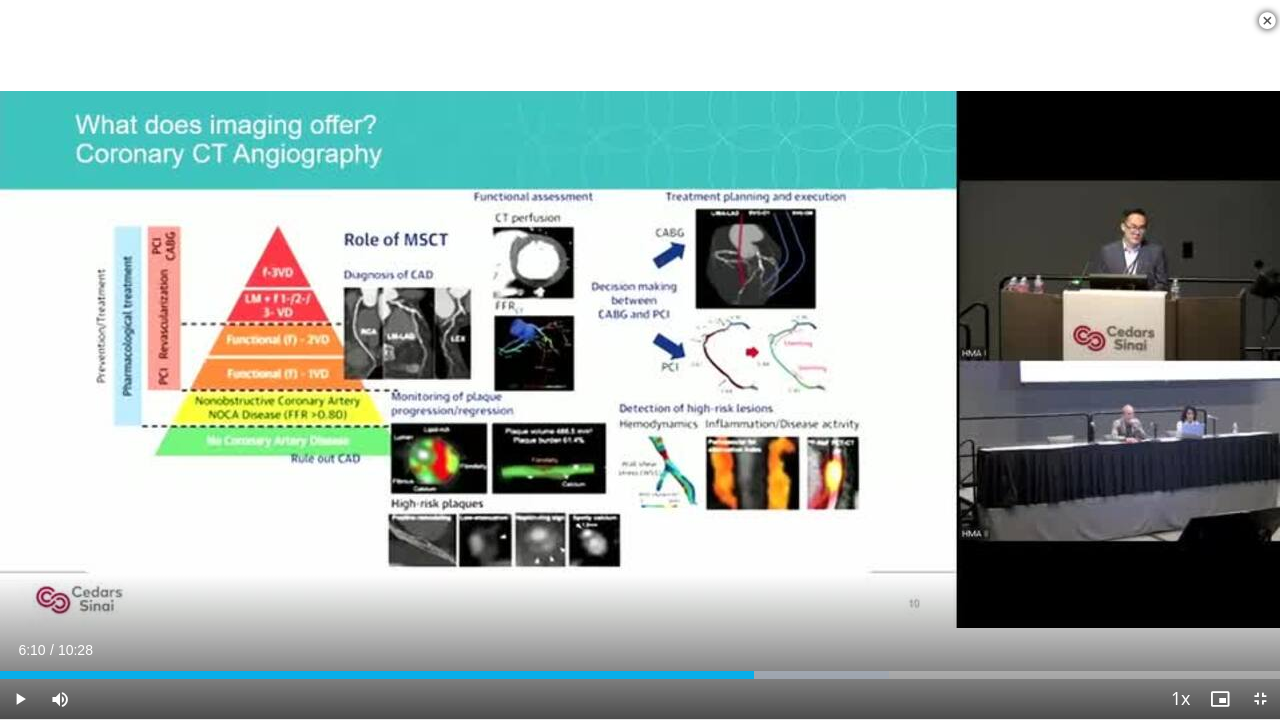 click on "20 seconds
Tap to unmute" at bounding box center (640, 359) 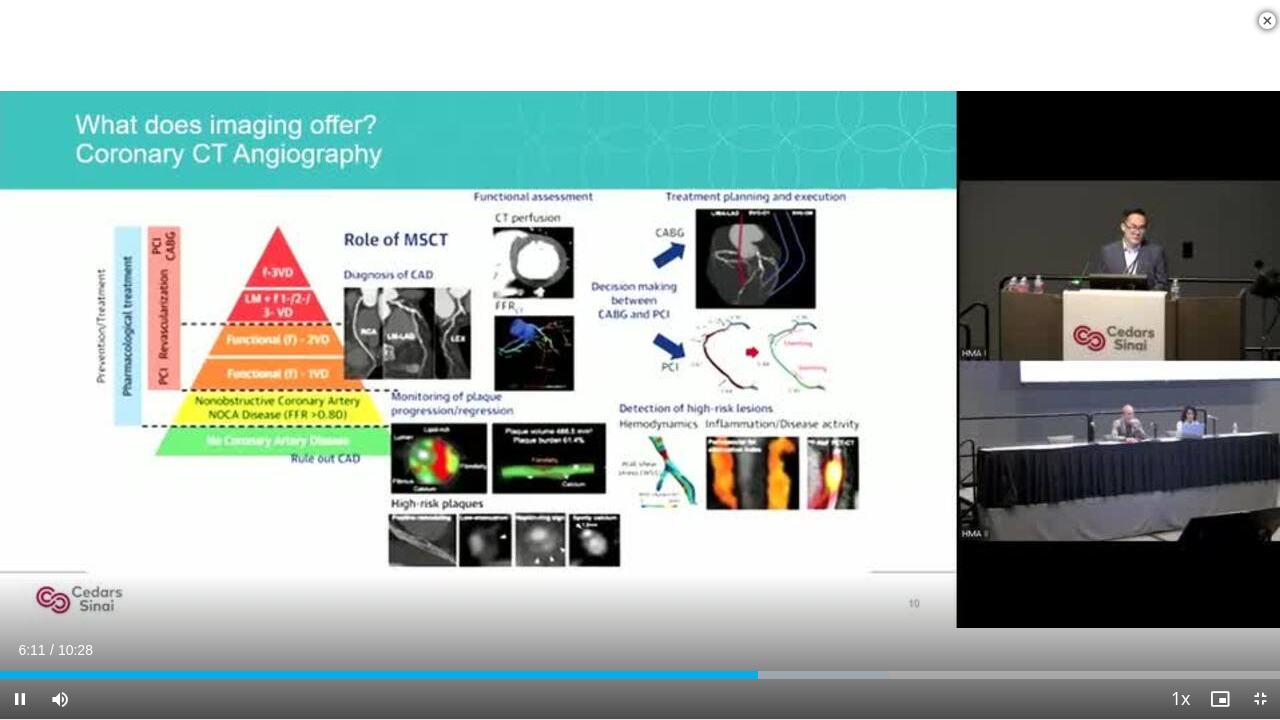 click on "20 seconds
Tap to unmute" at bounding box center [640, 359] 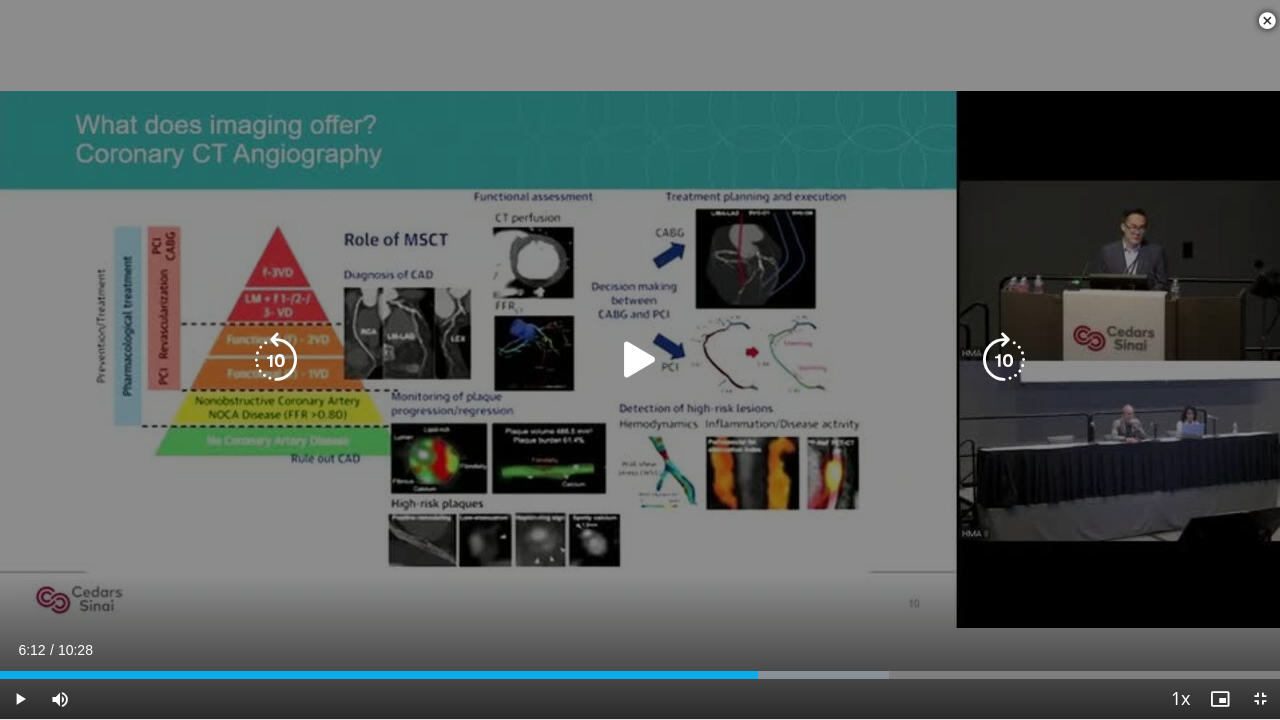 click at bounding box center (640, 360) 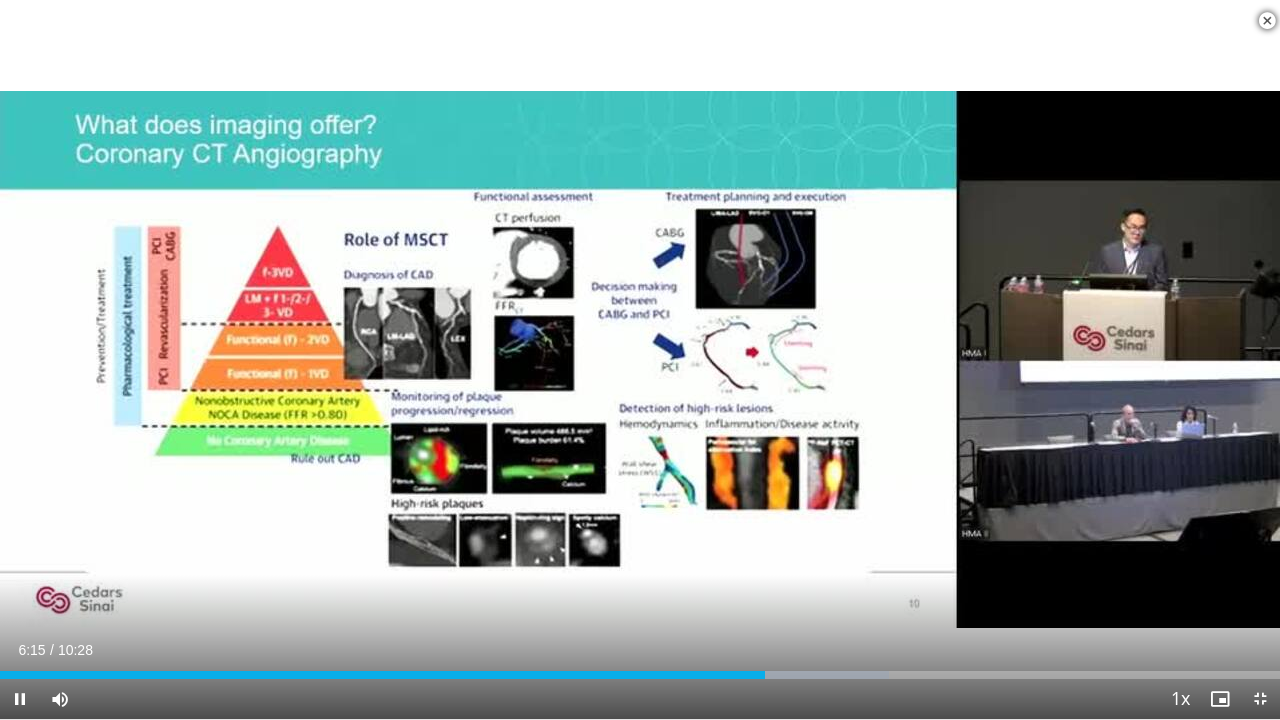 click on "20 seconds
Tap to unmute" at bounding box center (640, 359) 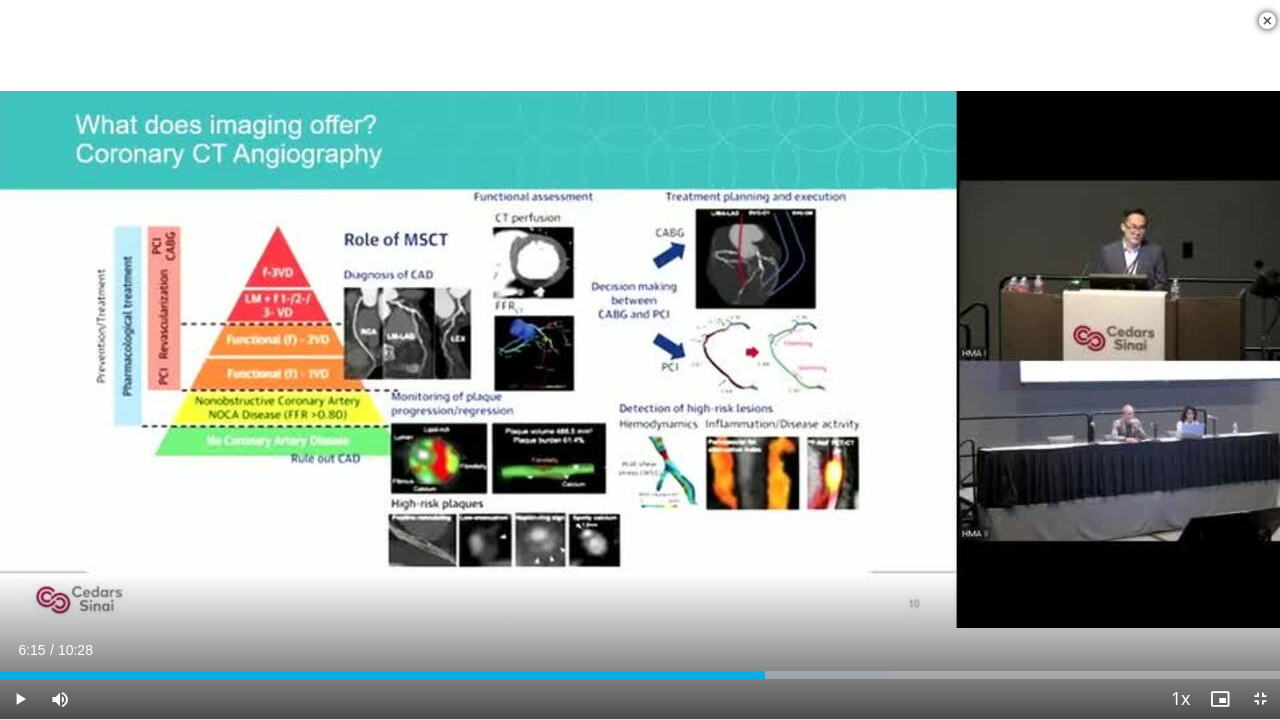 click on "20 seconds
Tap to unmute" at bounding box center (640, 359) 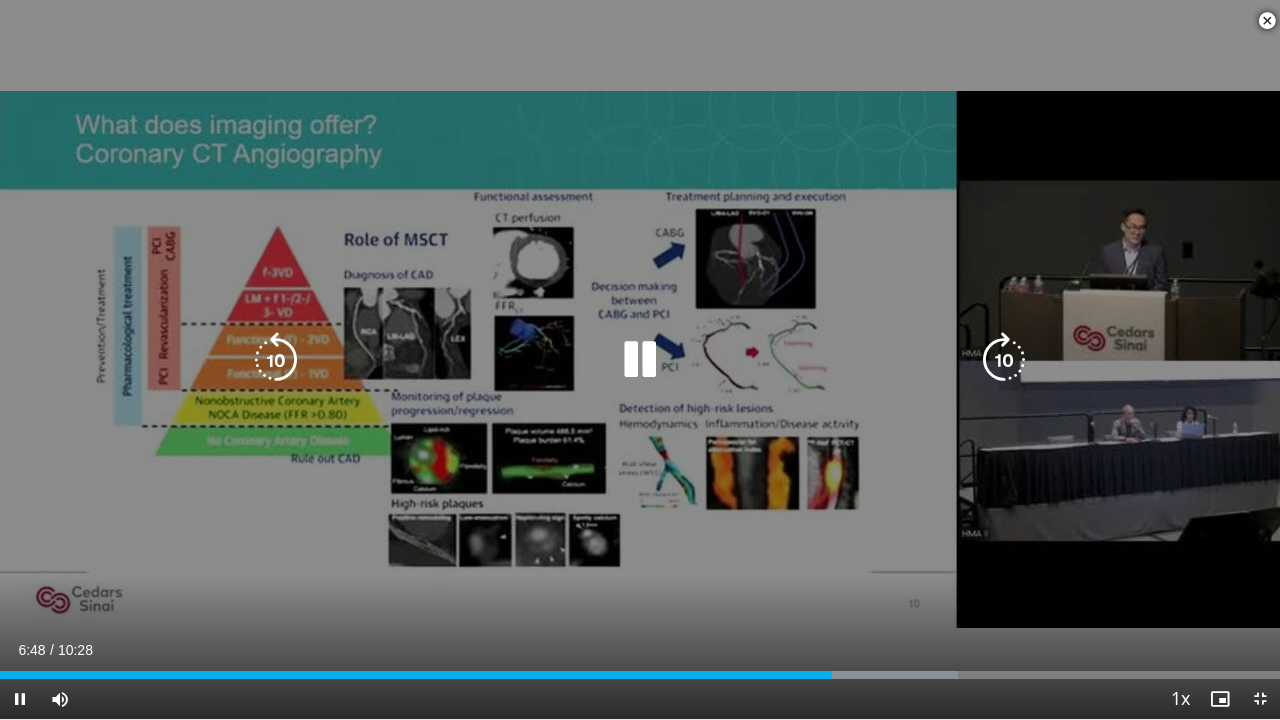 click at bounding box center (276, 360) 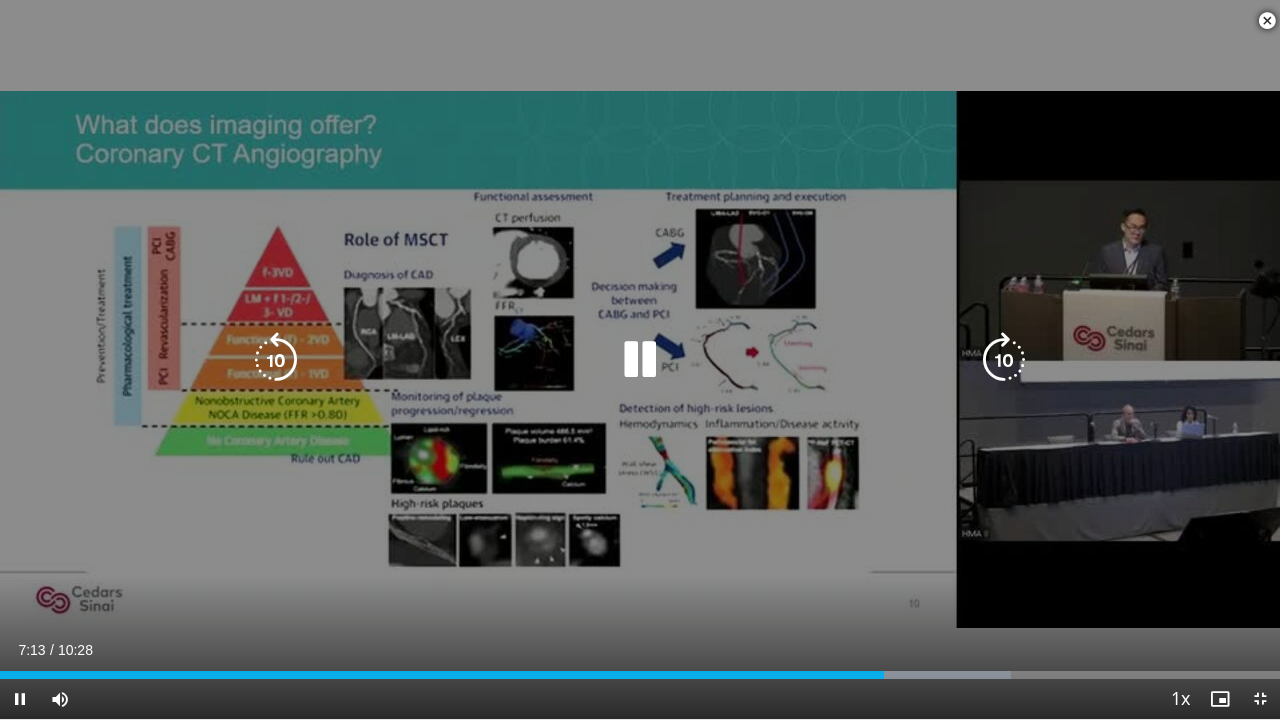click at bounding box center [276, 360] 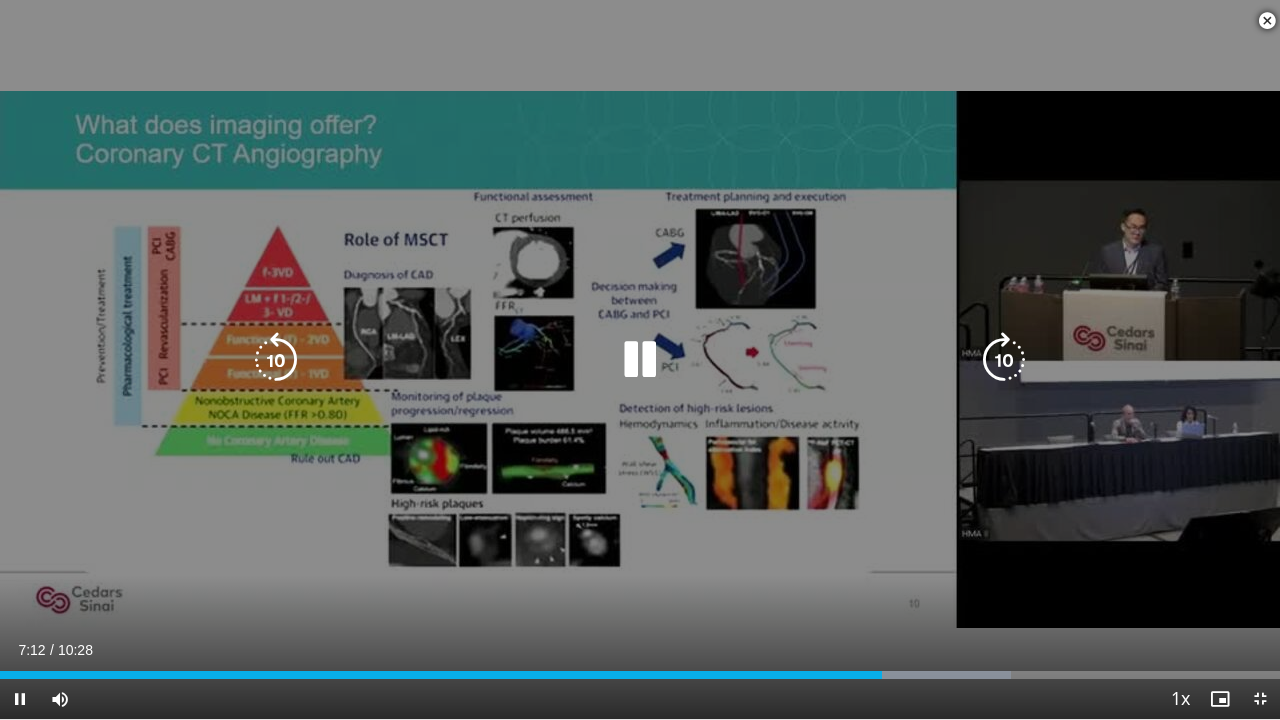 click at bounding box center (276, 360) 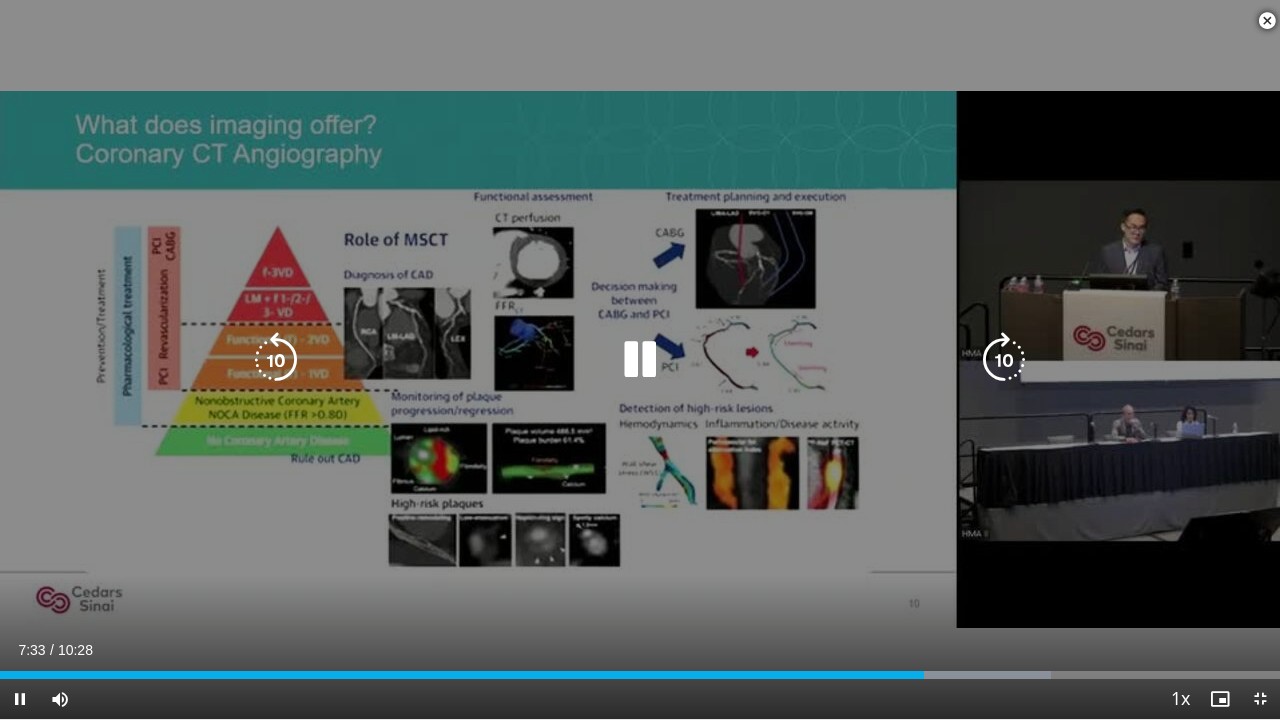 click at bounding box center [276, 360] 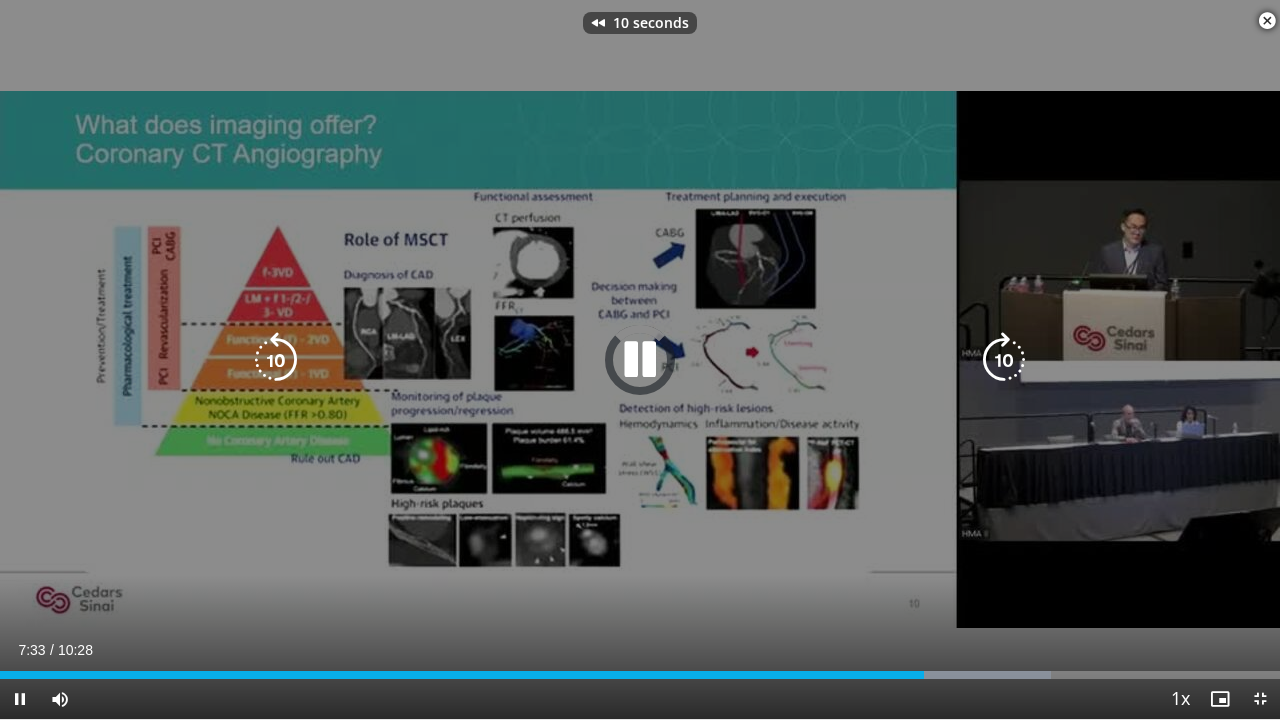 click at bounding box center [276, 360] 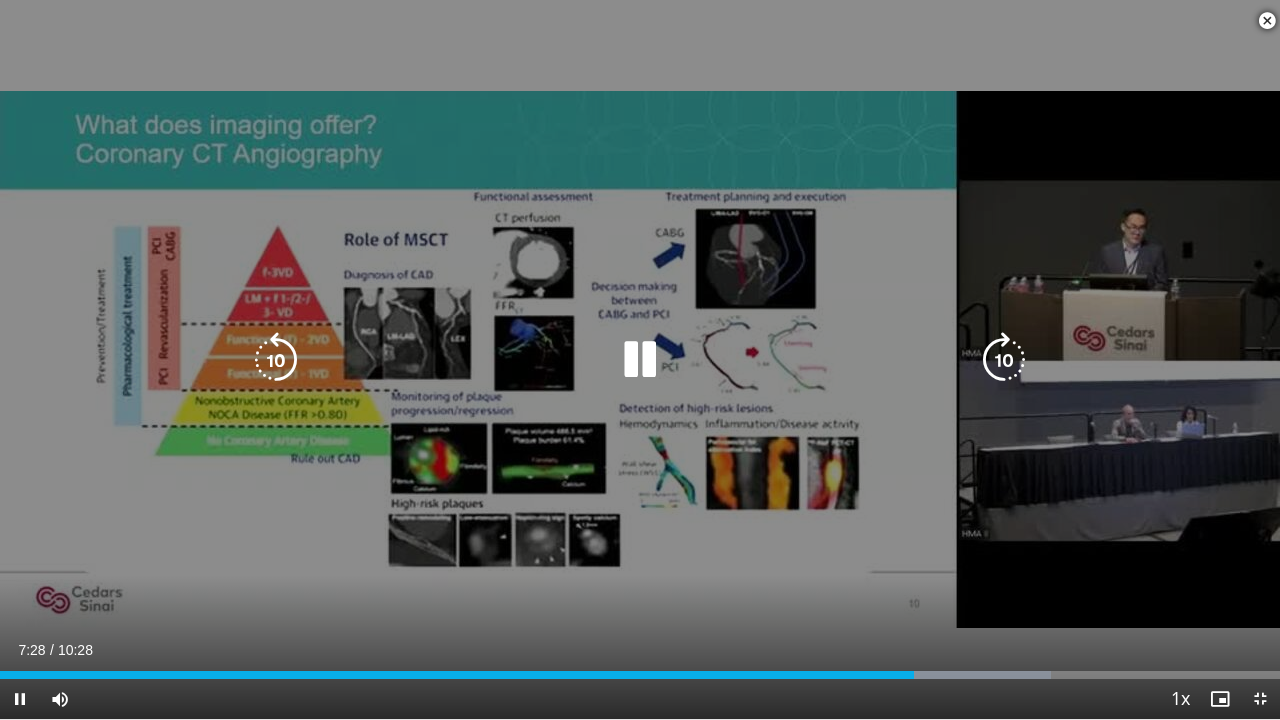 click at bounding box center [640, 360] 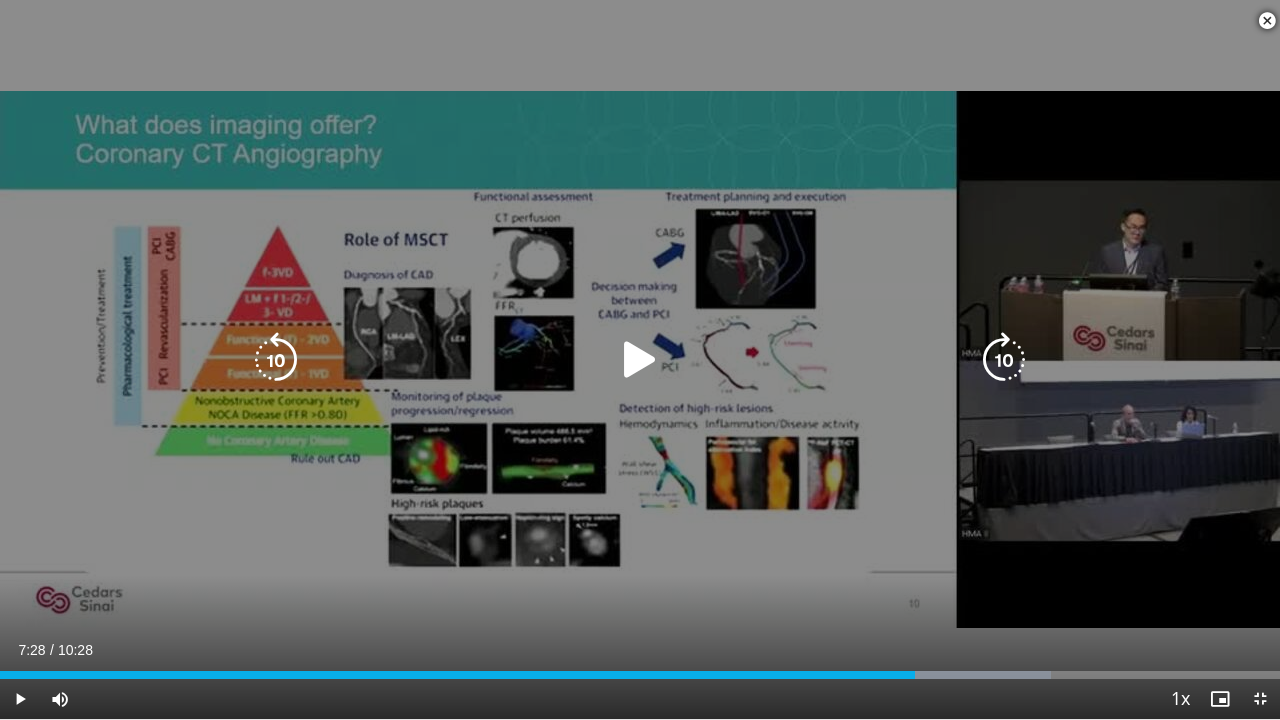 click at bounding box center (276, 360) 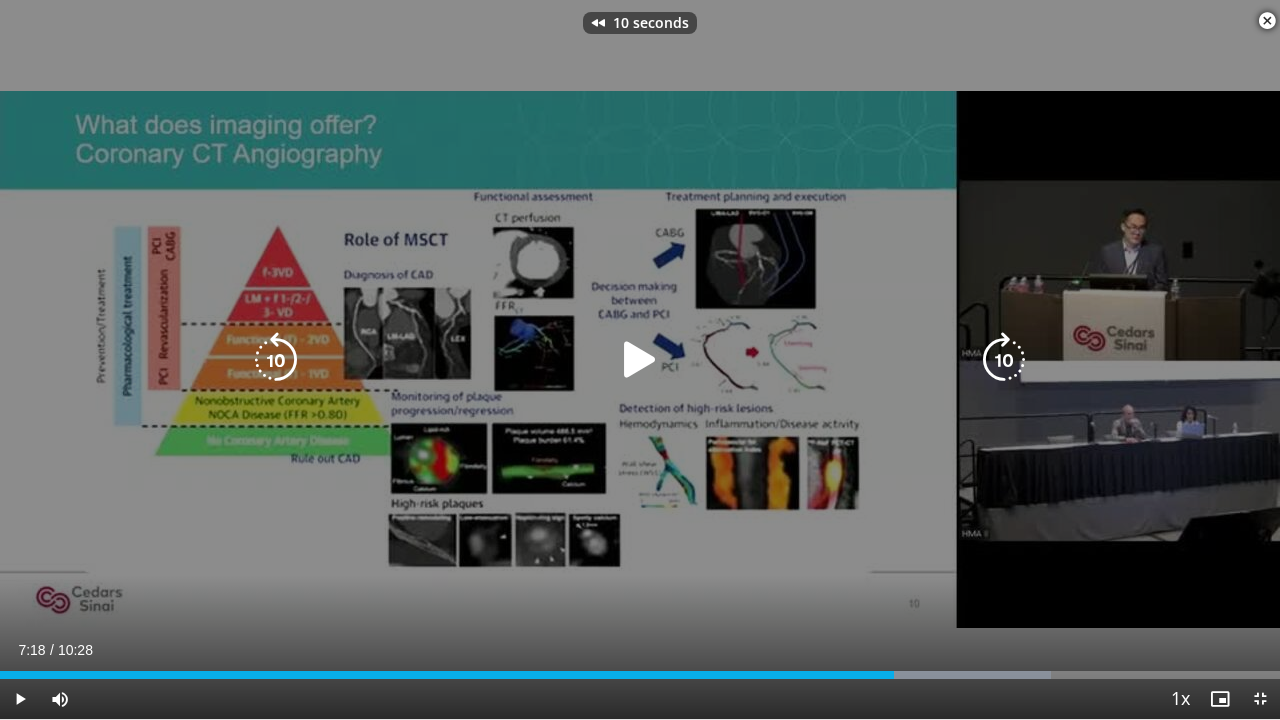 click at bounding box center (640, 360) 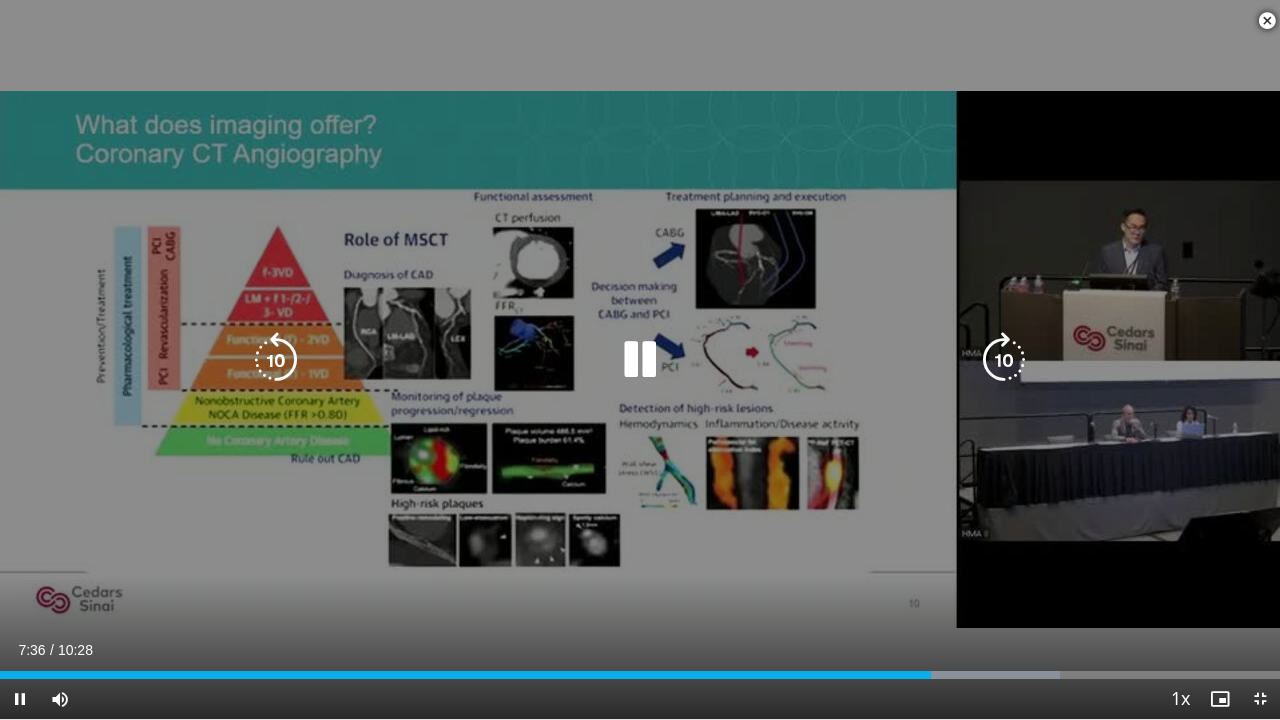 click at bounding box center [276, 360] 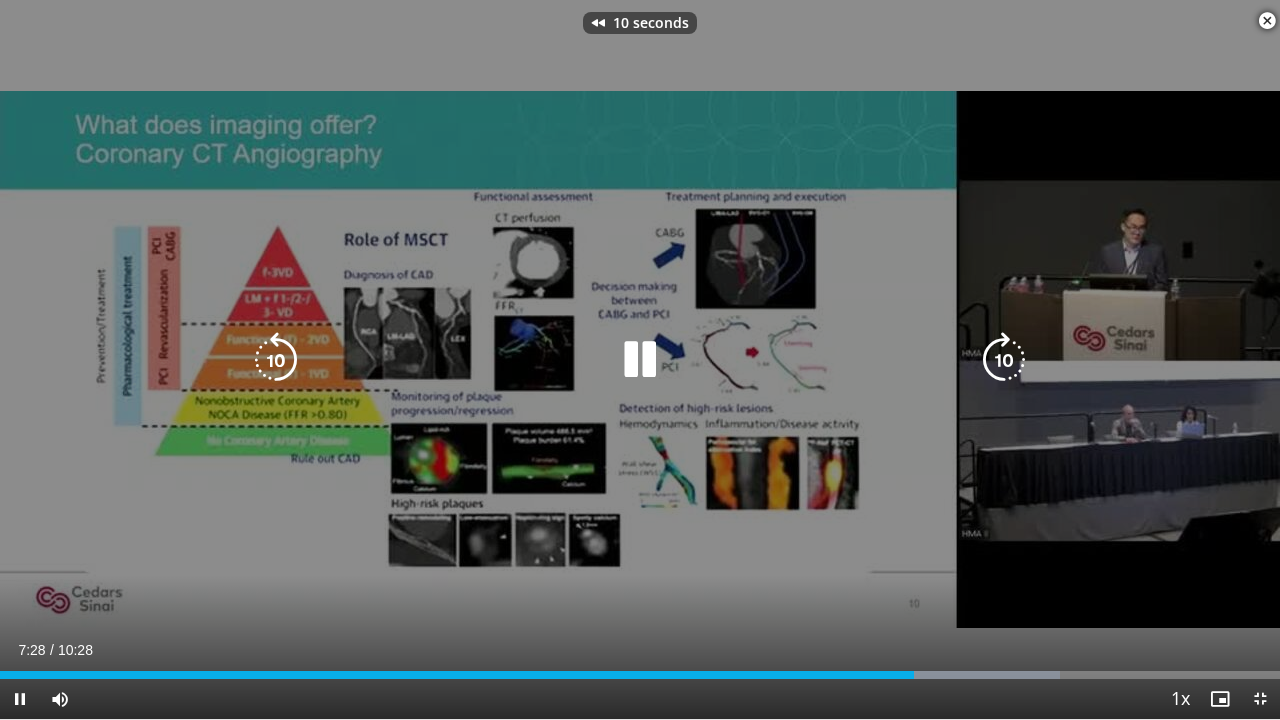 click at bounding box center [640, 360] 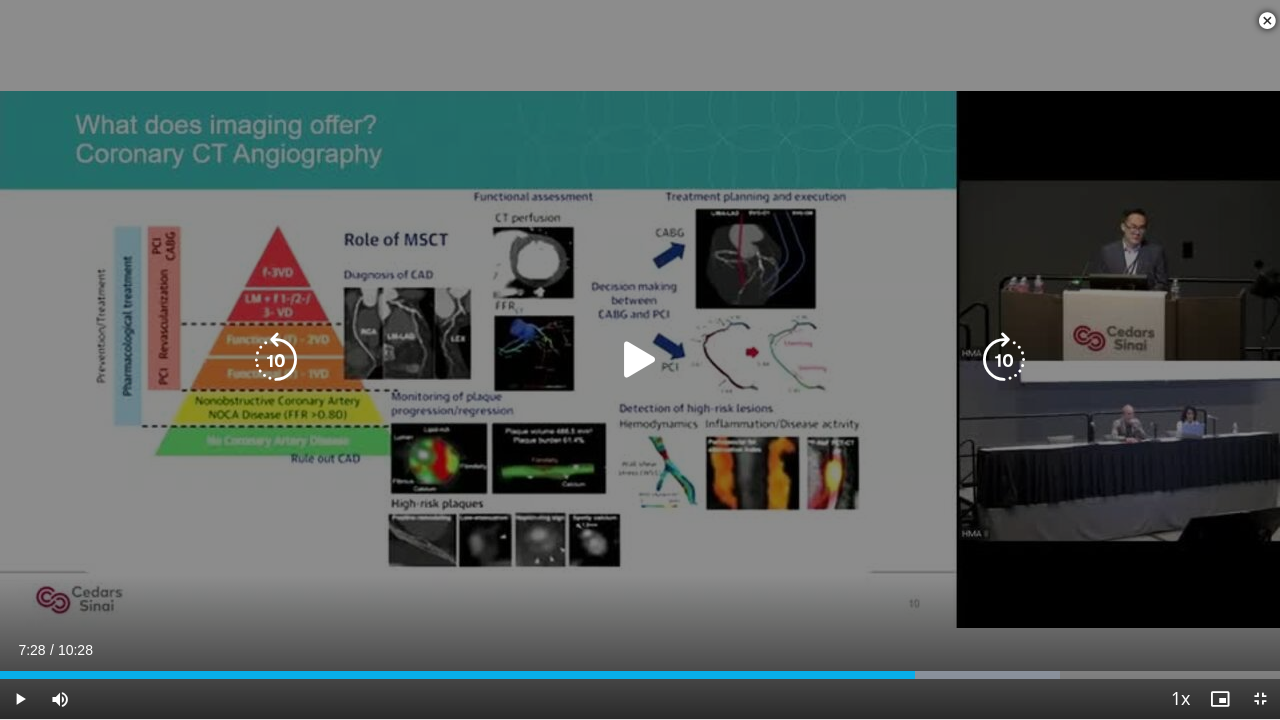 click at bounding box center (640, 360) 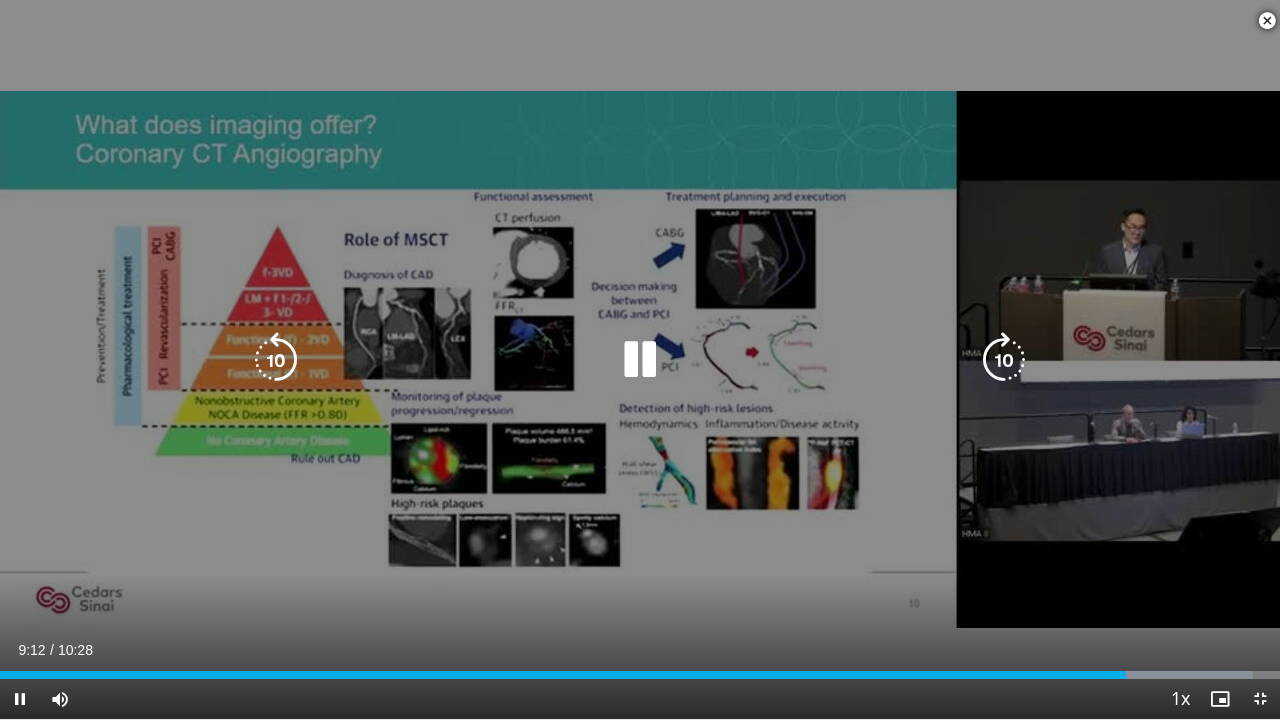 click at bounding box center (276, 360) 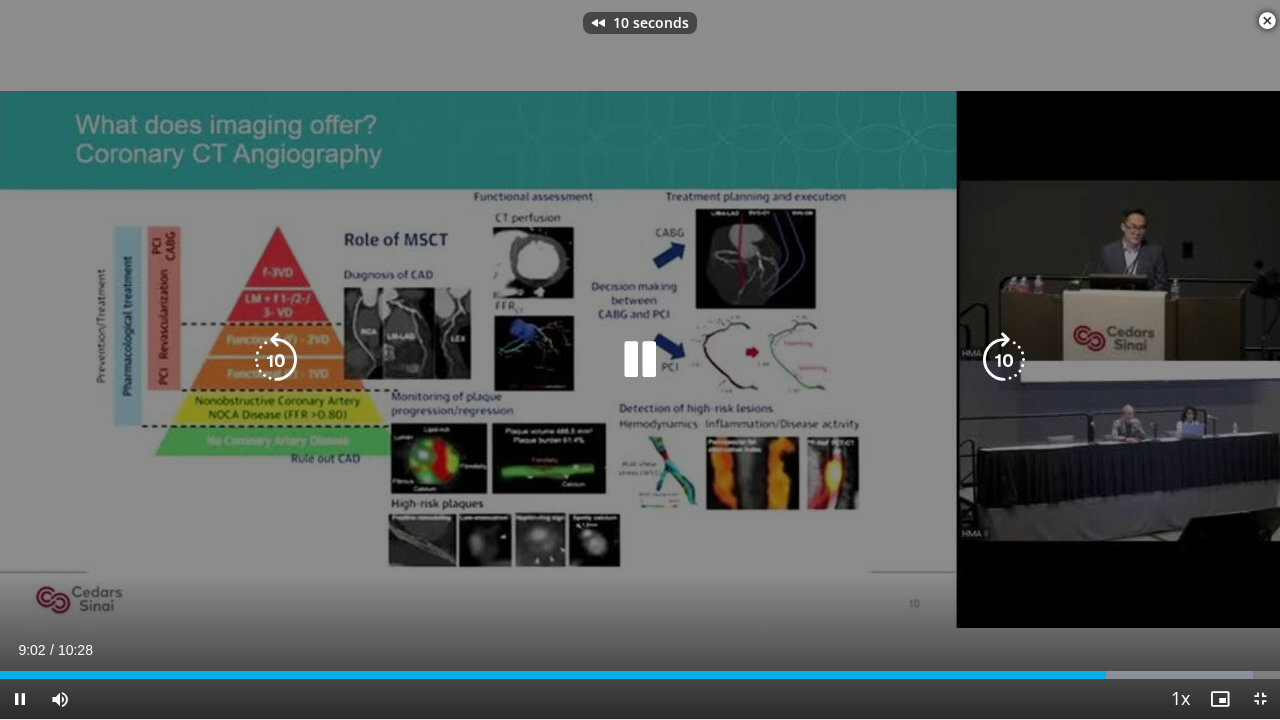 click at bounding box center [276, 360] 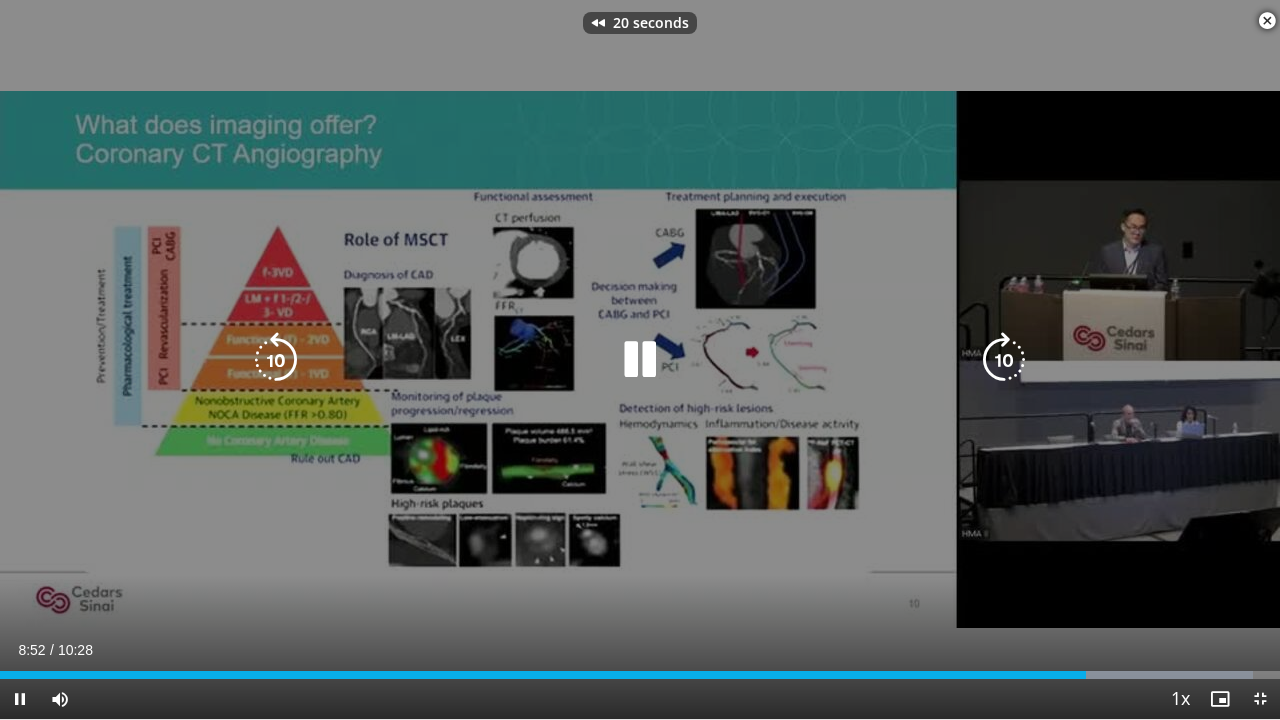 click on "20 seconds
Tap to unmute" at bounding box center [640, 359] 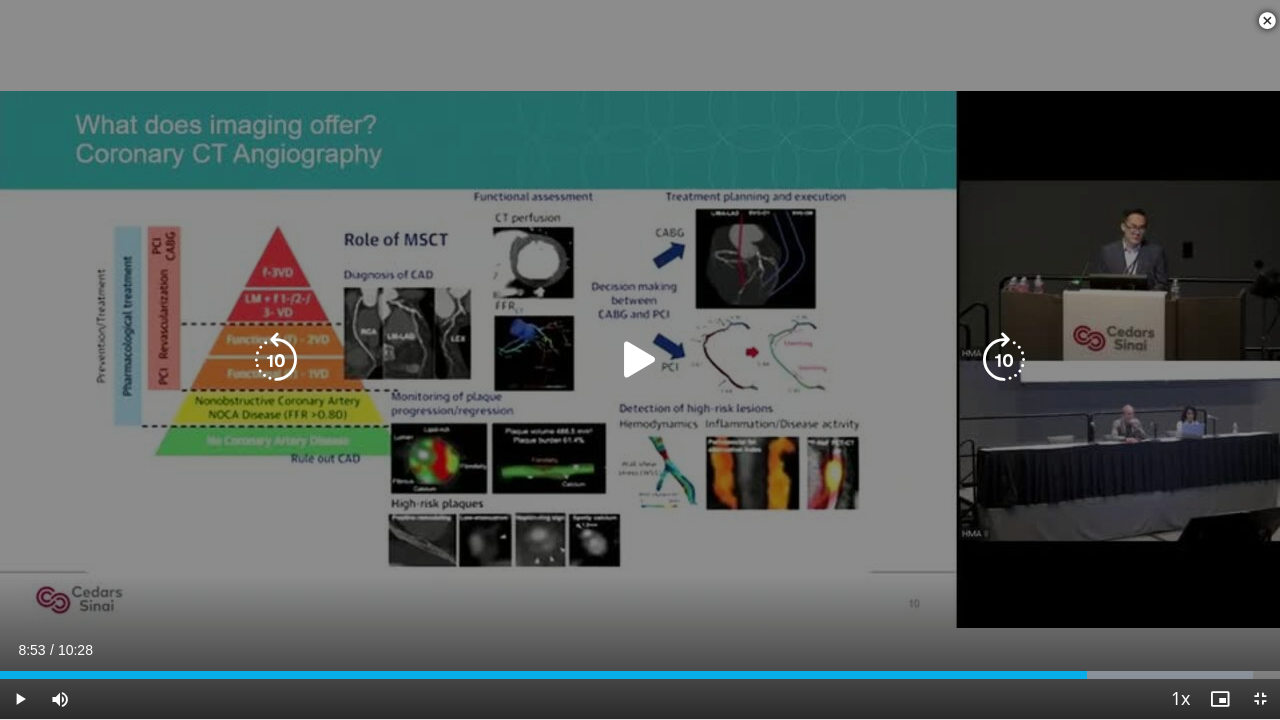 click at bounding box center (640, 360) 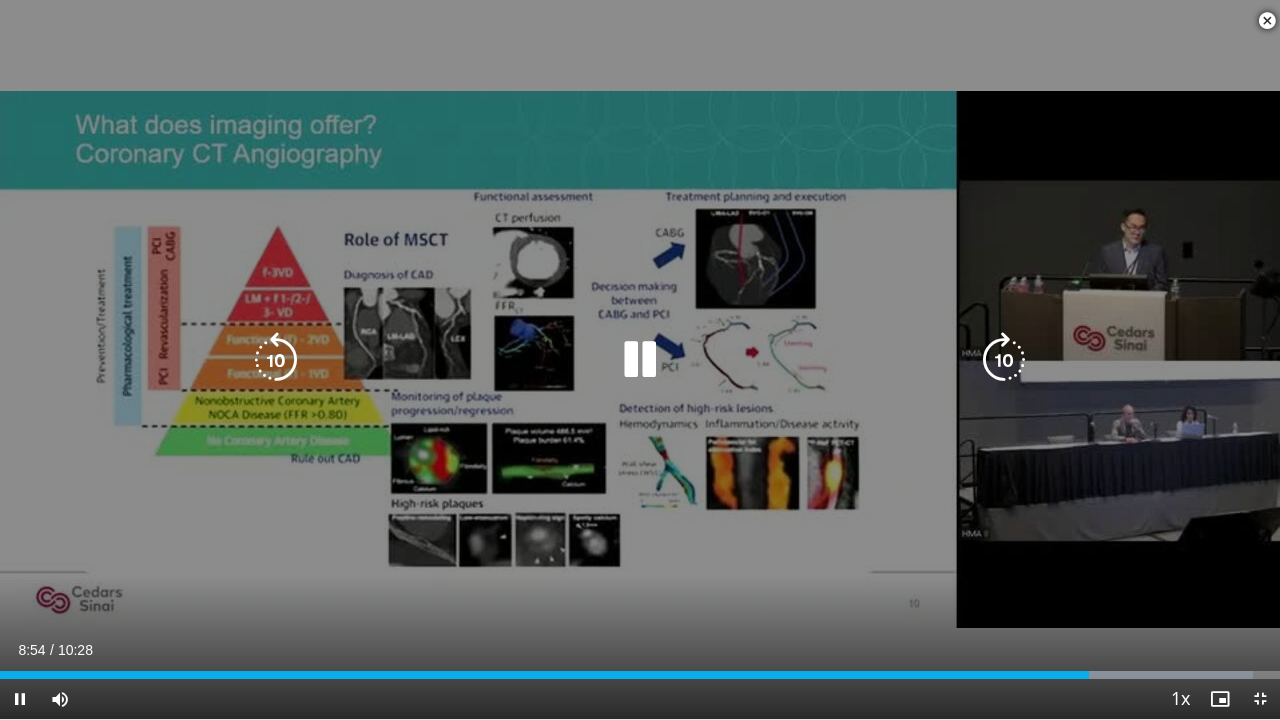 click at bounding box center [276, 360] 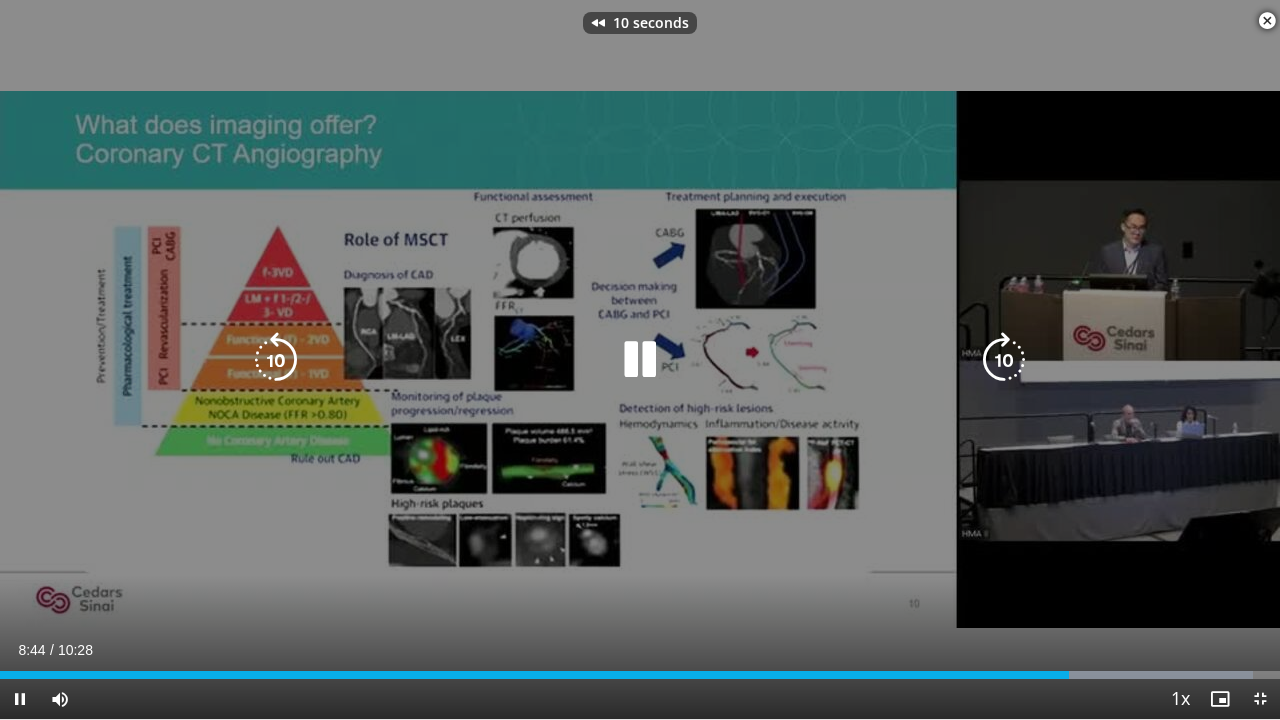 click at bounding box center [276, 360] 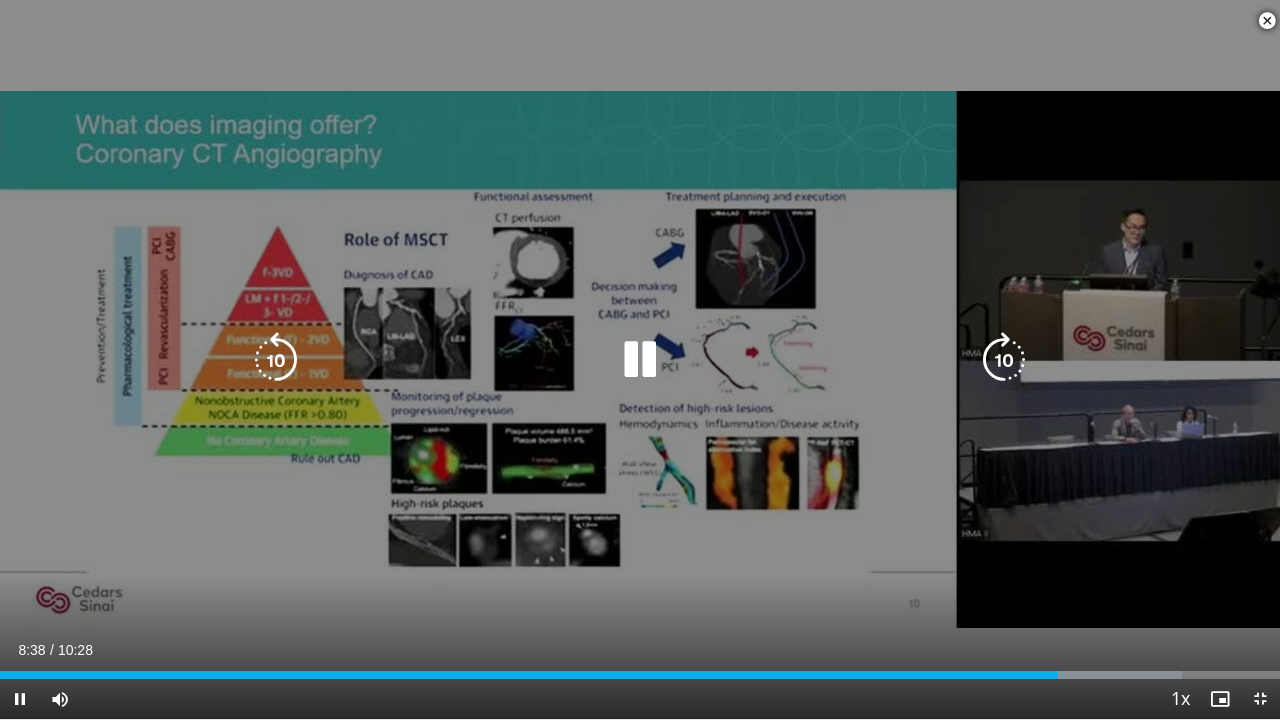 click at bounding box center [640, 360] 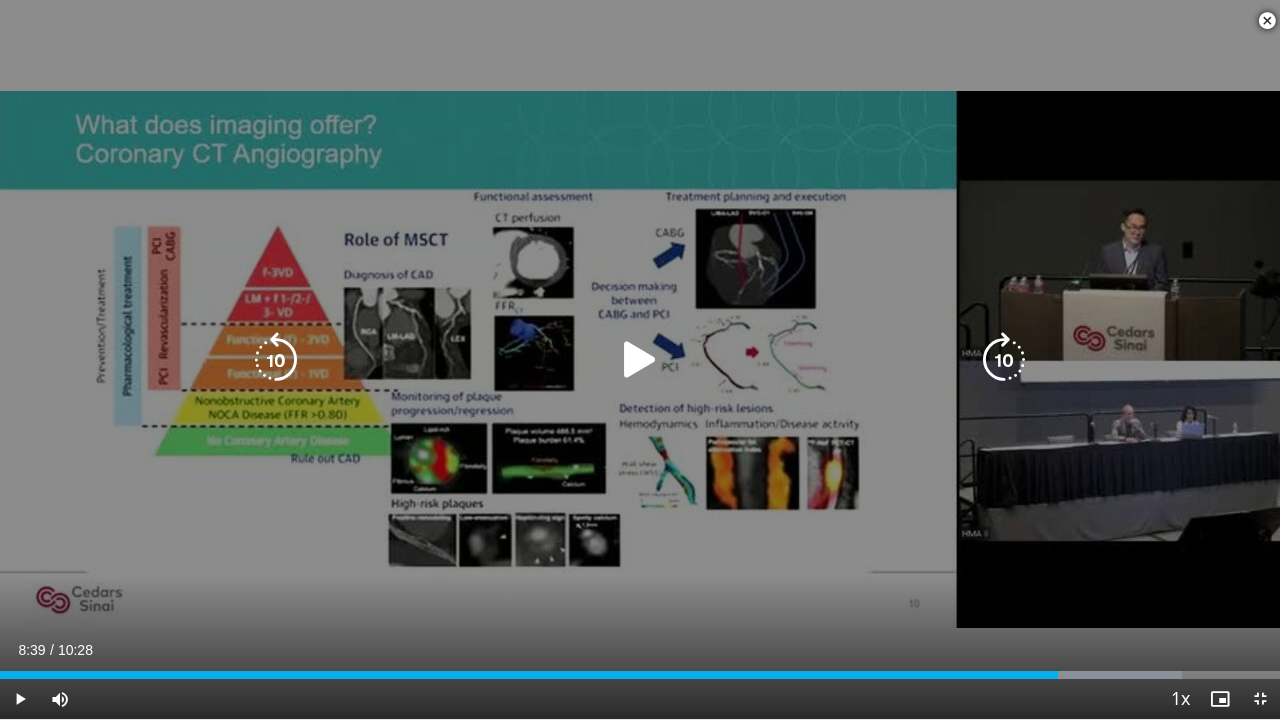 click at bounding box center [276, 360] 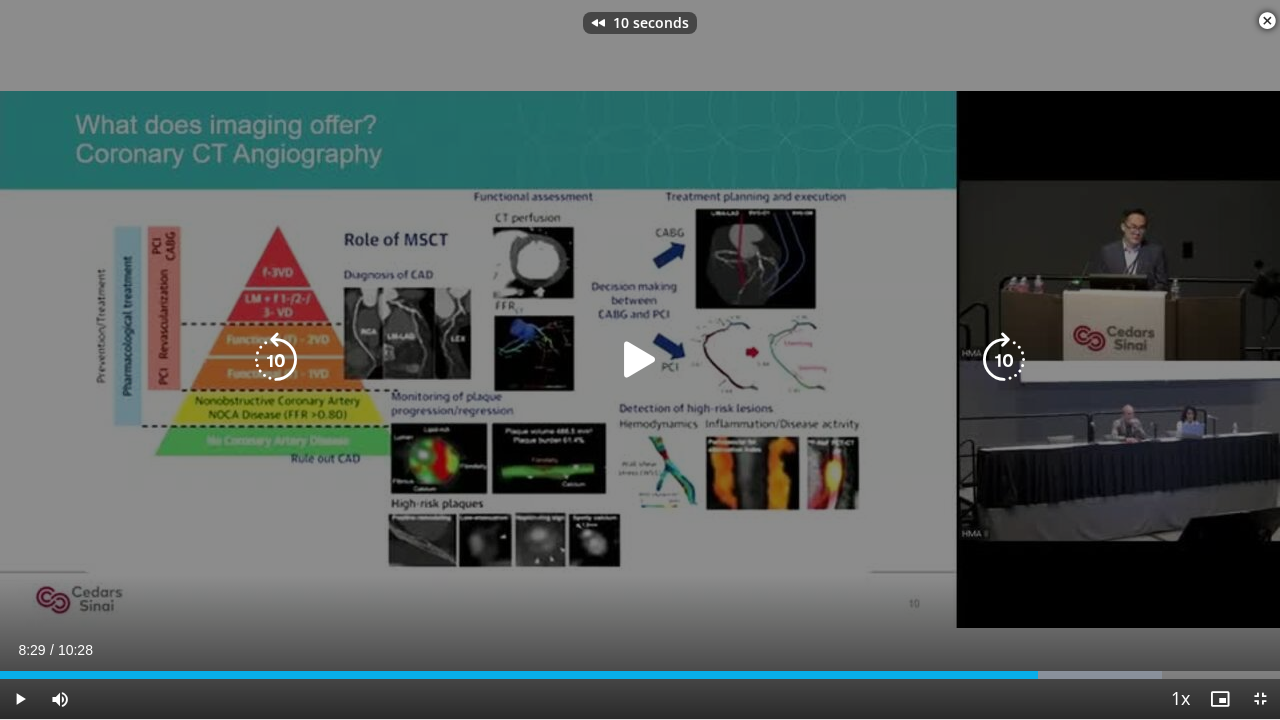 click at bounding box center (276, 360) 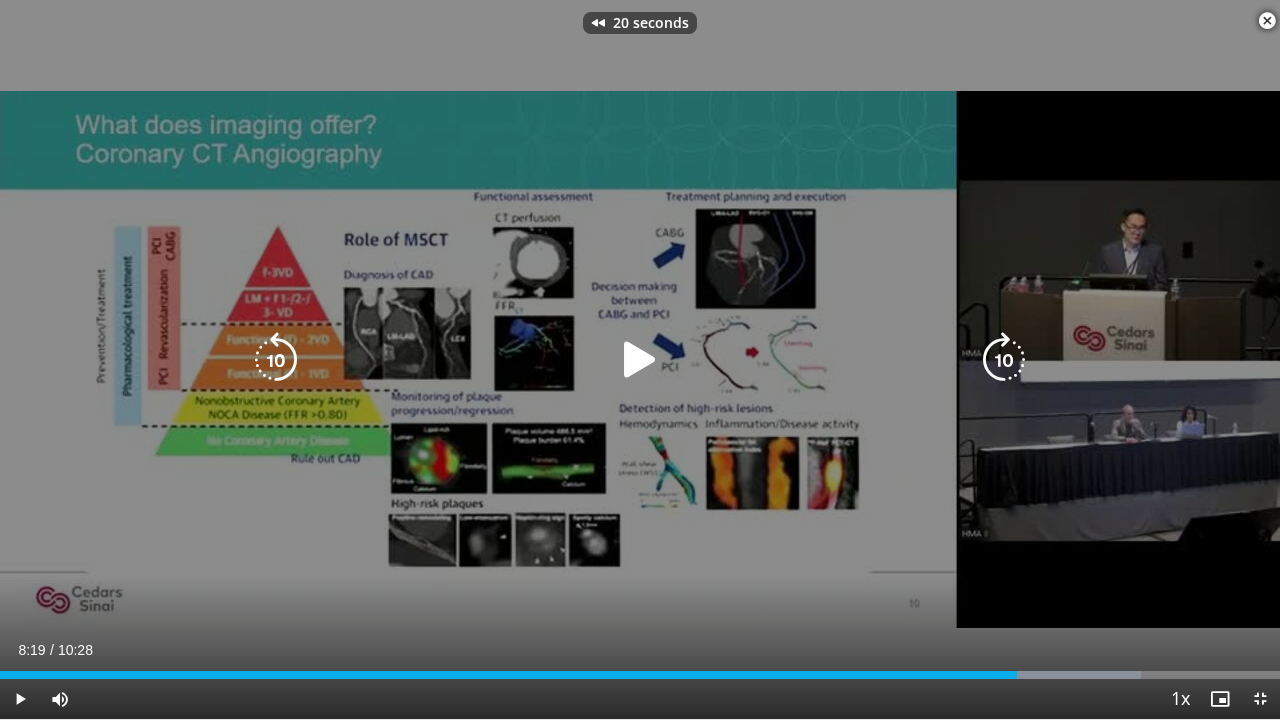 click at bounding box center [640, 360] 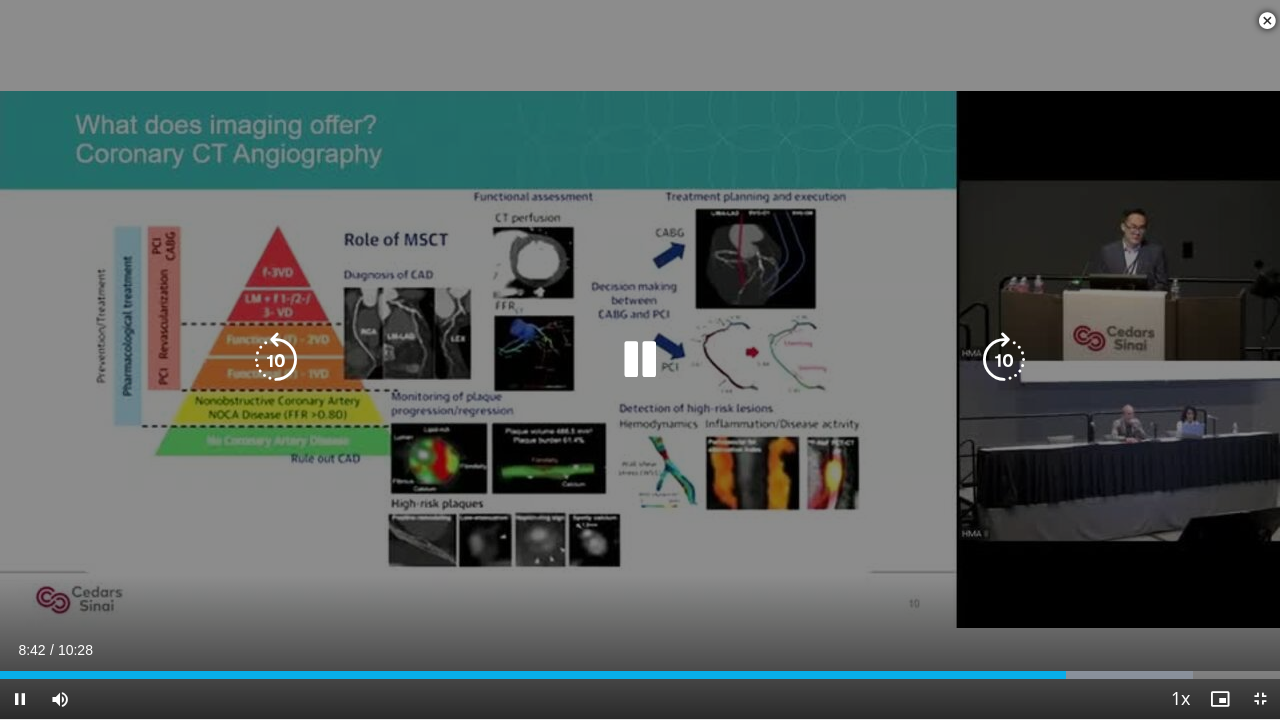 click at bounding box center [640, 360] 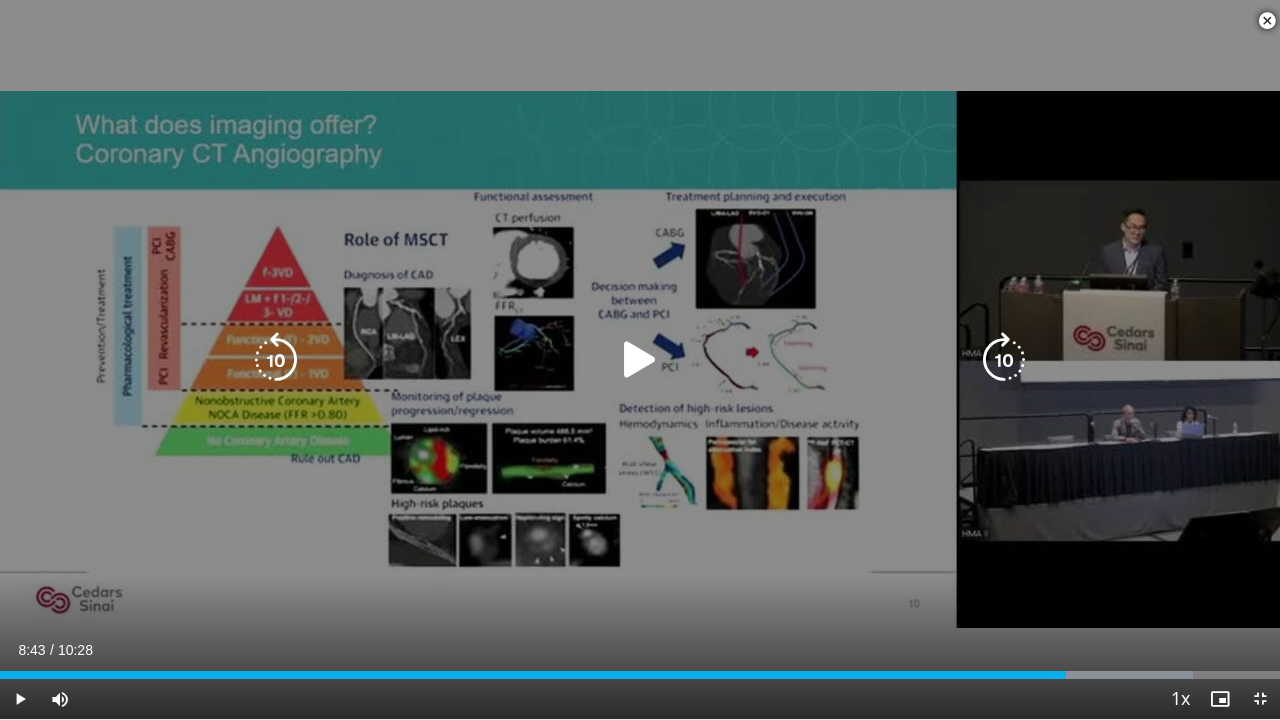 click at bounding box center (640, 360) 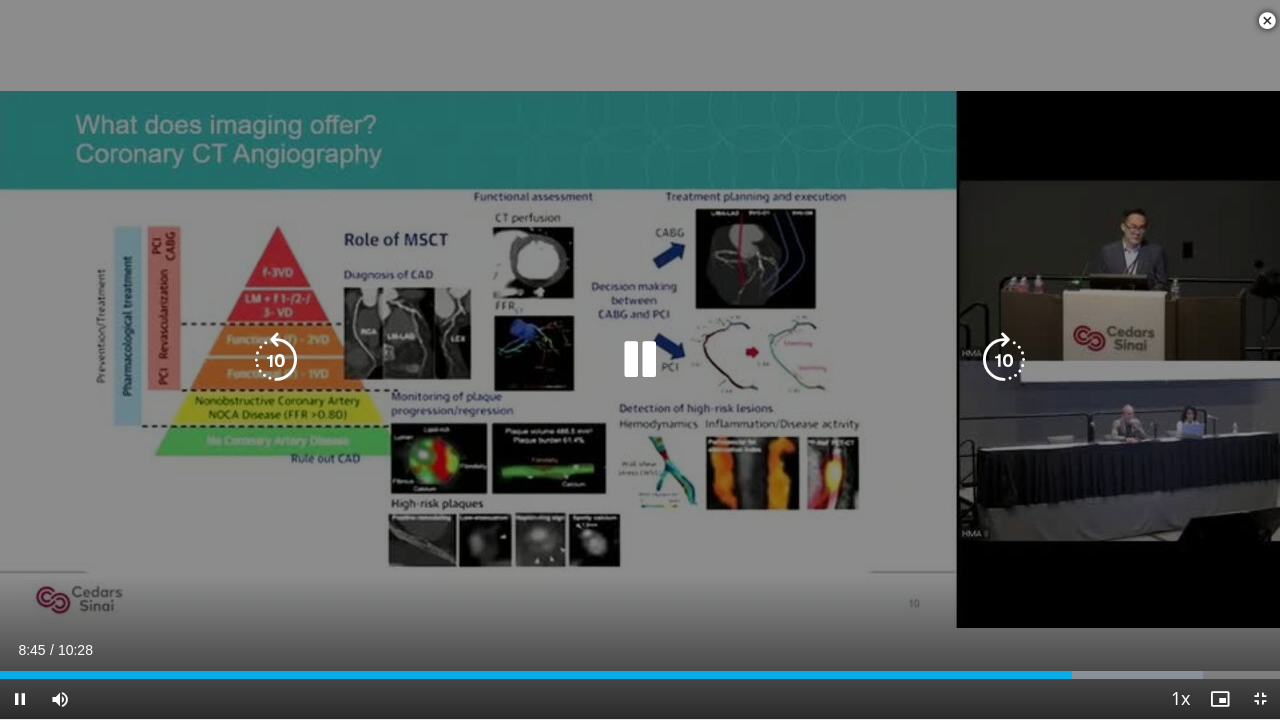 click at bounding box center (640, 360) 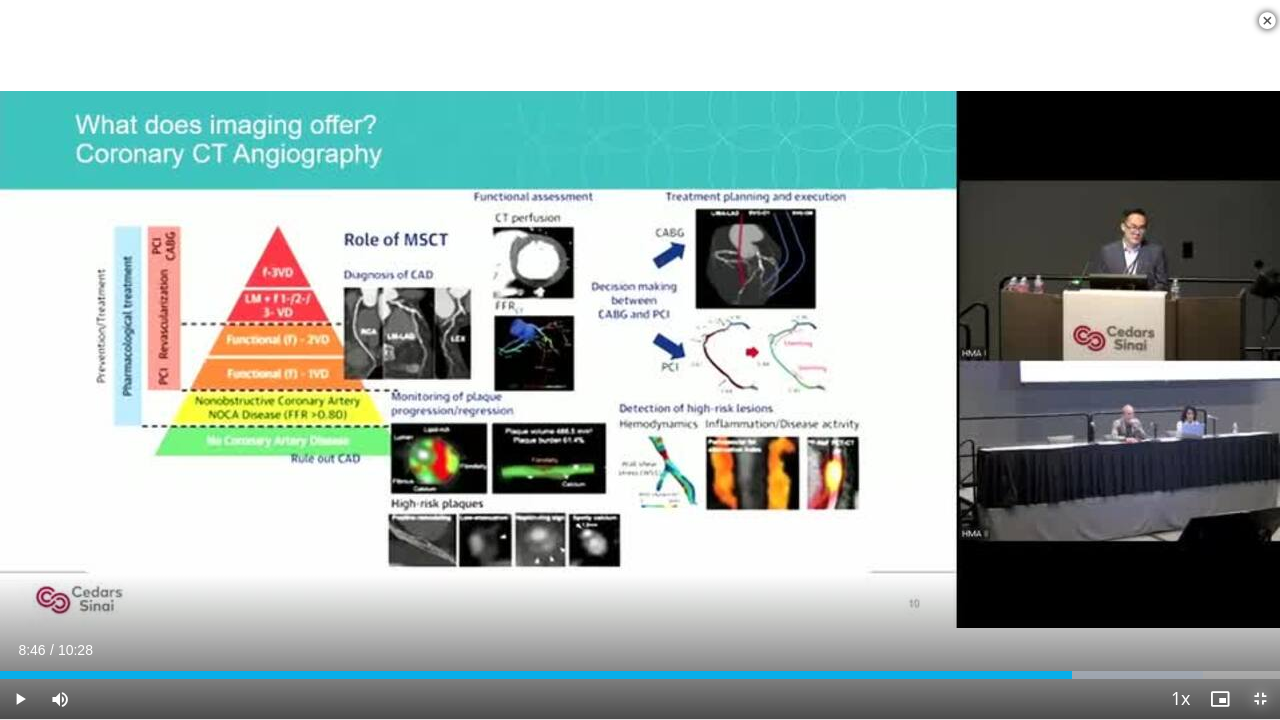 click at bounding box center [1260, 699] 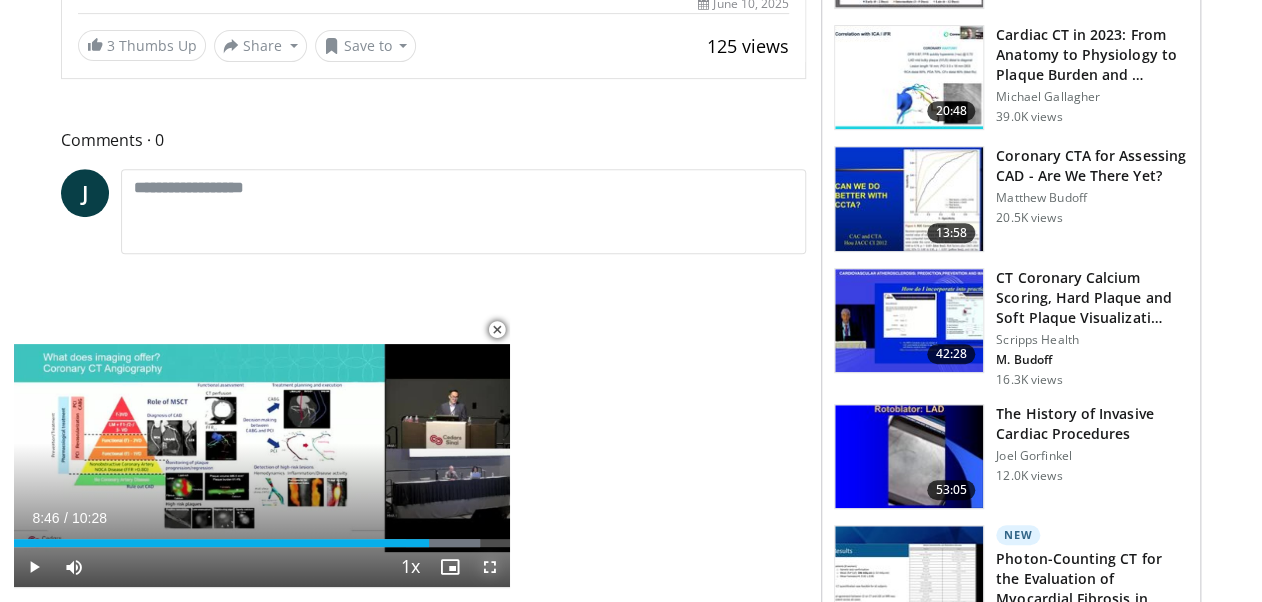 click at bounding box center [490, 567] 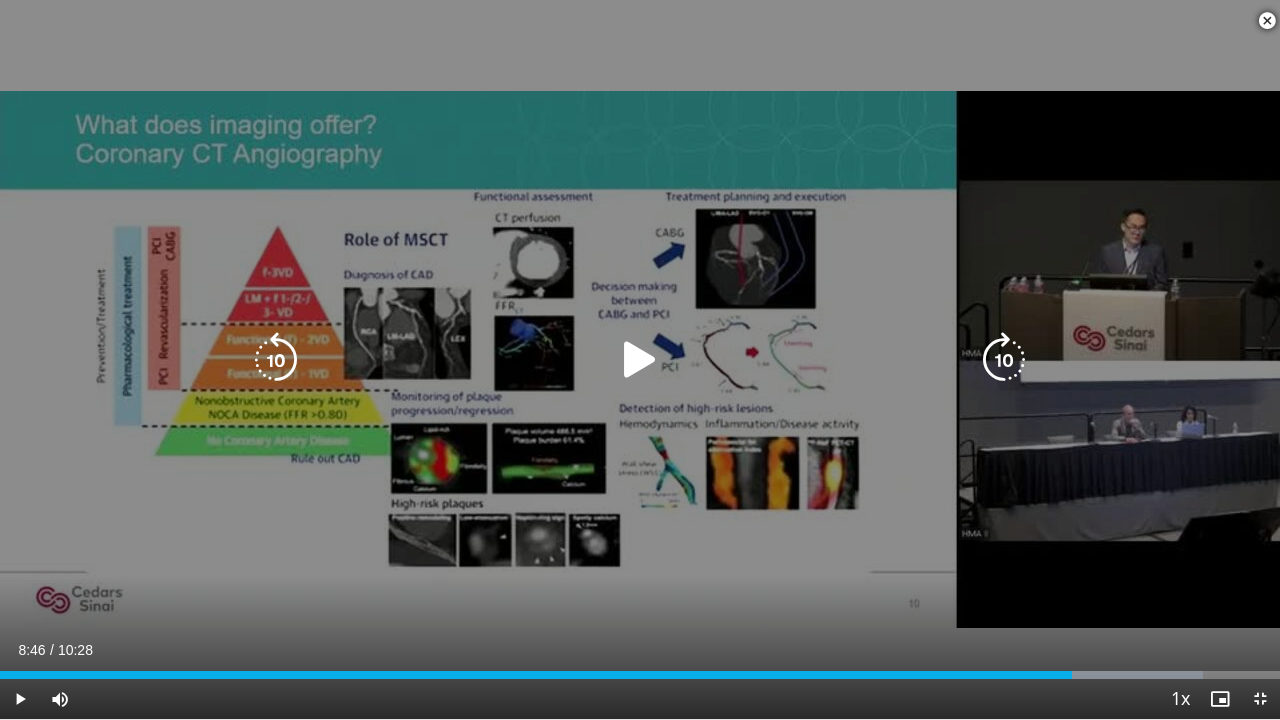 click at bounding box center [640, 360] 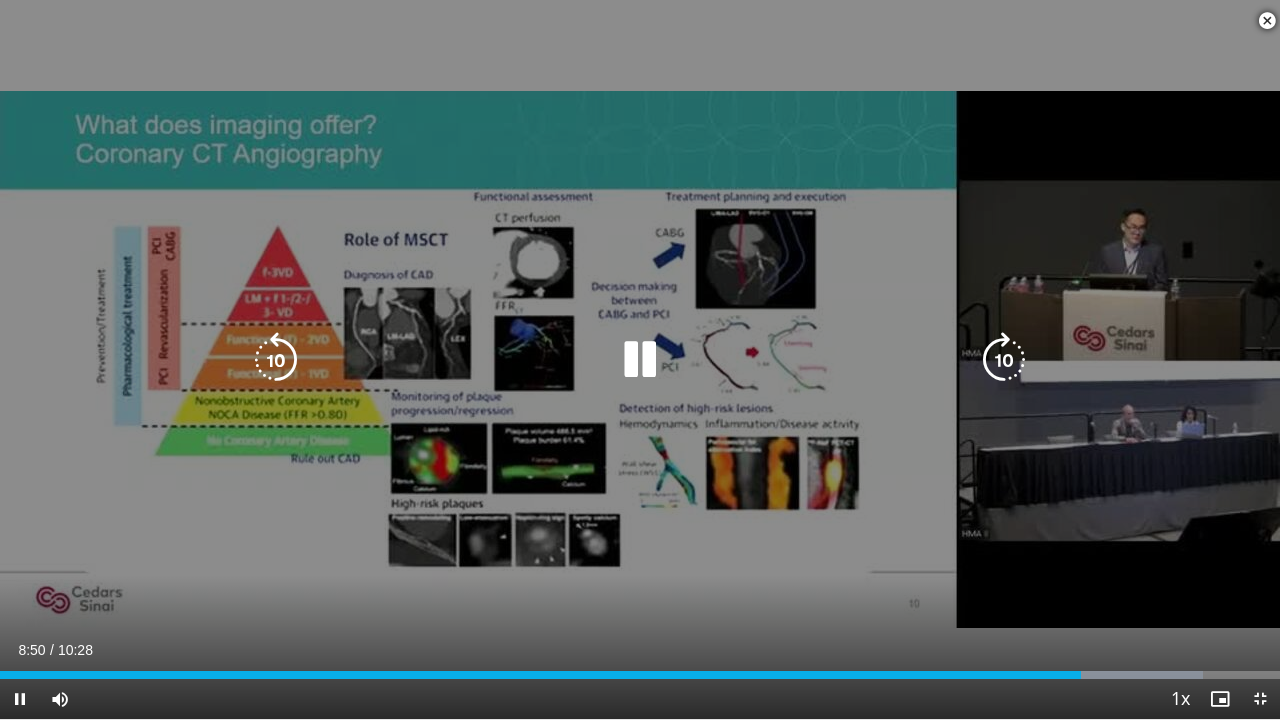 click at bounding box center (276, 360) 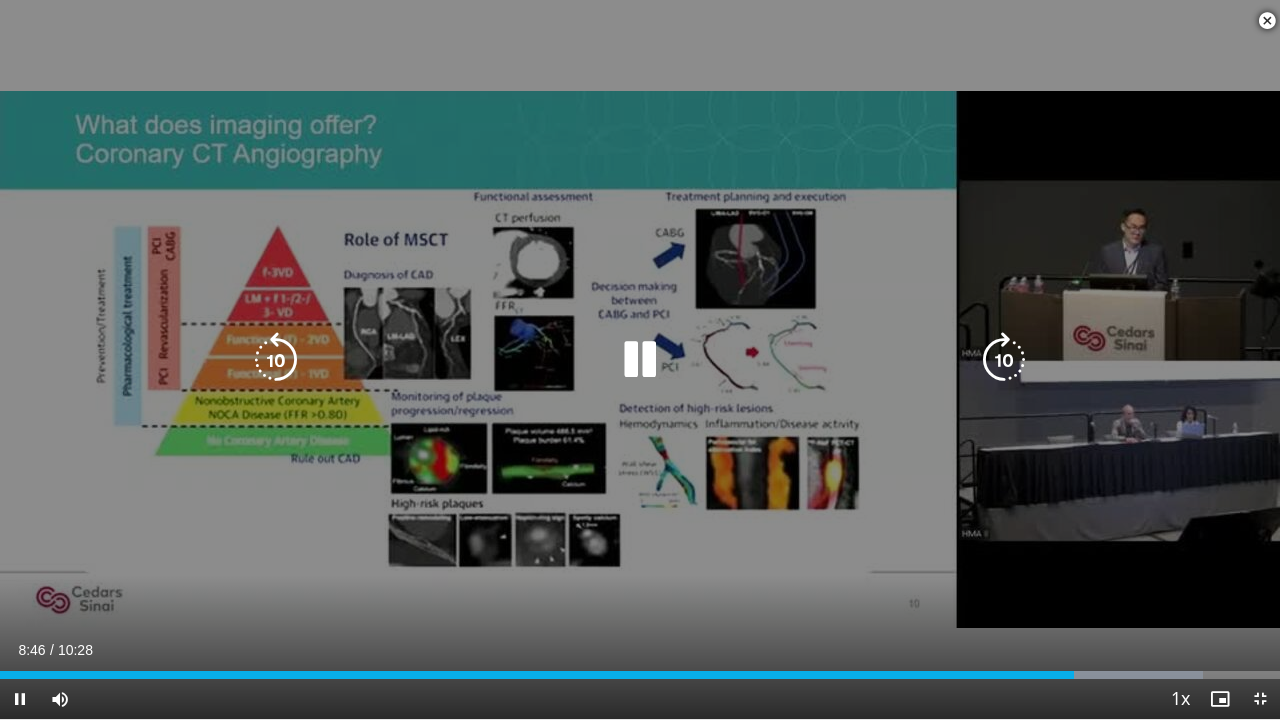 click at bounding box center [640, 360] 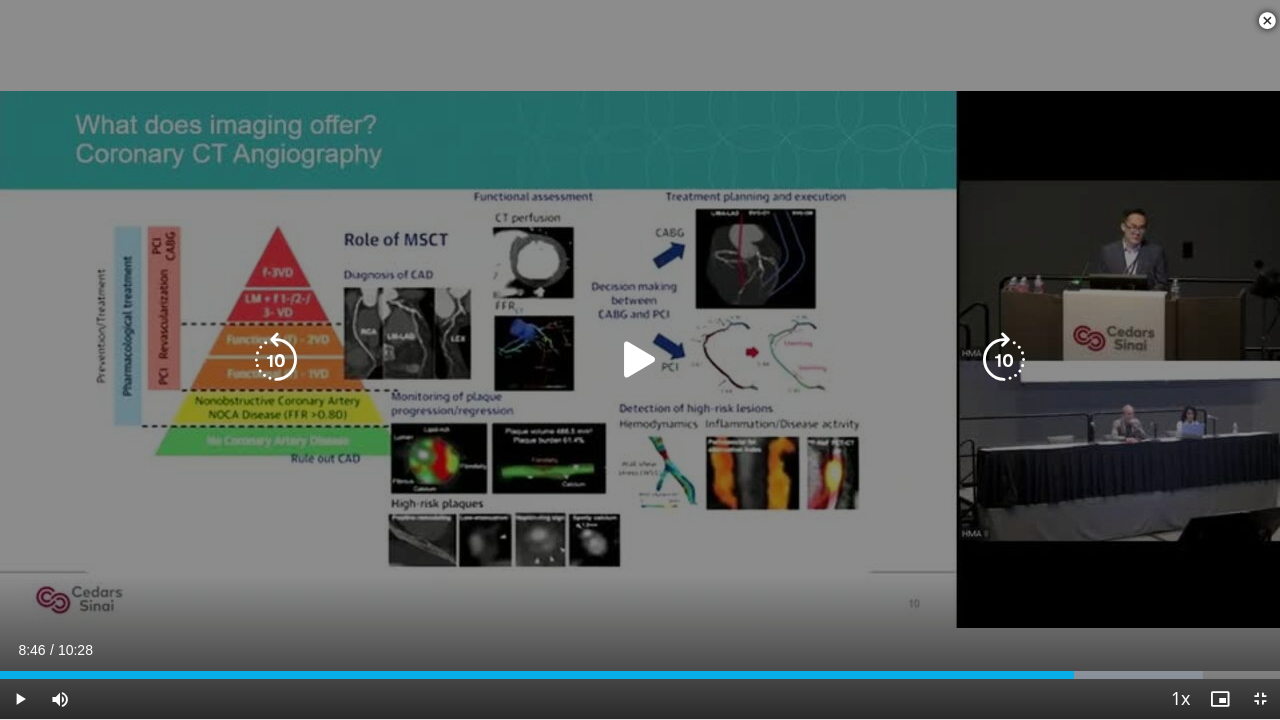 click at bounding box center (640, 360) 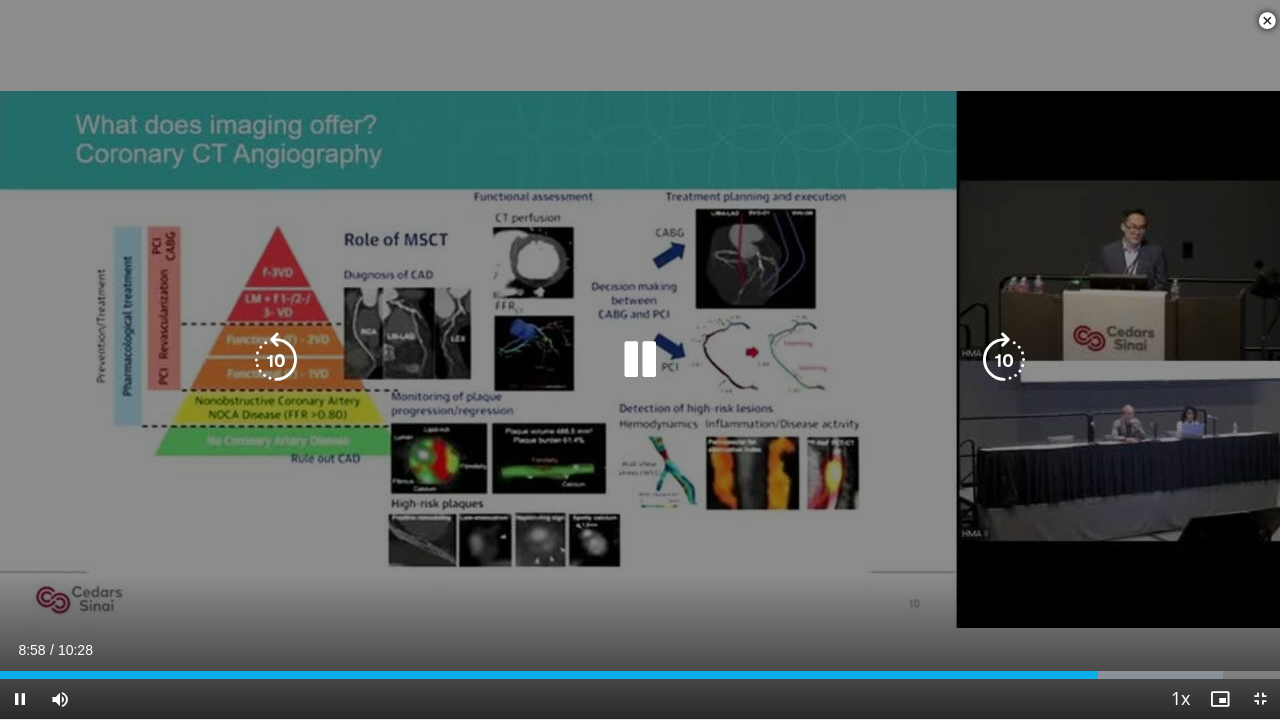 click at bounding box center [640, 360] 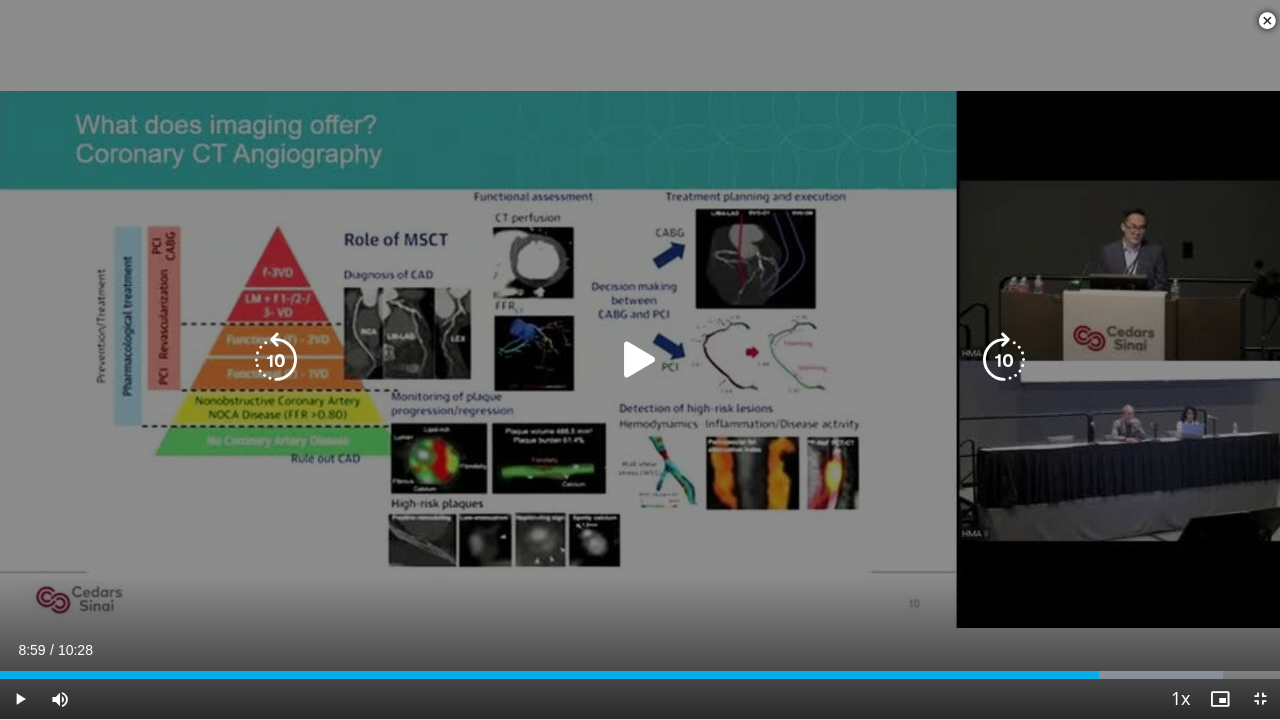 click at bounding box center [640, 360] 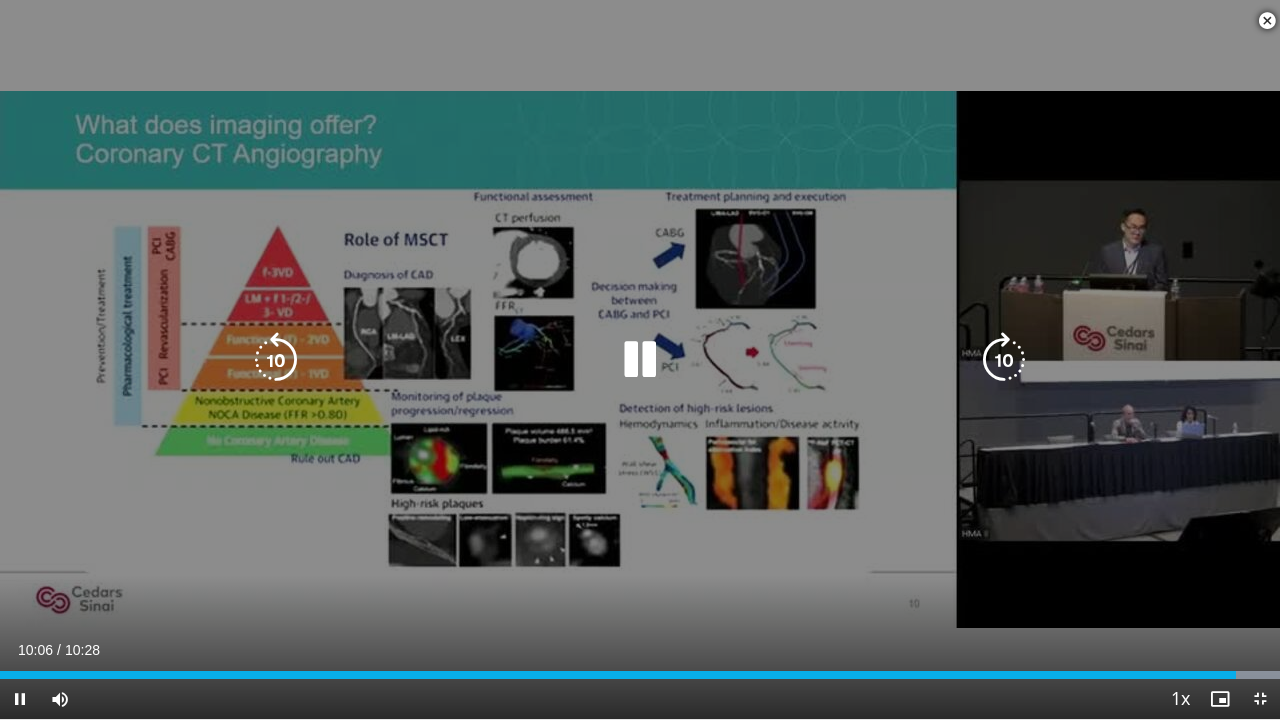 click at bounding box center [640, 360] 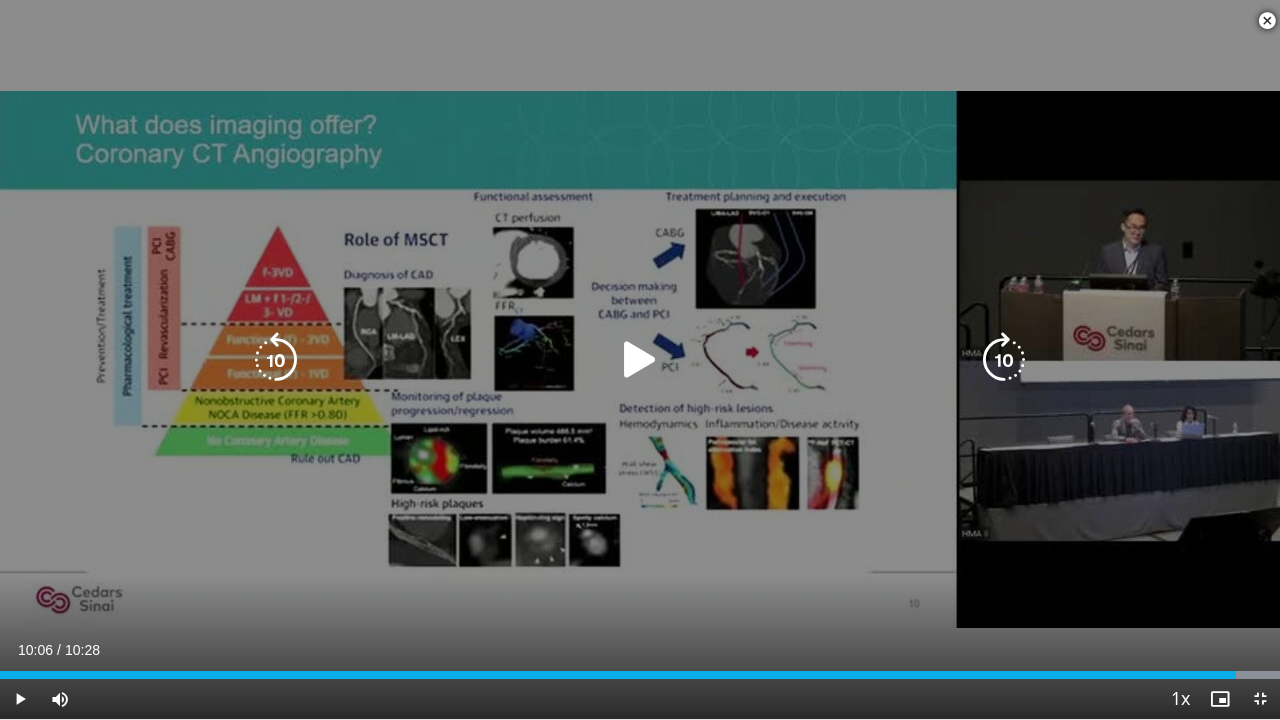 click at bounding box center (640, 360) 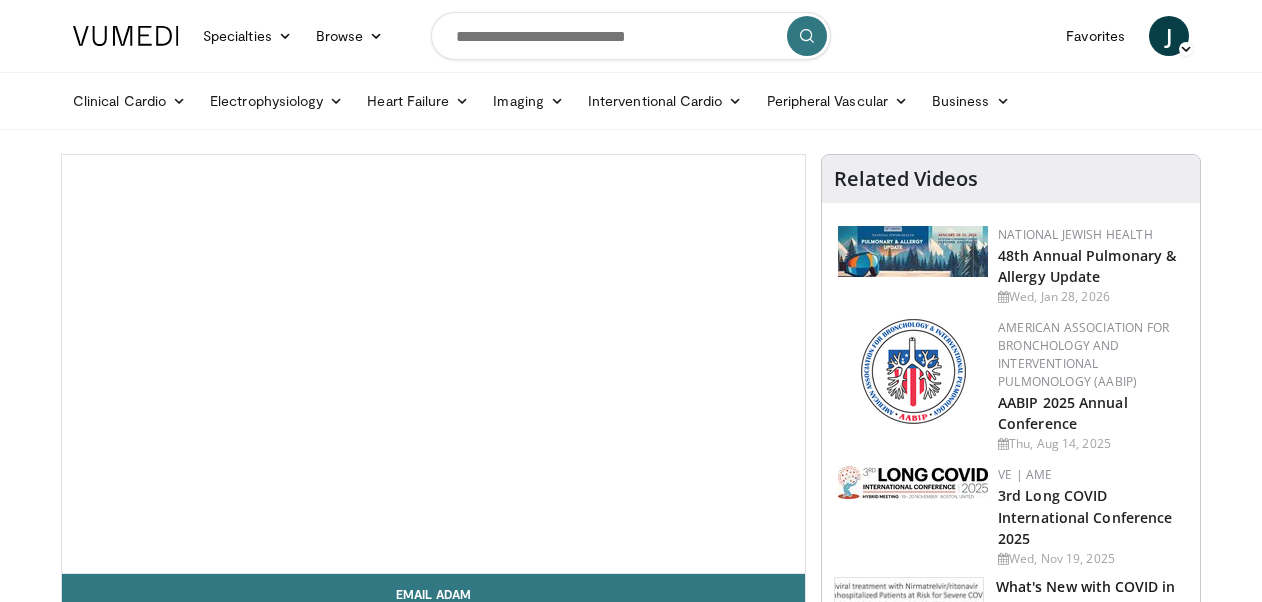 scroll, scrollTop: 0, scrollLeft: 0, axis: both 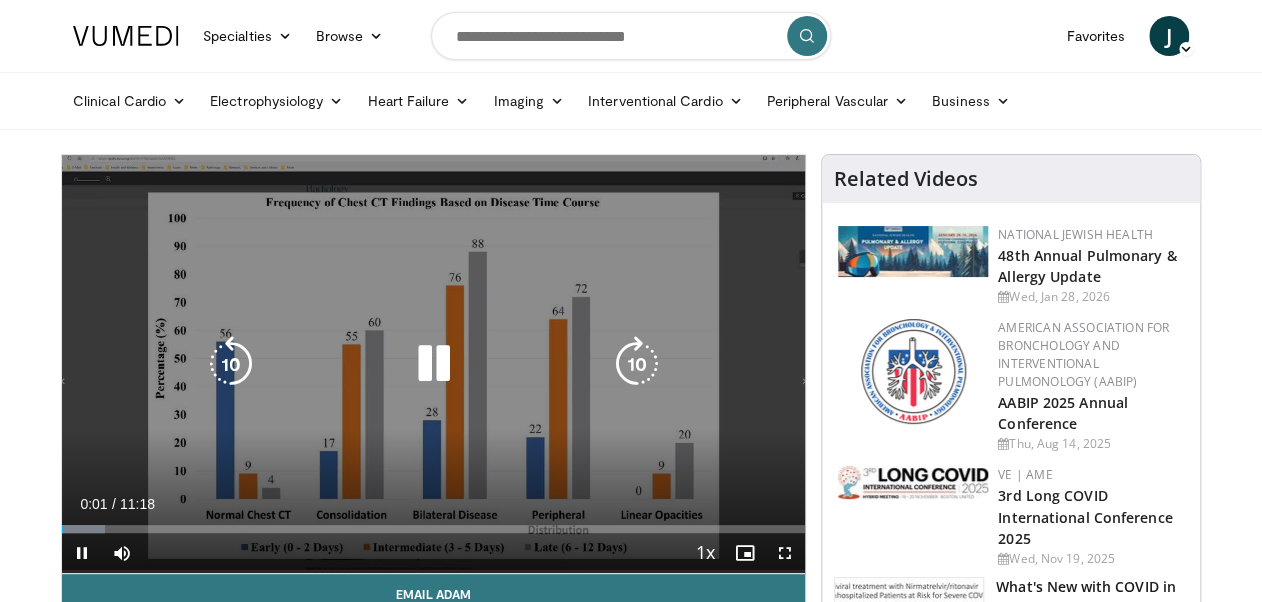 click at bounding box center [433, 364] 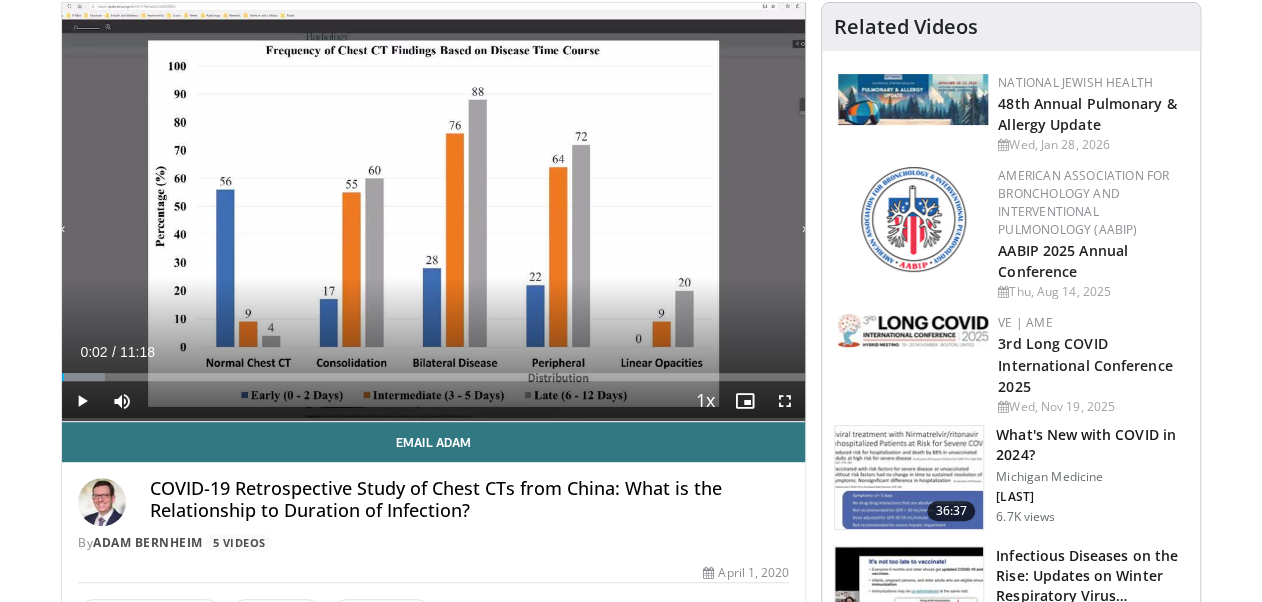 scroll, scrollTop: 160, scrollLeft: 0, axis: vertical 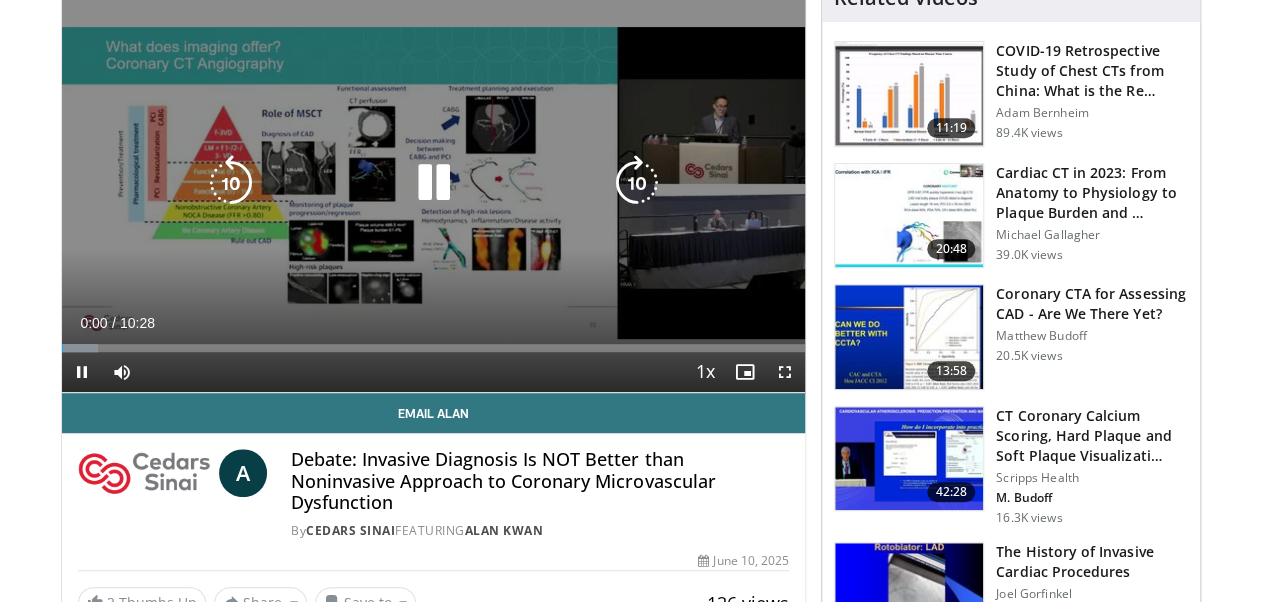 click at bounding box center (433, 183) 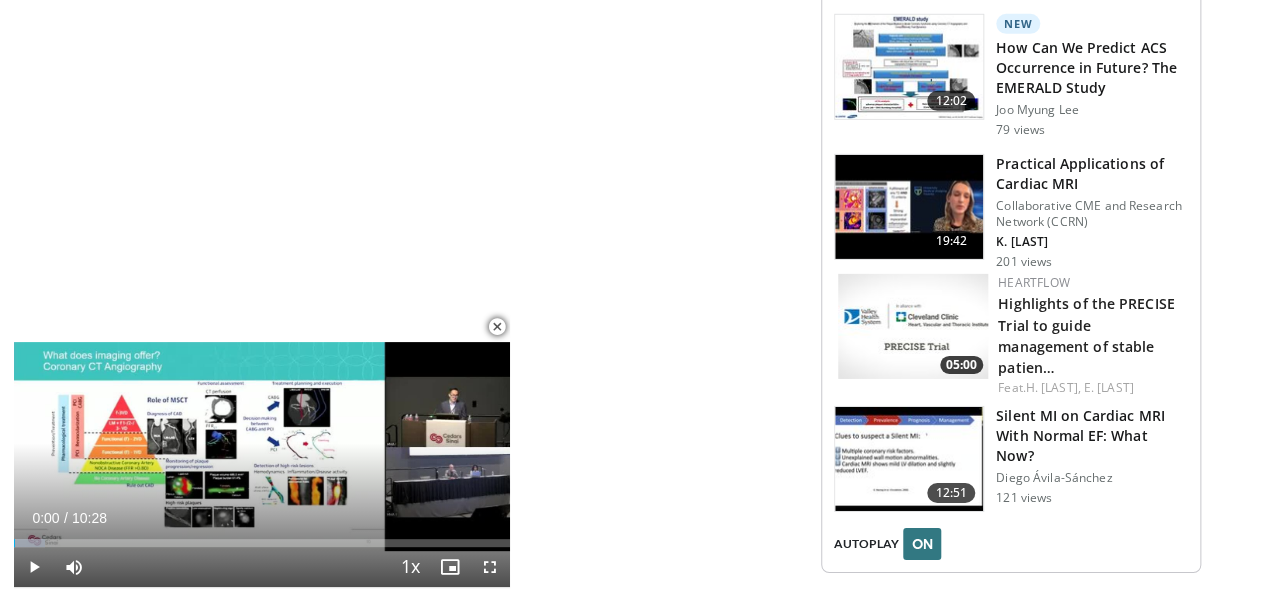 scroll, scrollTop: 2560, scrollLeft: 0, axis: vertical 